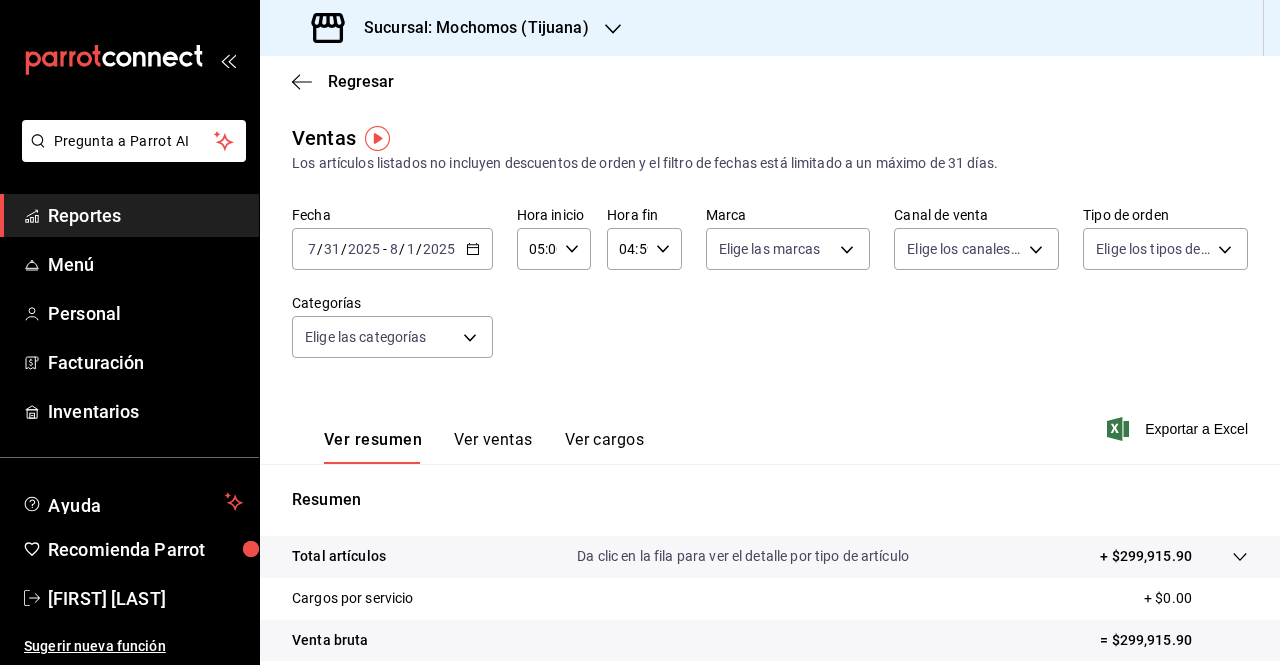 scroll, scrollTop: 0, scrollLeft: 0, axis: both 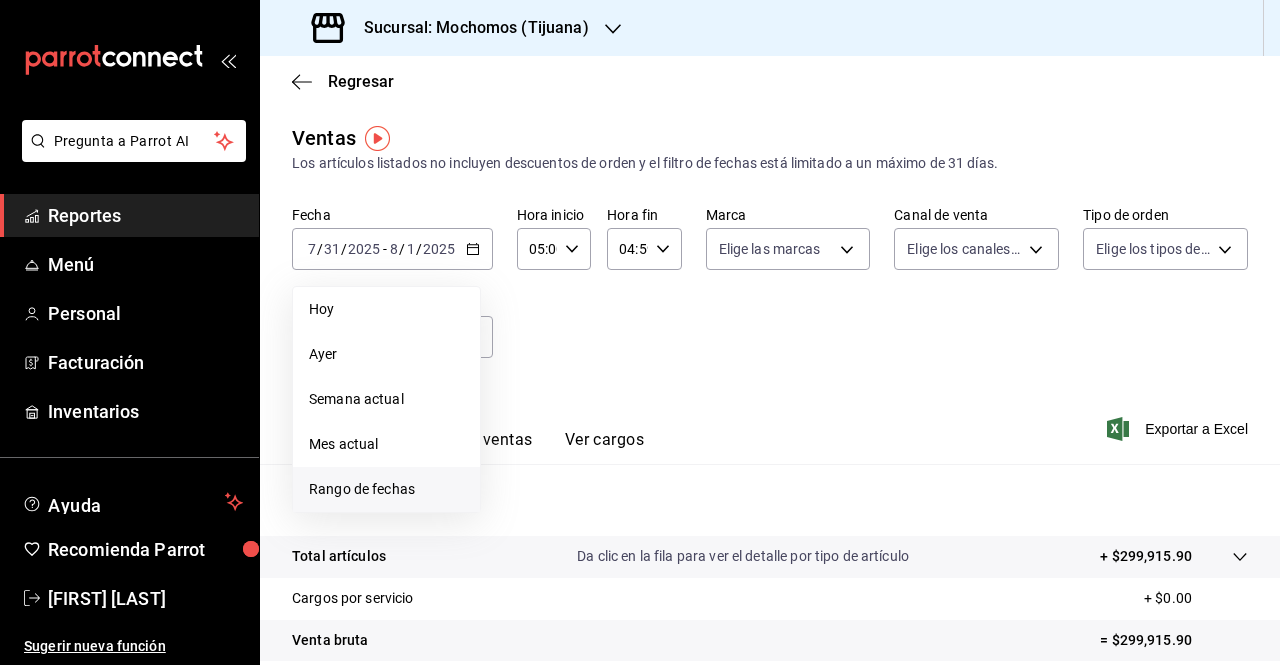 click on "Rango de fechas" at bounding box center [386, 489] 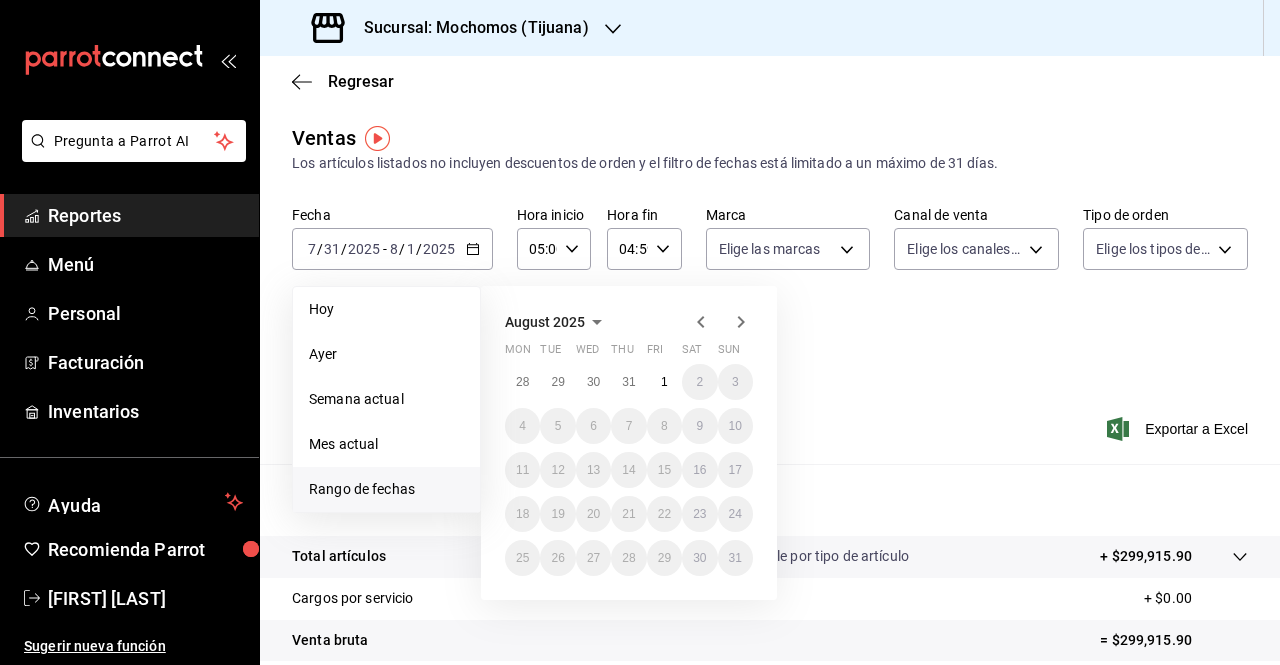 click on "Regresar" at bounding box center [770, 81] 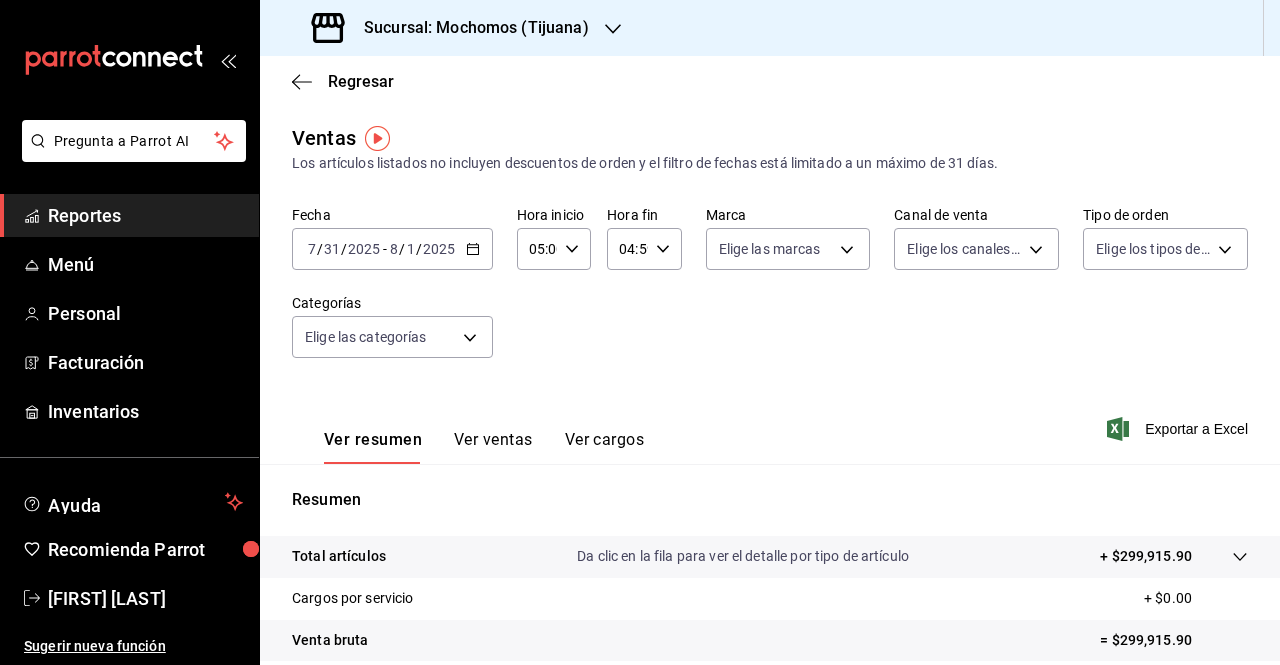 click on "Sucursal: Mochomos (Tijuana)" at bounding box center (452, 28) 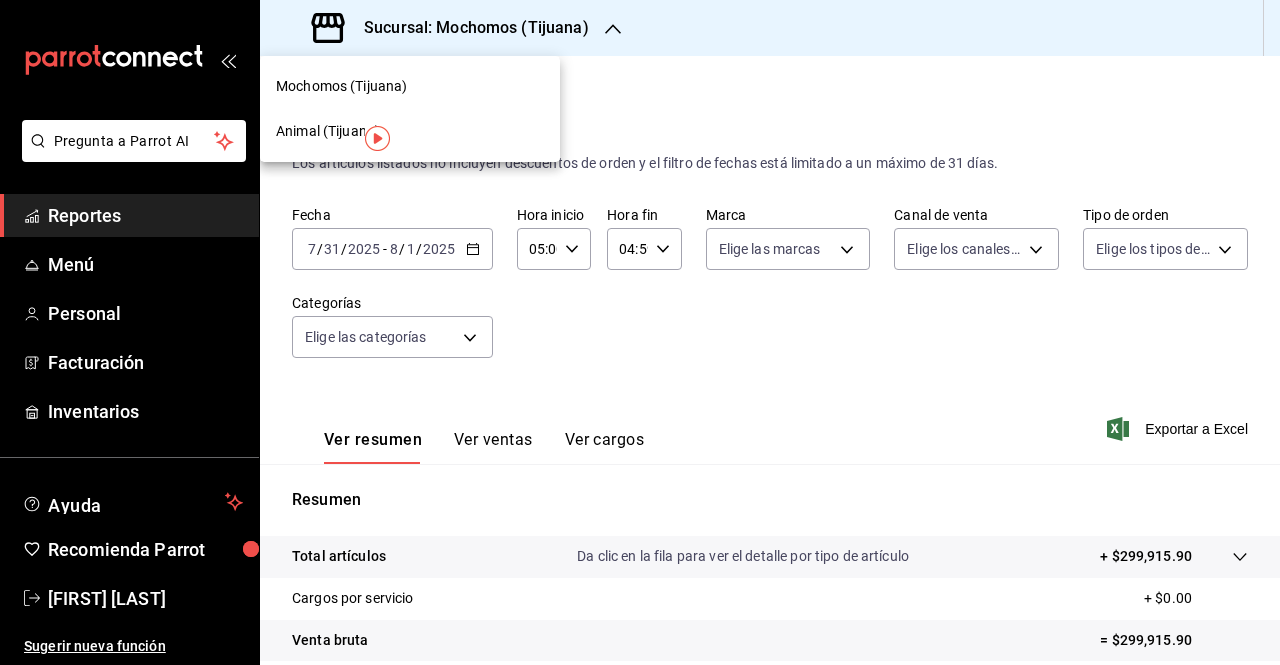 click on "Animal (Tijuana)" at bounding box center (328, 131) 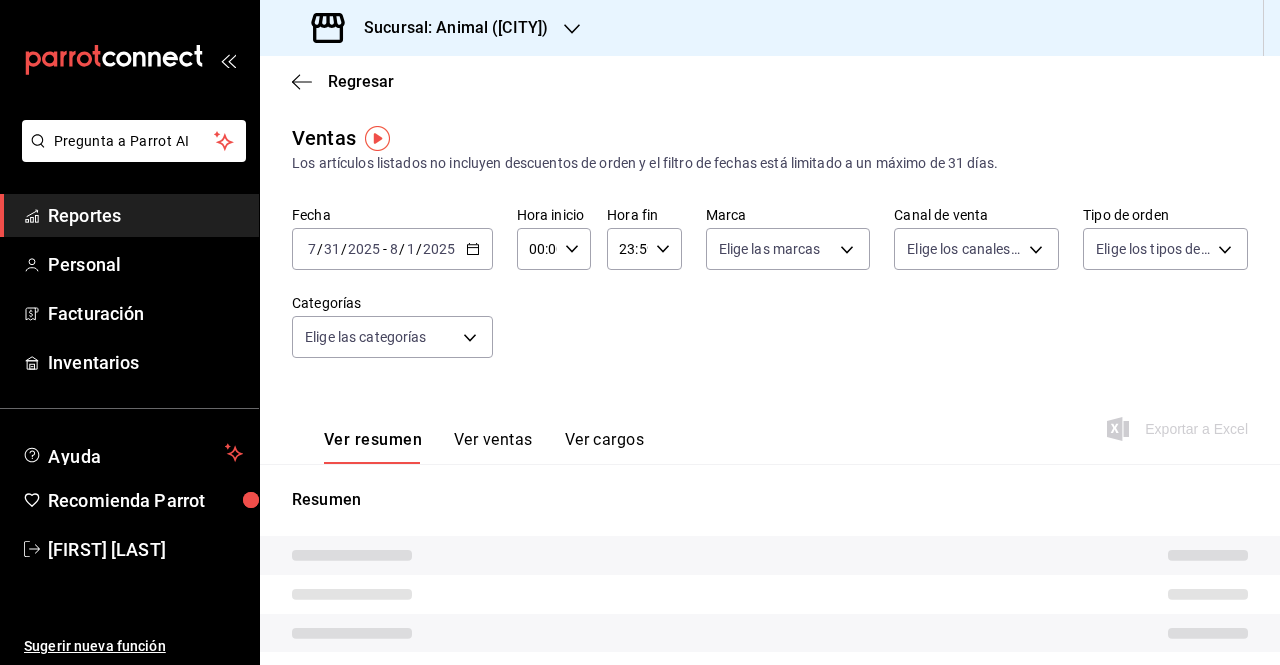 type on "05:00" 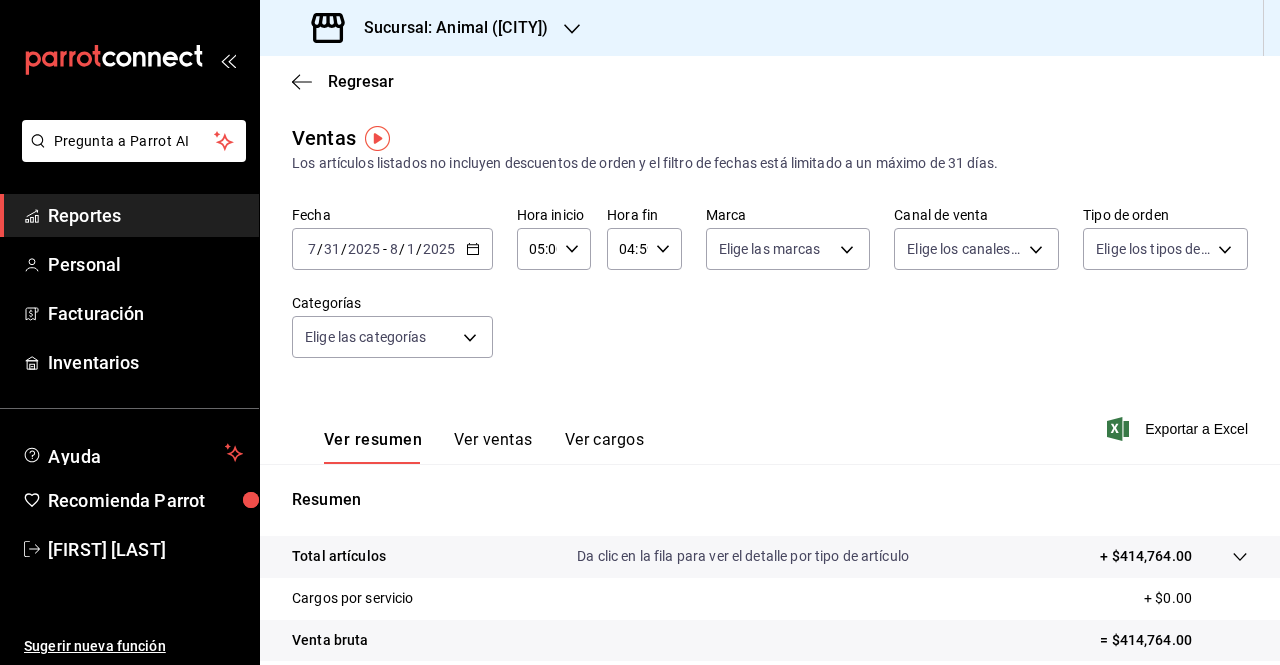 click on "2025-07-31 7 / 31 / 2025 - 2025-08-01 8 / 1 / 2025" at bounding box center (392, 249) 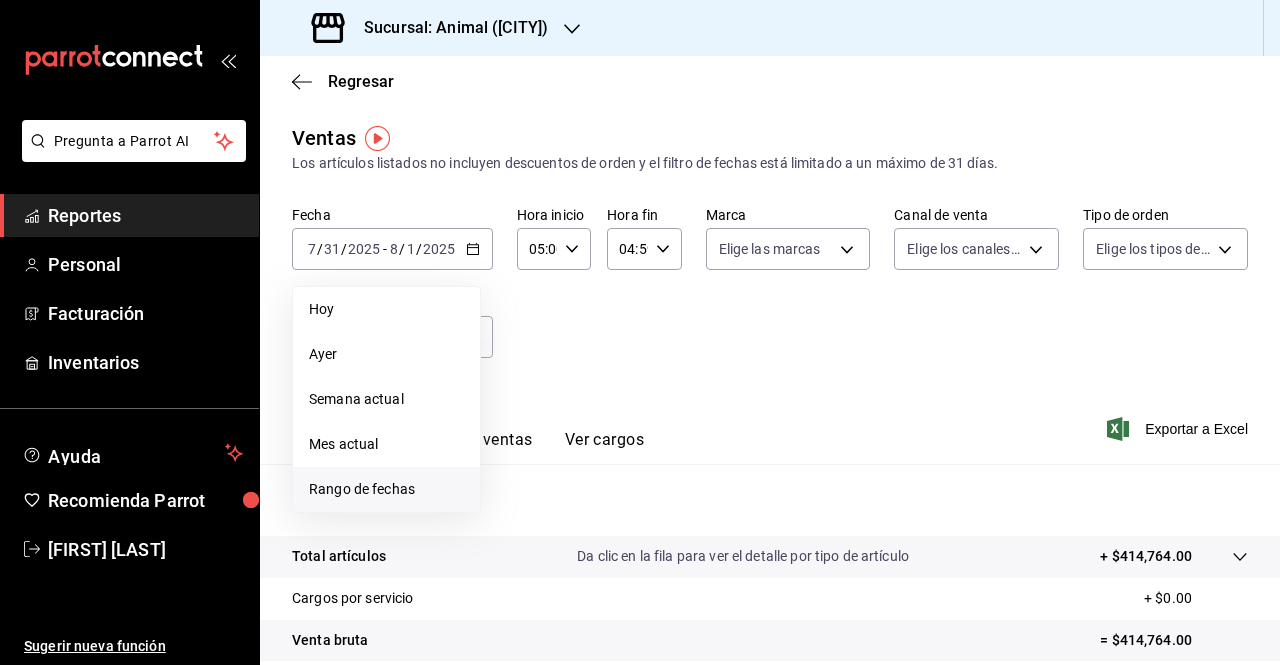 click on "Rango de fechas" at bounding box center [386, 489] 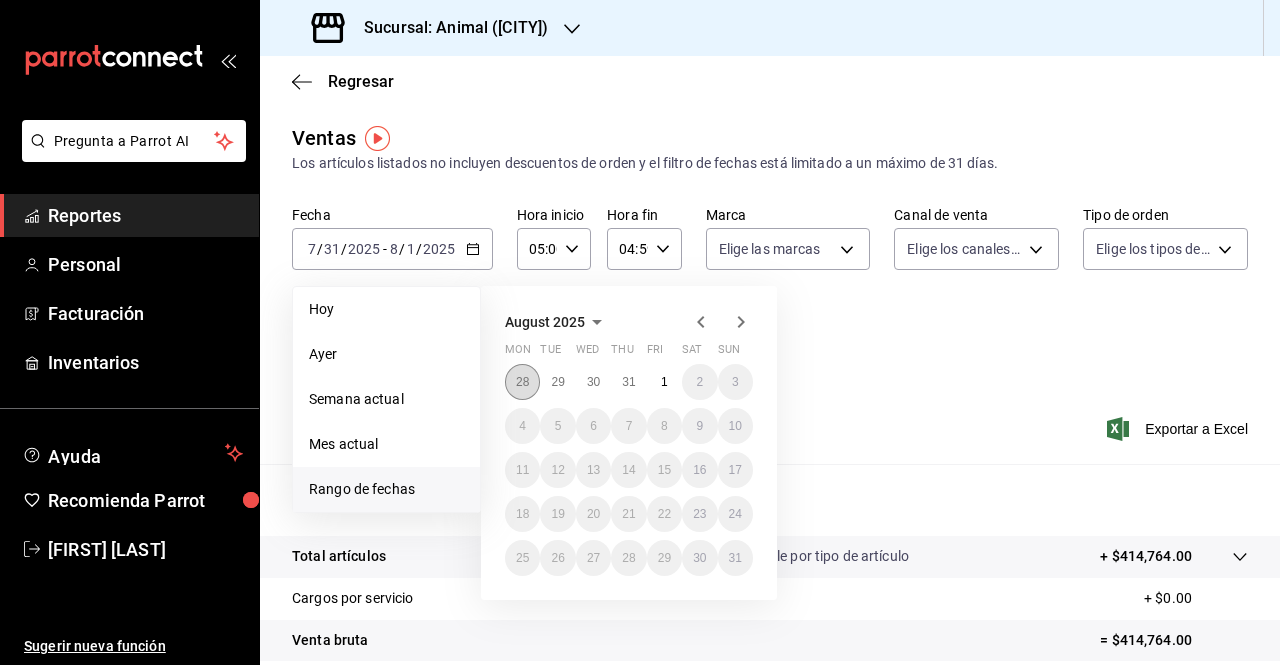 click on "28" at bounding box center [522, 382] 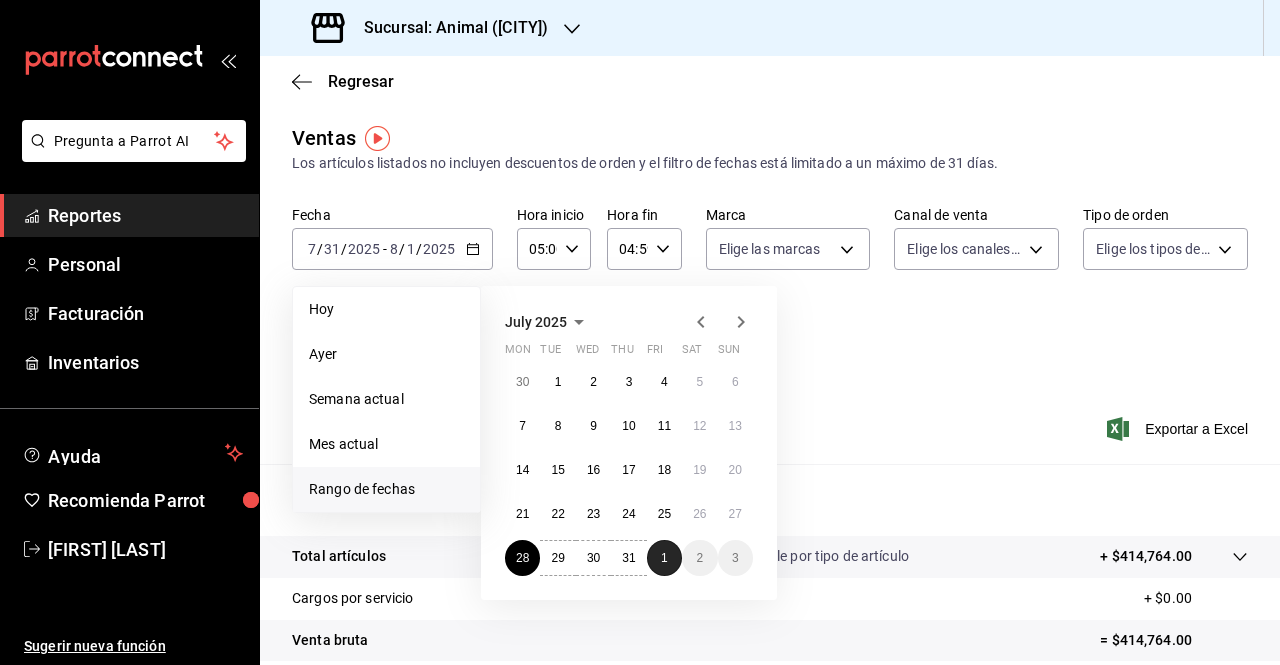 click on "1" at bounding box center (664, 558) 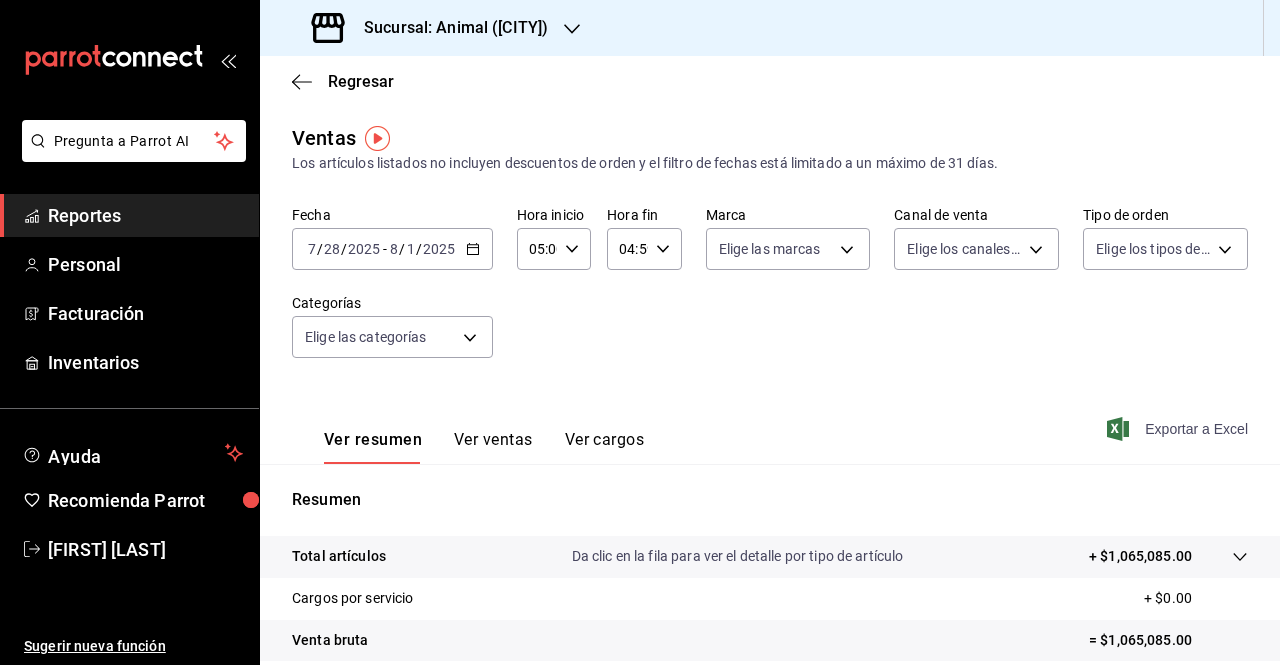 click on "Exportar a Excel" at bounding box center [1179, 429] 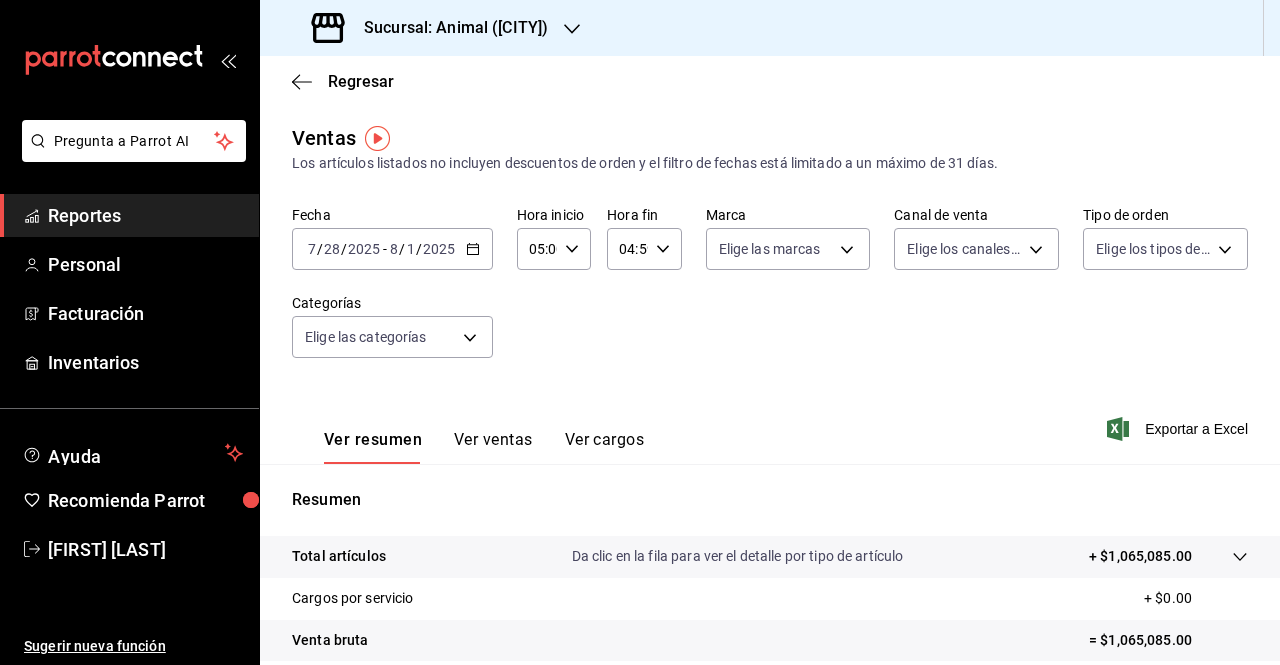 click on "2025-07-28 7 / 28 / 2025 - 2025-08-01 8 / 1 / 2025" at bounding box center [392, 249] 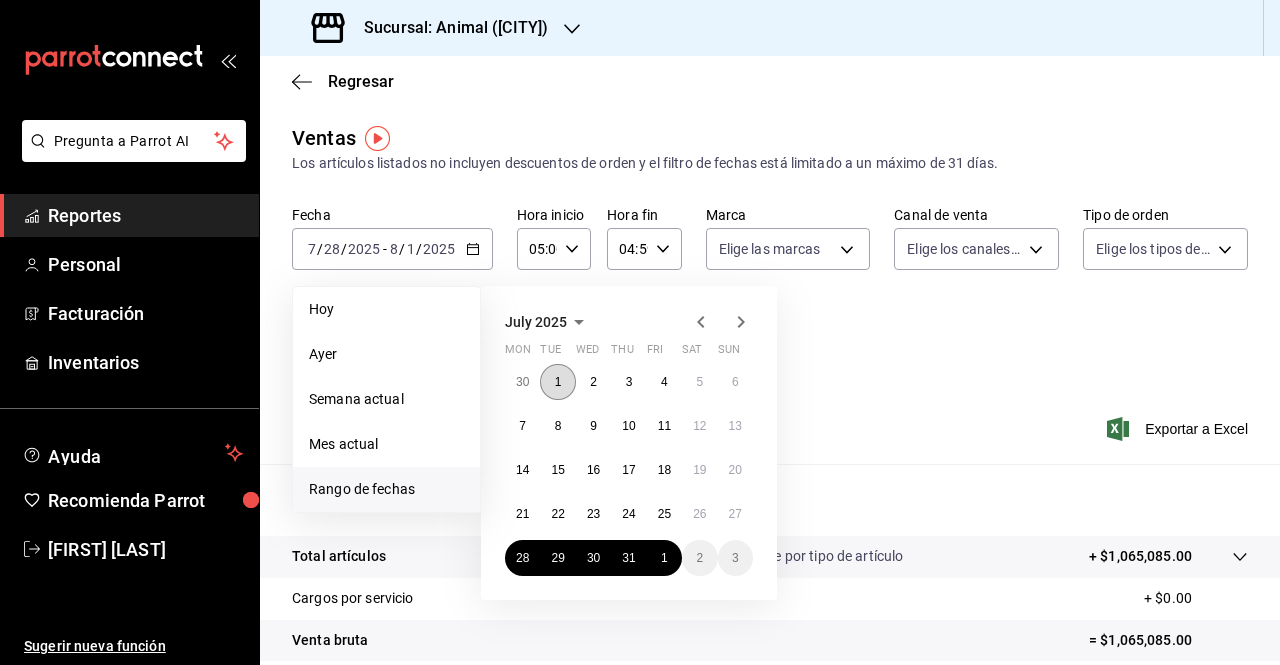 click on "1" at bounding box center [558, 382] 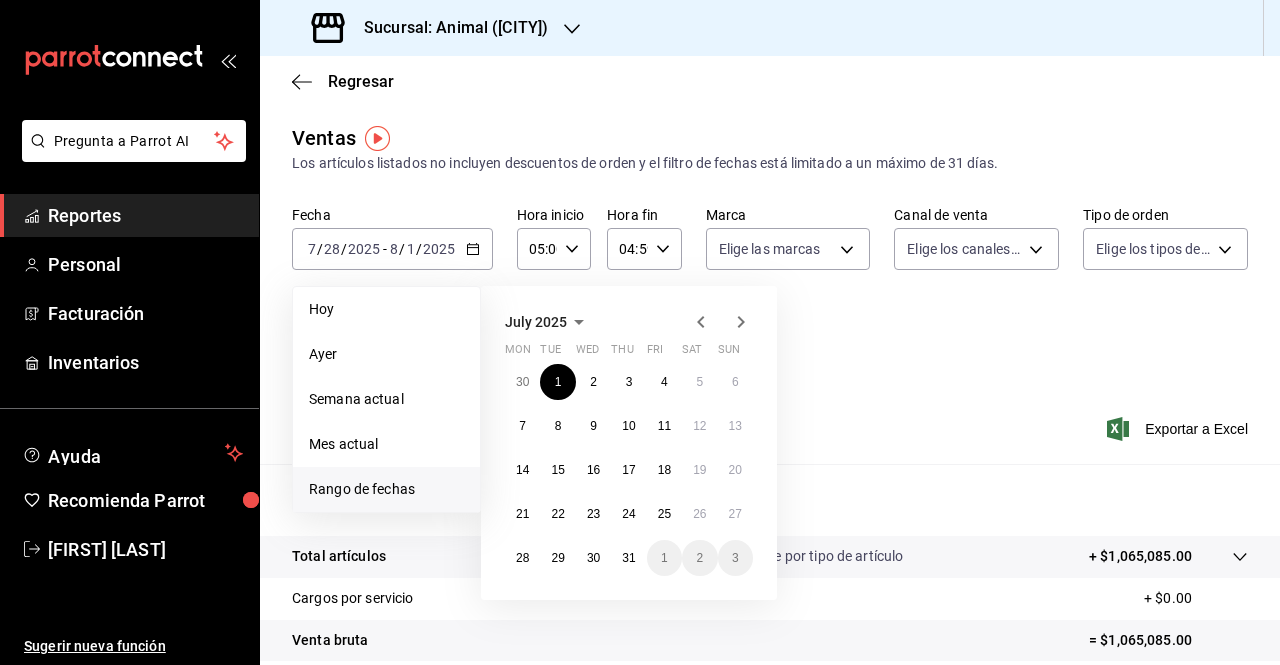 click 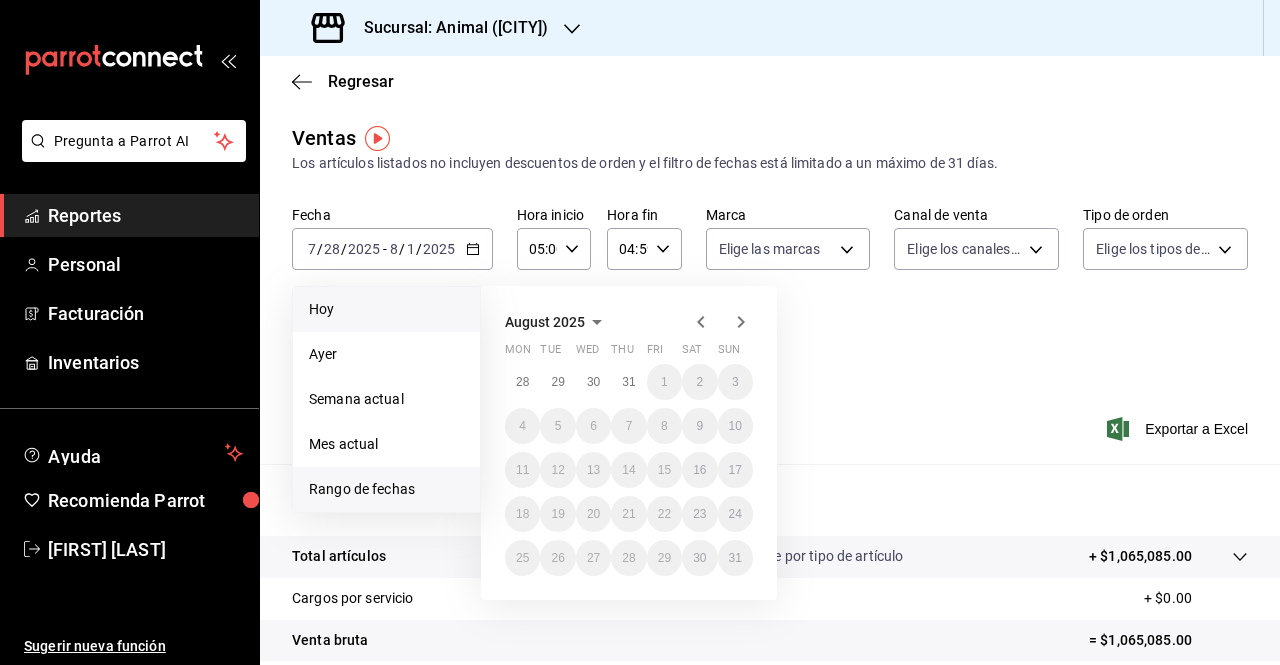 click on "Hoy" at bounding box center [386, 309] 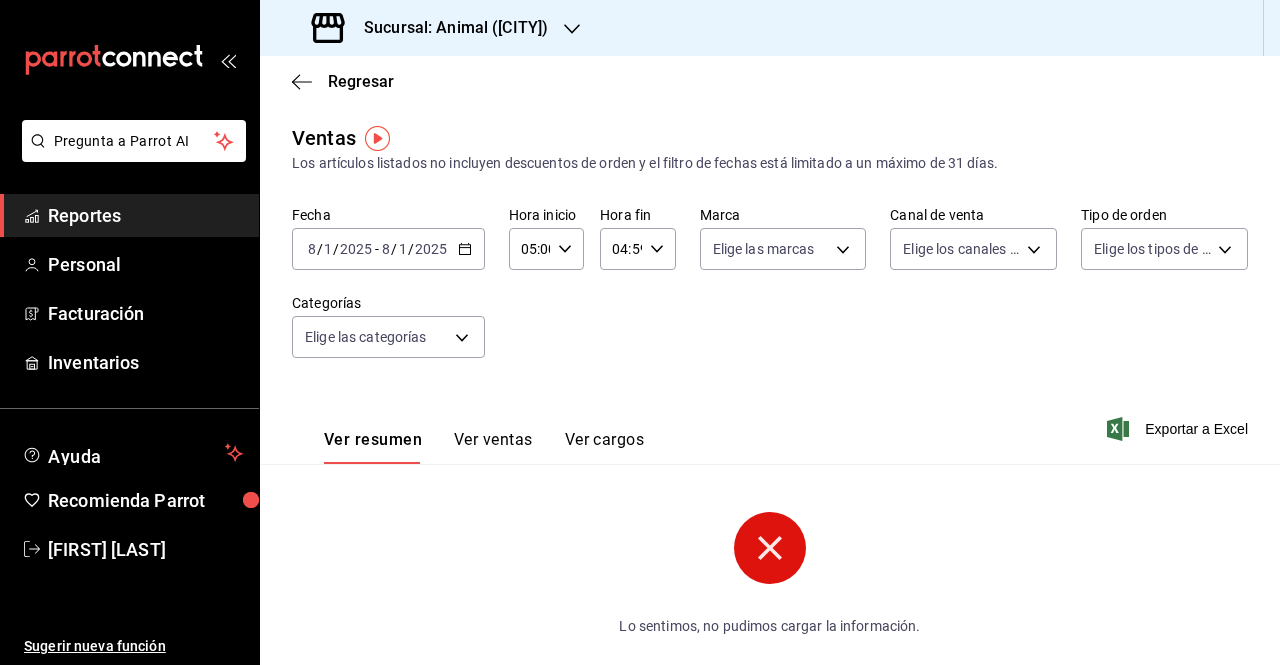 click 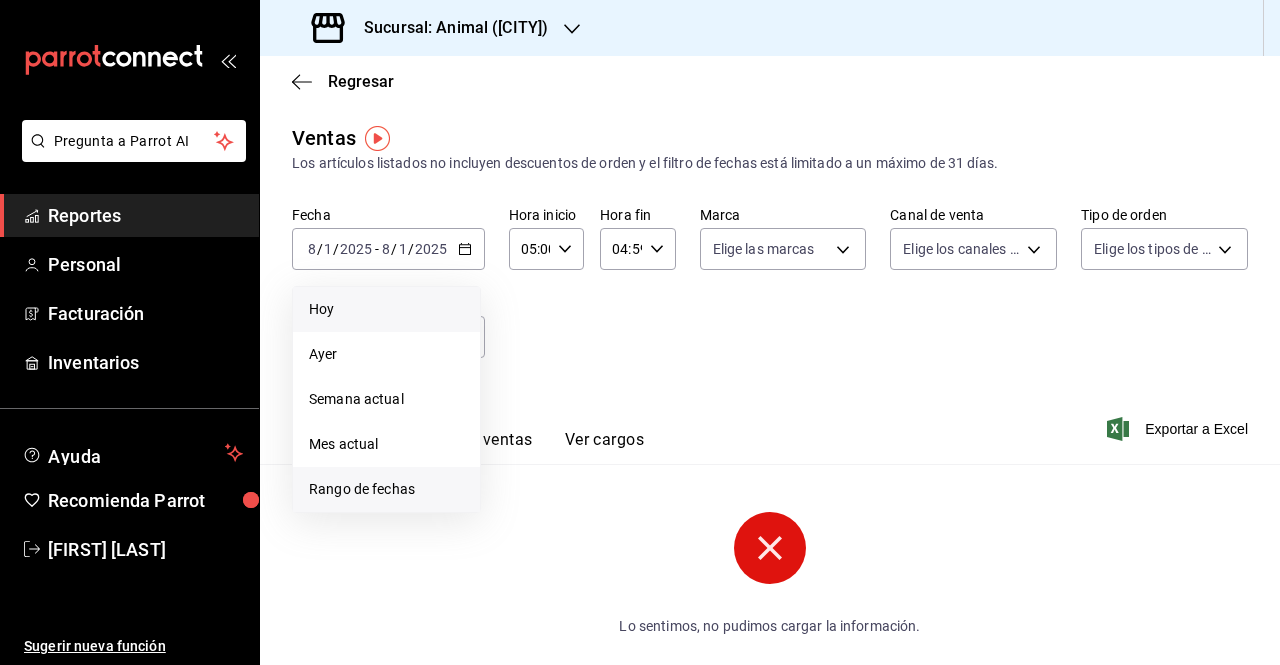 click on "Rango de fechas" at bounding box center (386, 489) 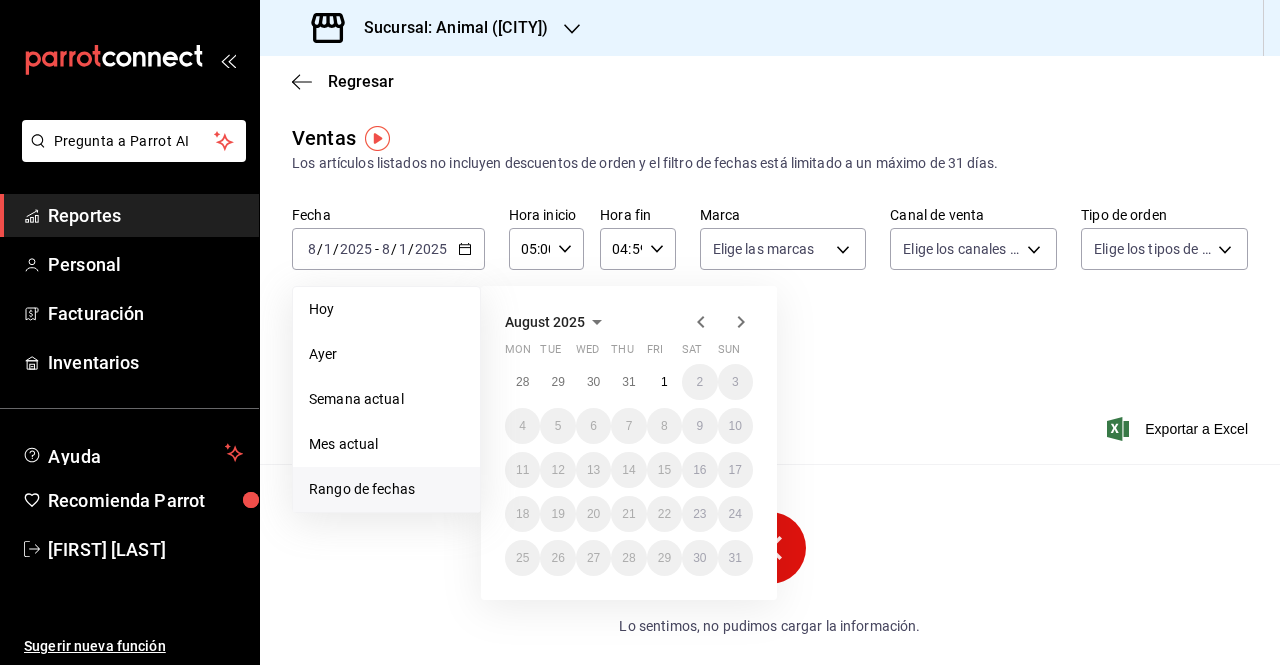 click 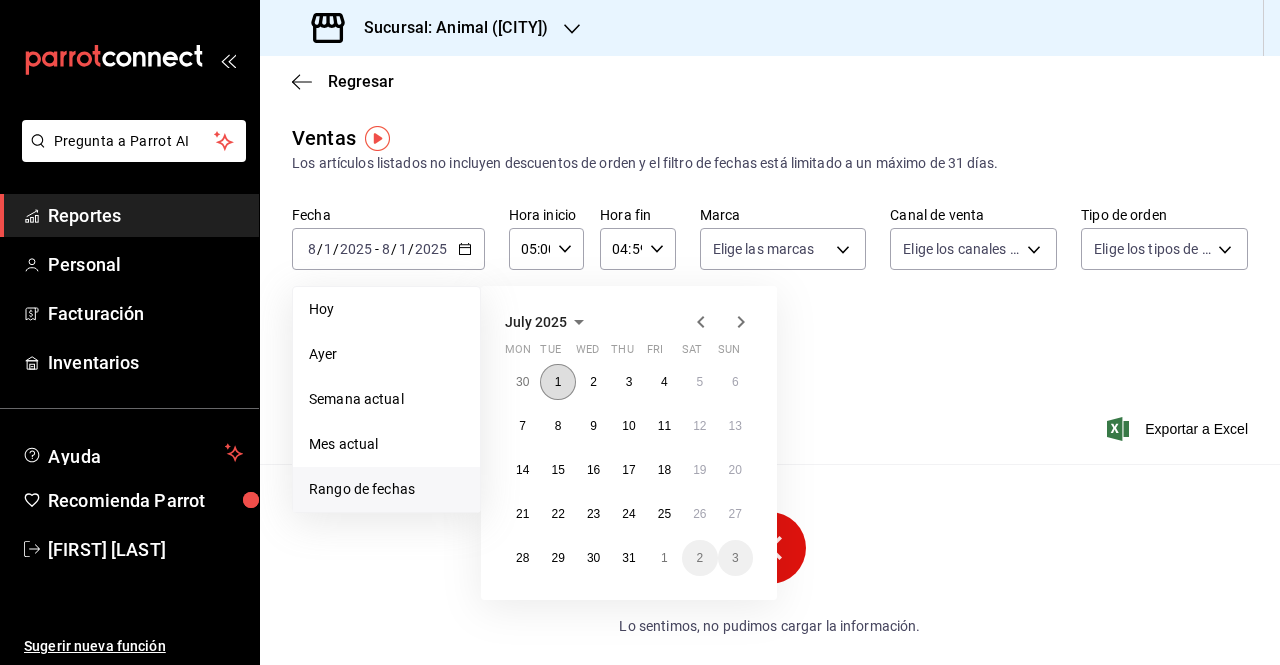click on "1" at bounding box center (557, 382) 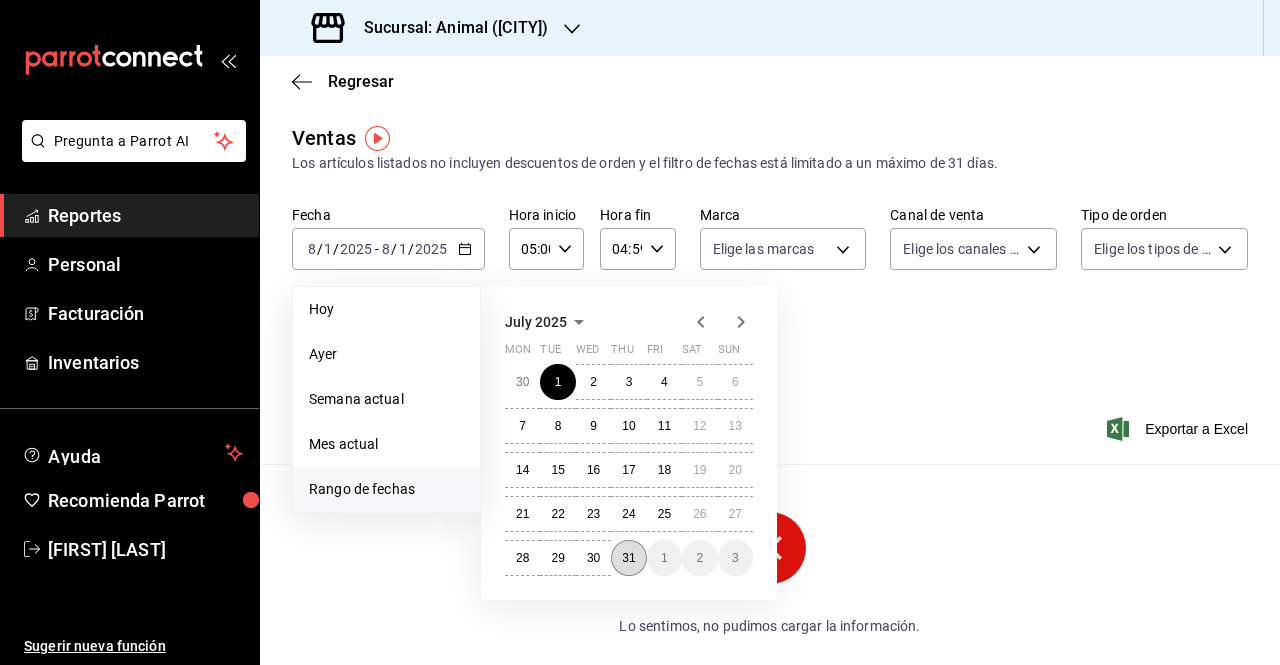 click on "31" at bounding box center [628, 558] 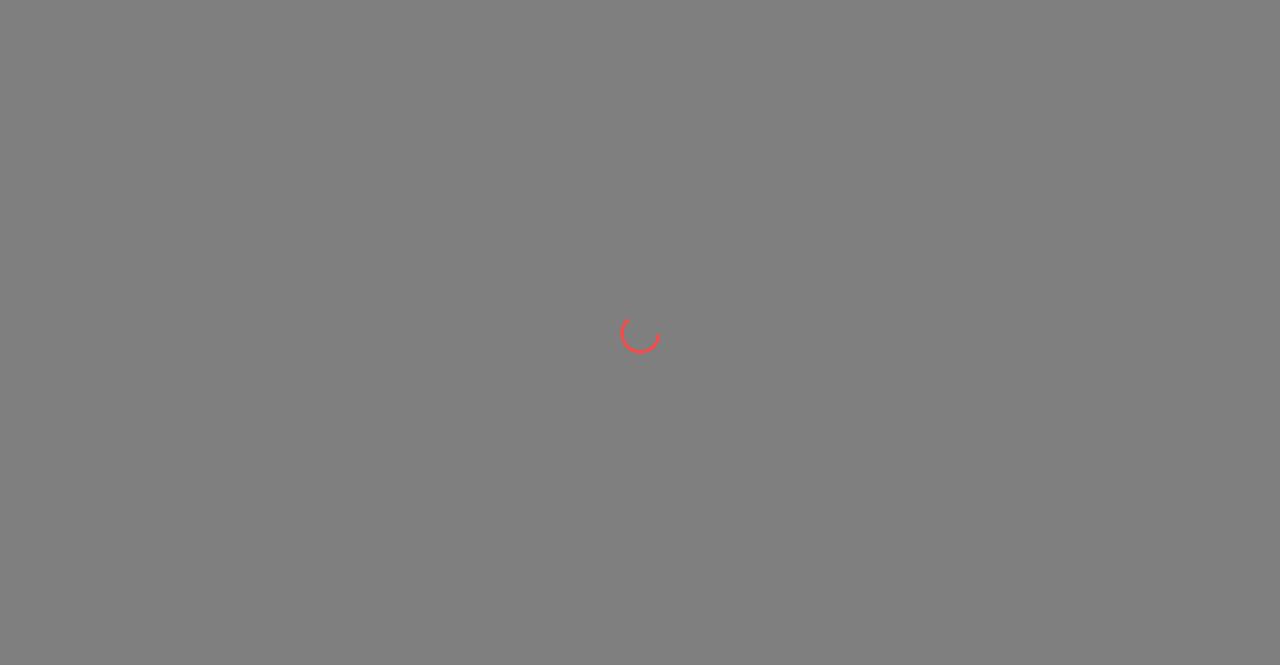scroll, scrollTop: 0, scrollLeft: 0, axis: both 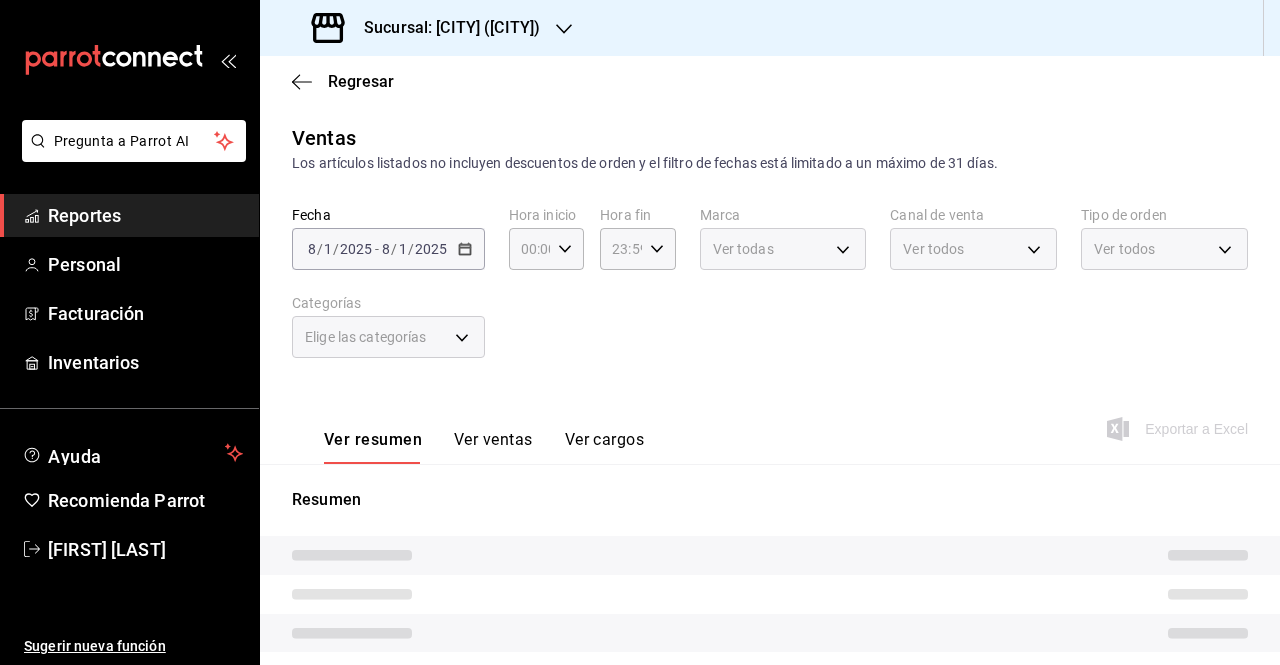 type on "05:00" 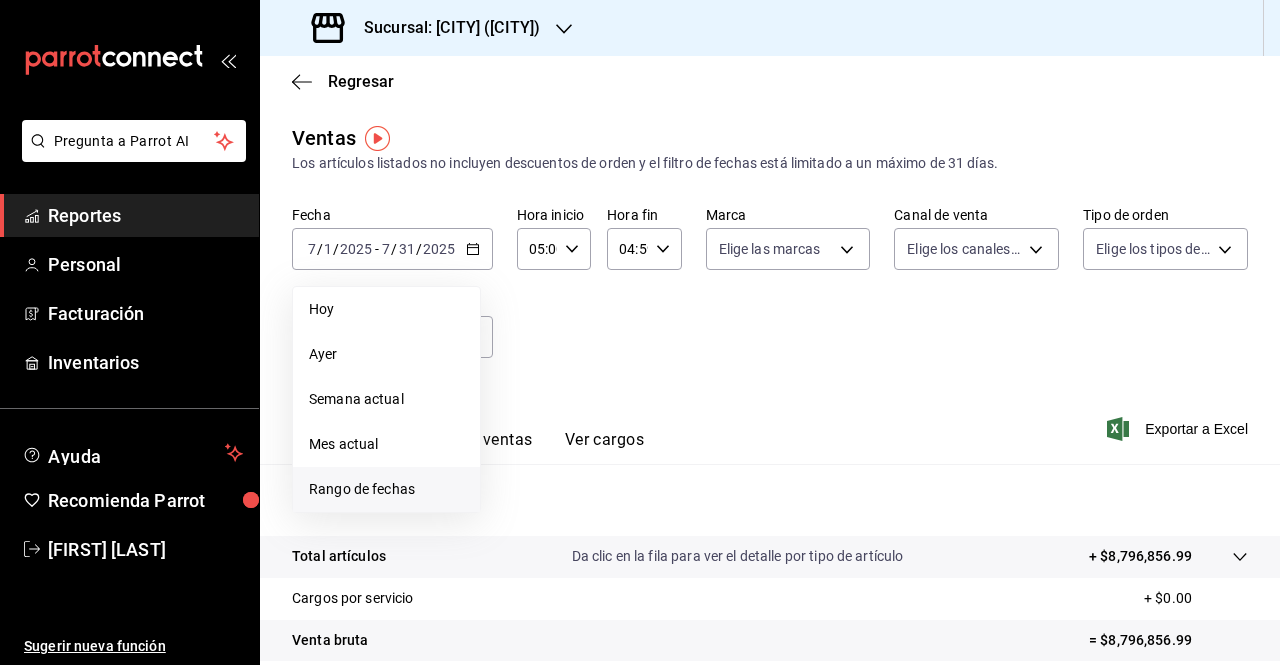 click on "Rango de fechas" at bounding box center (386, 489) 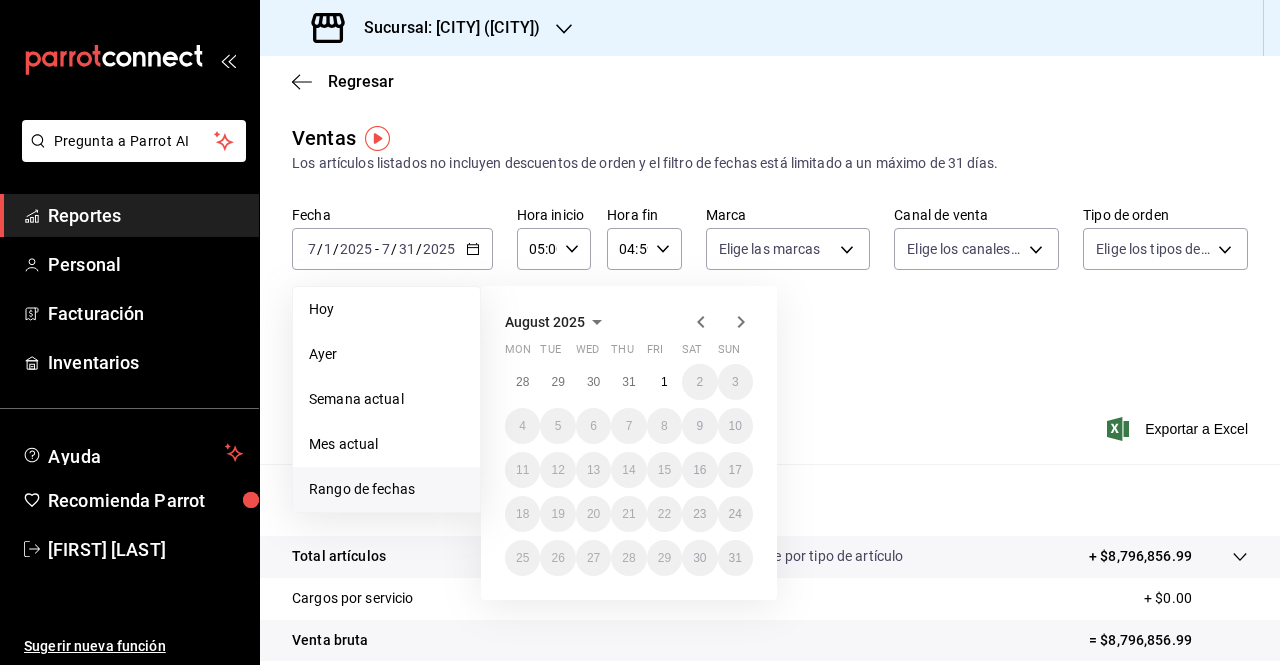 click 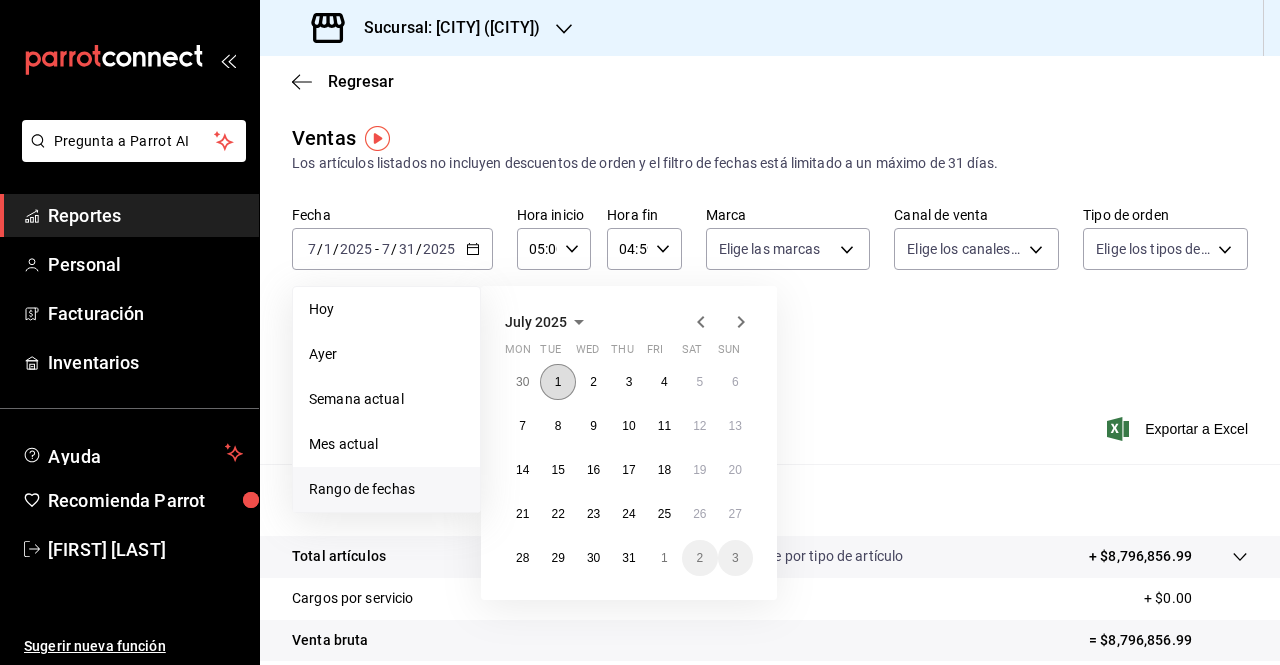 click on "1" at bounding box center [558, 382] 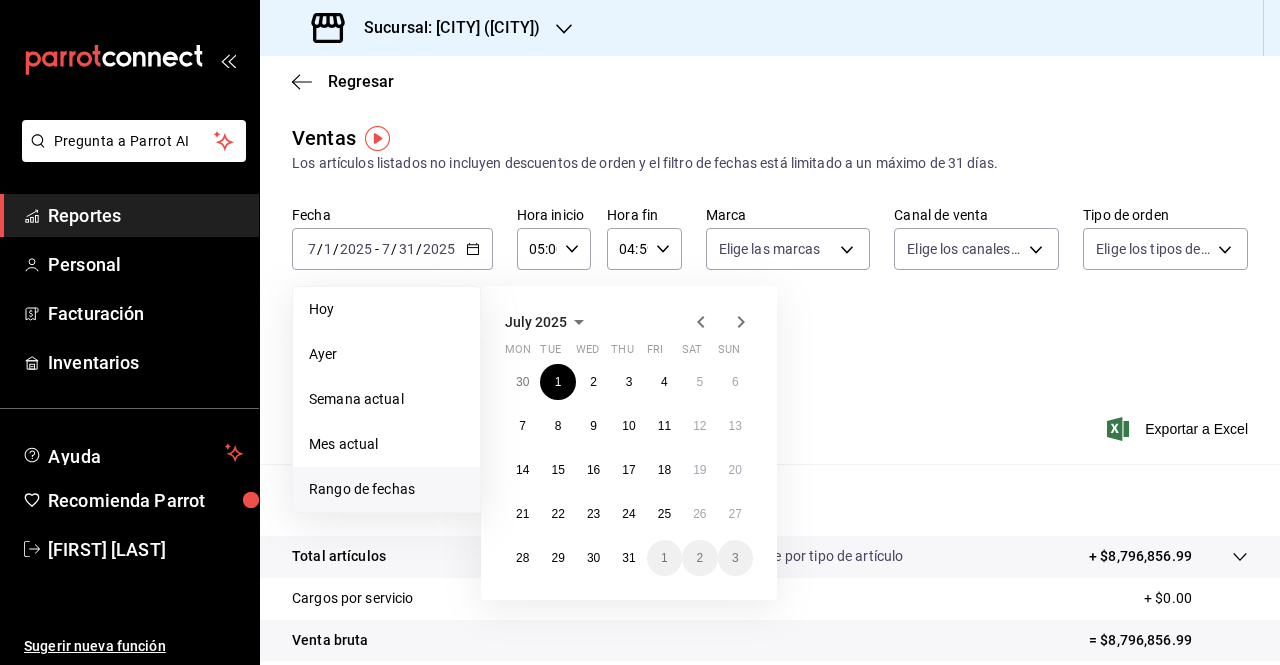 click on "Rango de fechas" at bounding box center [386, 489] 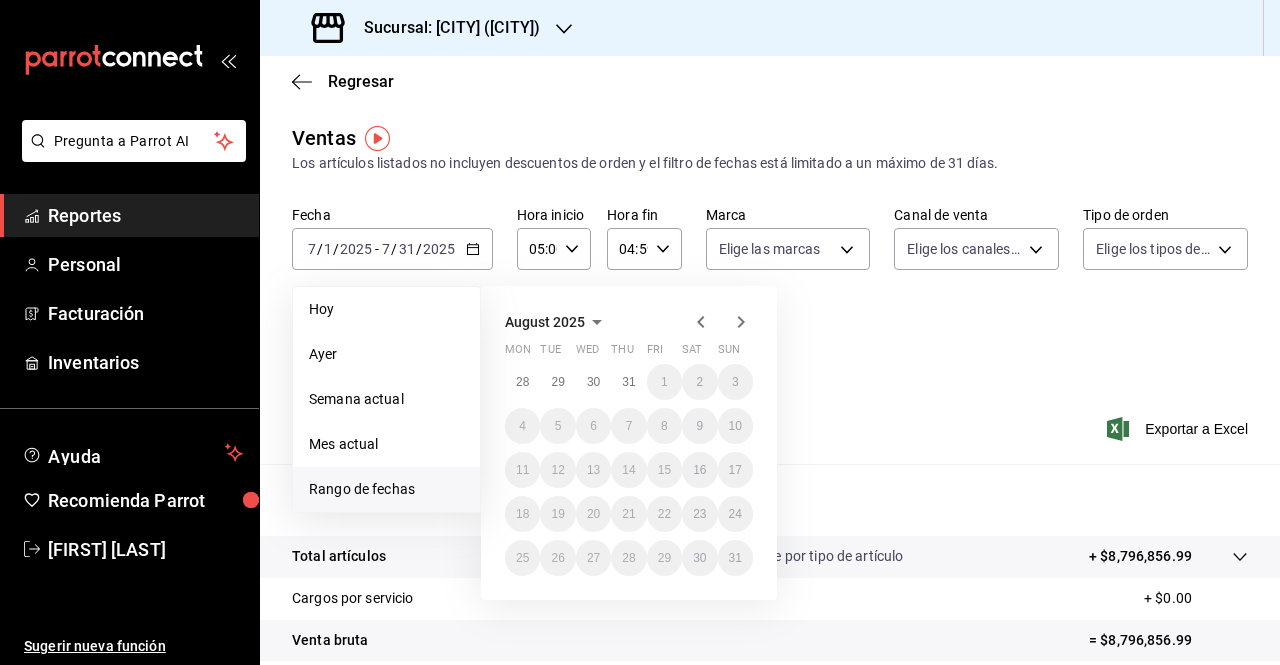 click on "Fecha [DATE] [DATE] - [DATE] [DATE] Hoy Ayer Semana actual Mes actual Rango de fechas August [YEAR] Mon Tue Wed Thu Fri Sat Sun 28 29 30 31 1 2 3 4 5 6 7 8 9 10 11 12 13 14 15 16 17 18 19 20 21 22 23 24 25 26 27 28 29 30 31 Hora inicio [TIME] Hora inicio Hora fin [TIME] Hora fin Marca Elige las marcas Canal de venta Elige los canales de venta Tipo de orden Elige los tipos de orden Categorías Elige las categorías" at bounding box center [770, 294] 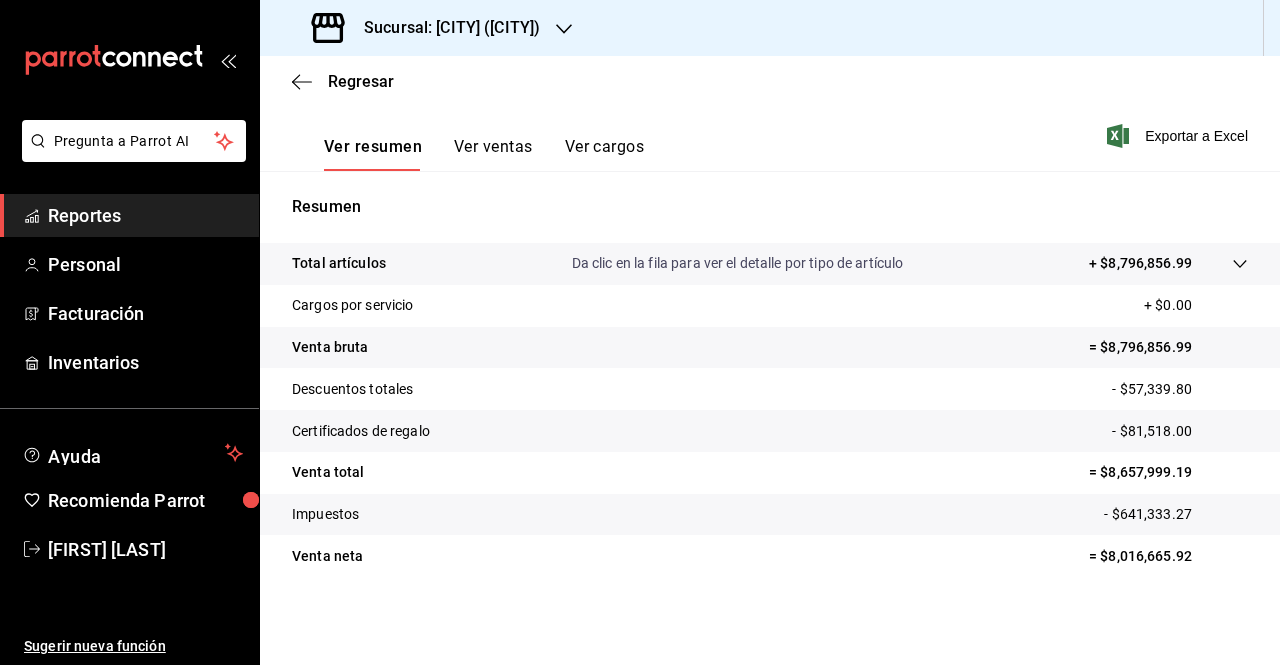 scroll, scrollTop: 0, scrollLeft: 0, axis: both 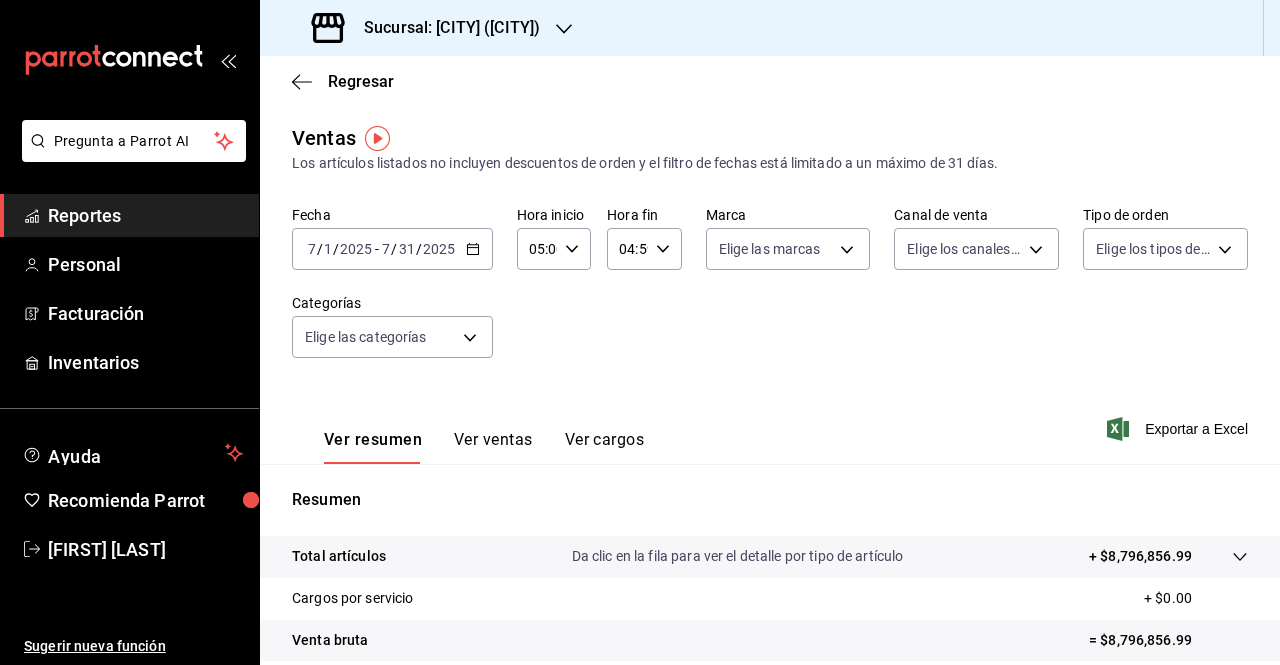 click 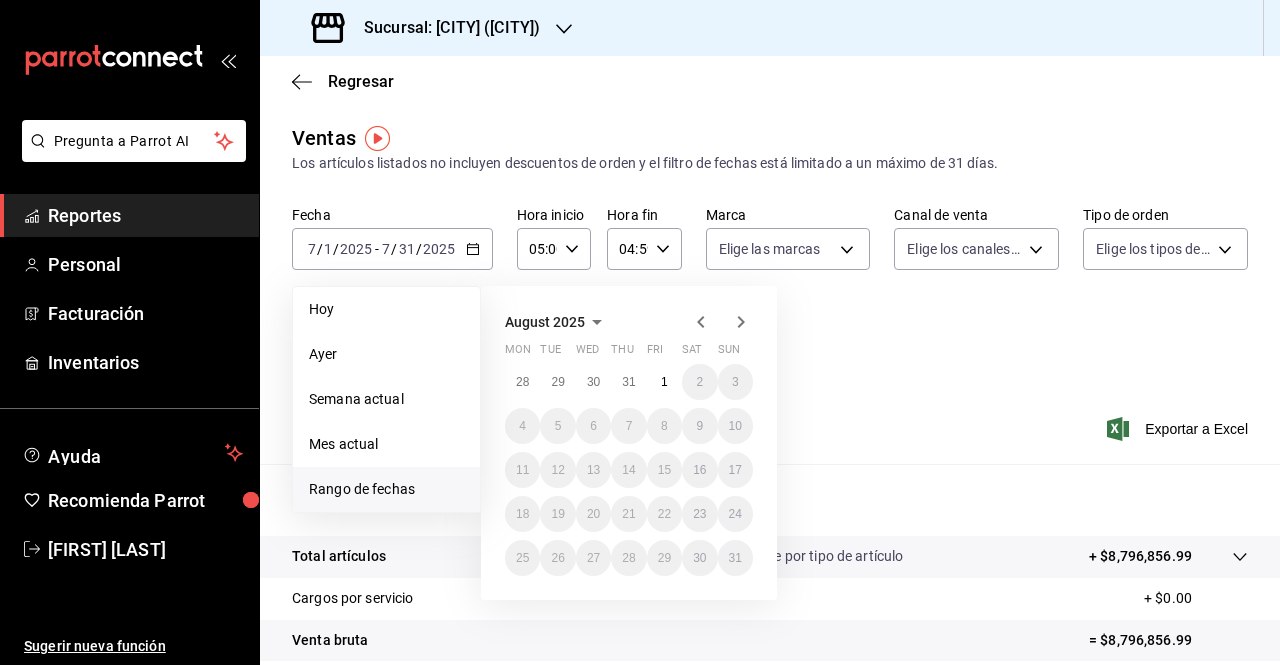 click 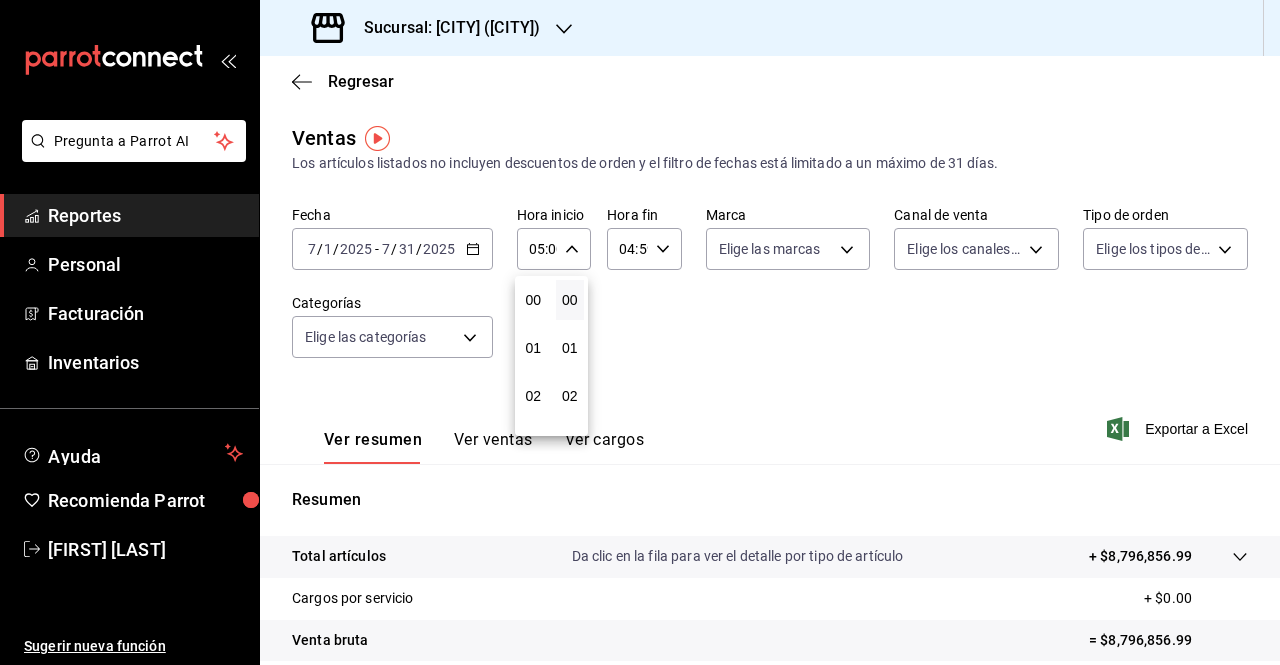 scroll, scrollTop: 240, scrollLeft: 0, axis: vertical 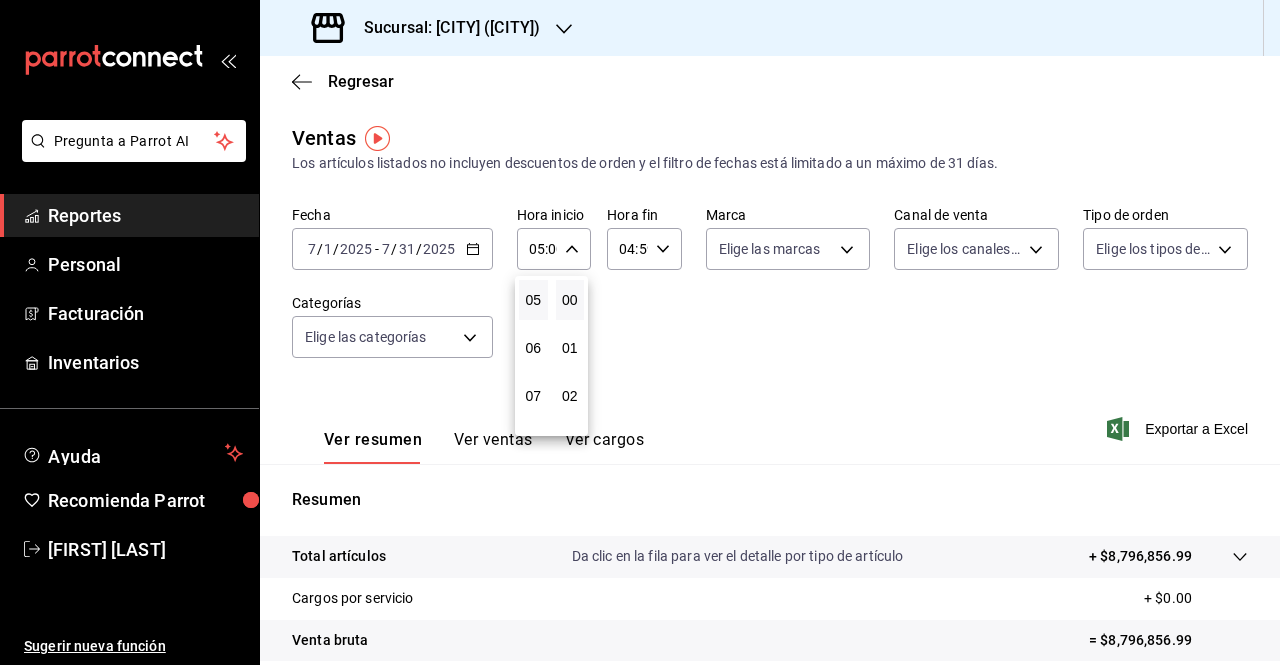 click at bounding box center [640, 332] 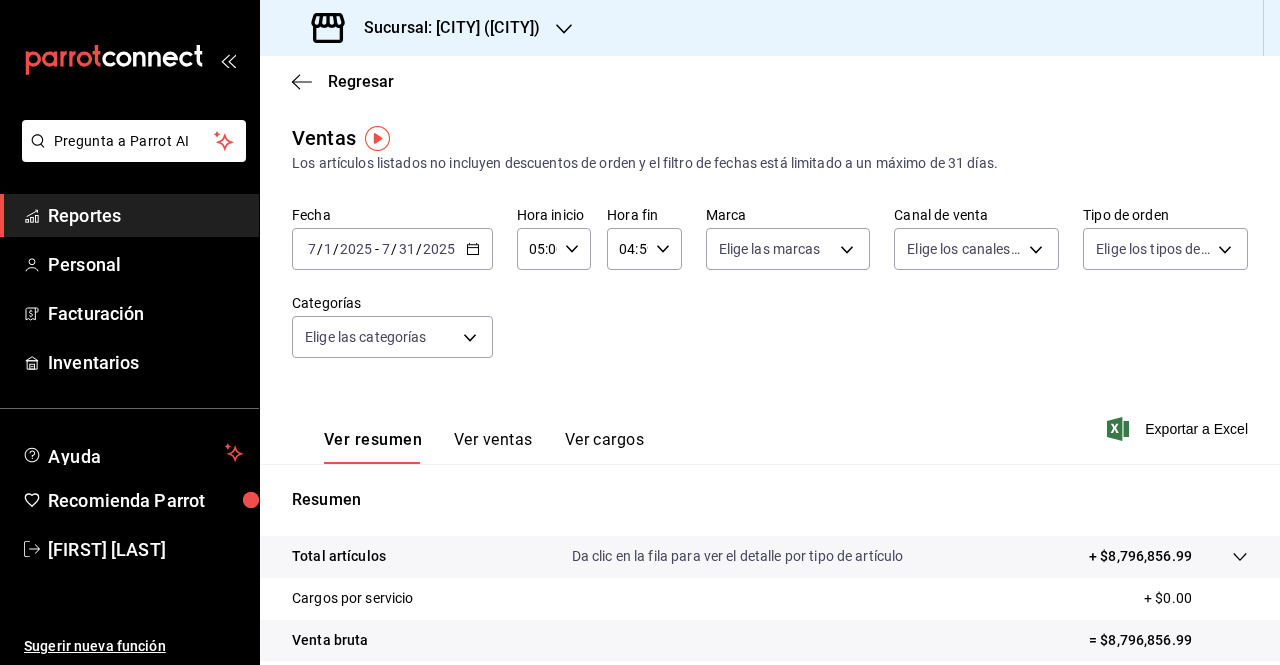 click 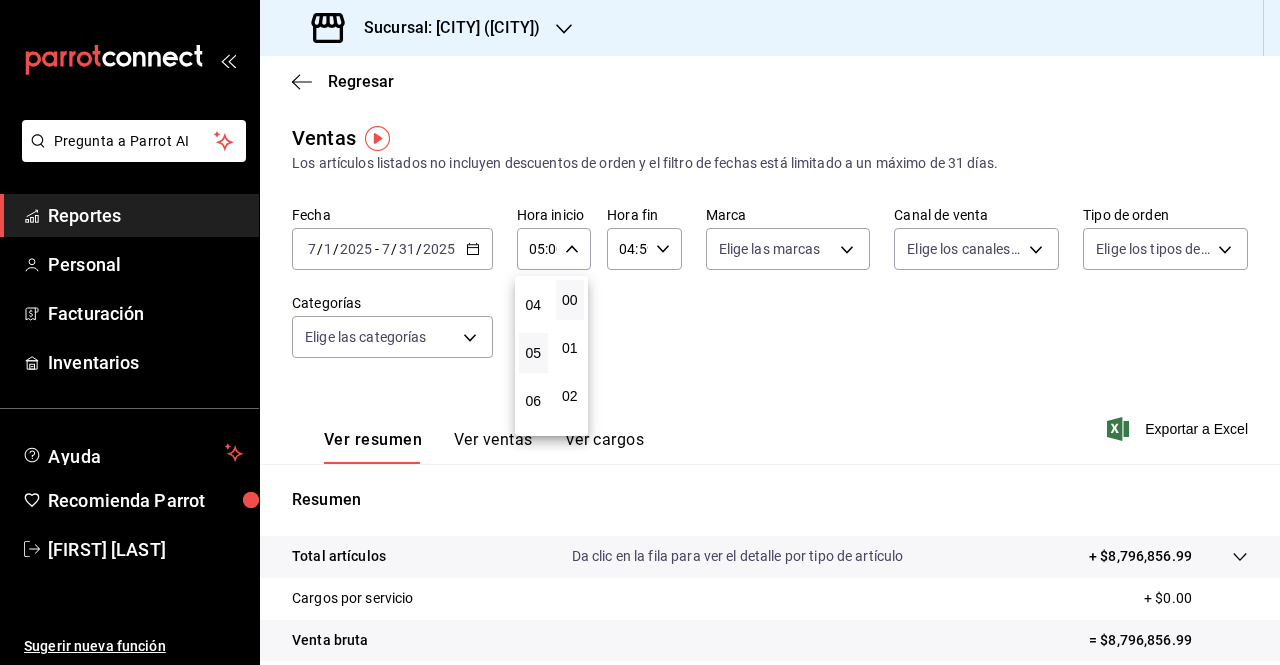 scroll, scrollTop: 189, scrollLeft: 0, axis: vertical 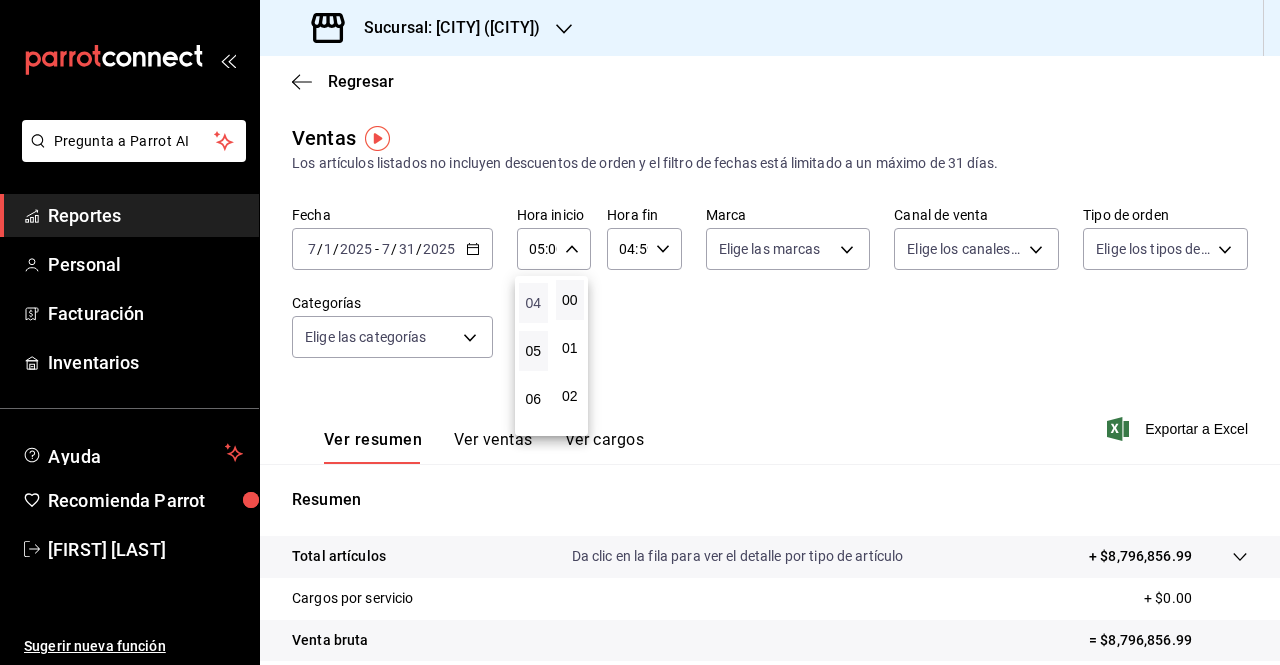 click on "04" at bounding box center [533, 303] 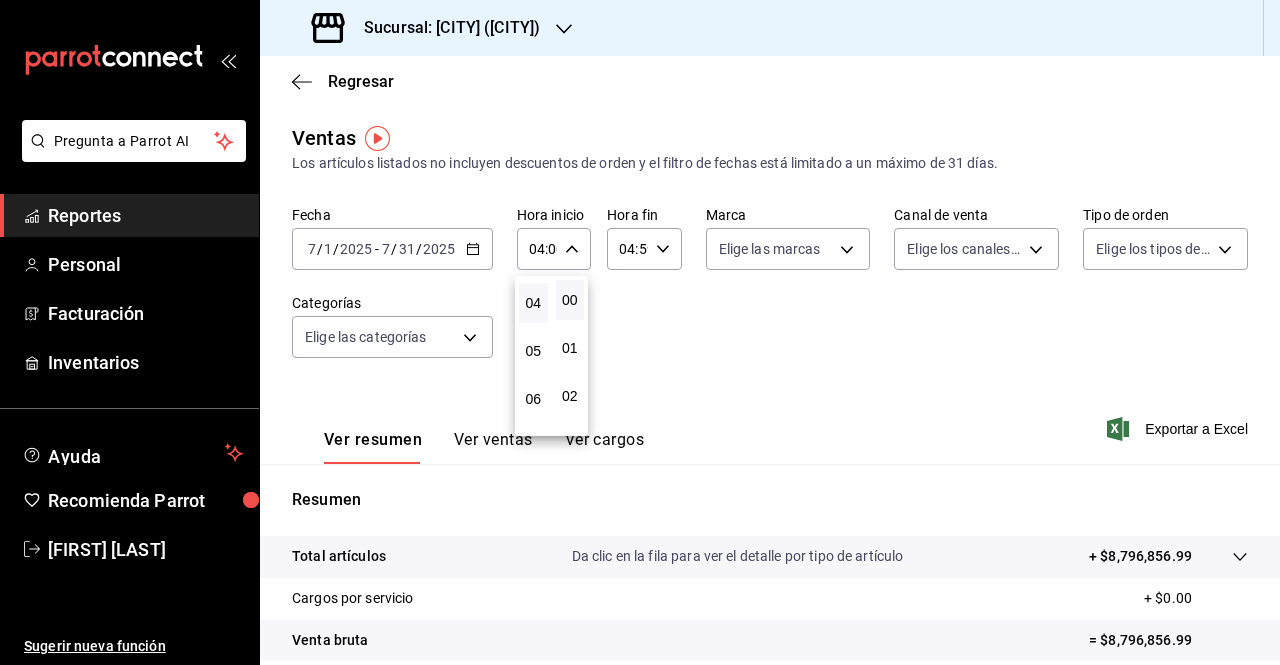 click at bounding box center [640, 332] 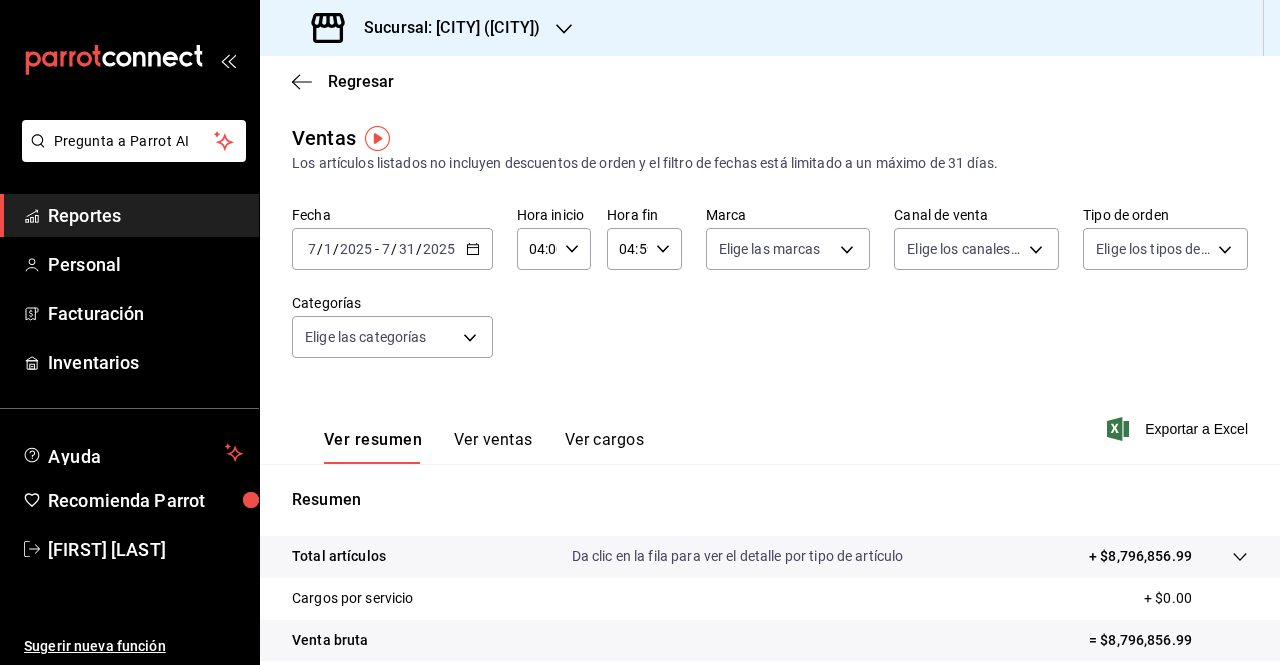 click 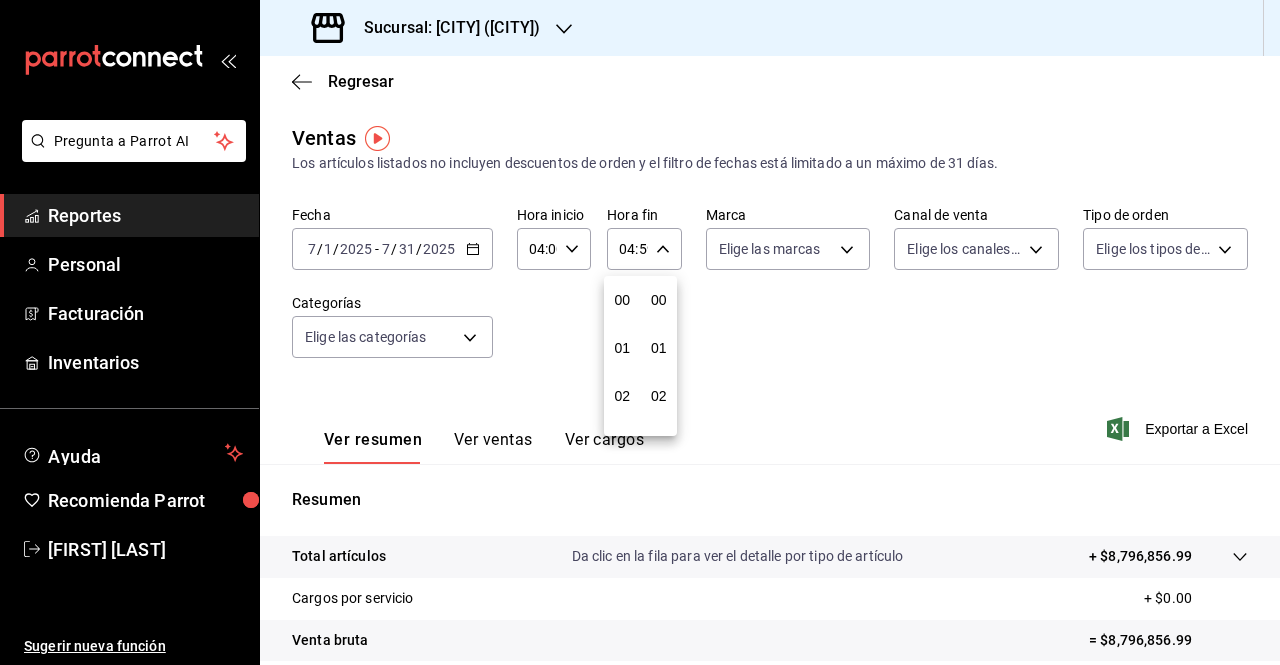 scroll, scrollTop: 192, scrollLeft: 0, axis: vertical 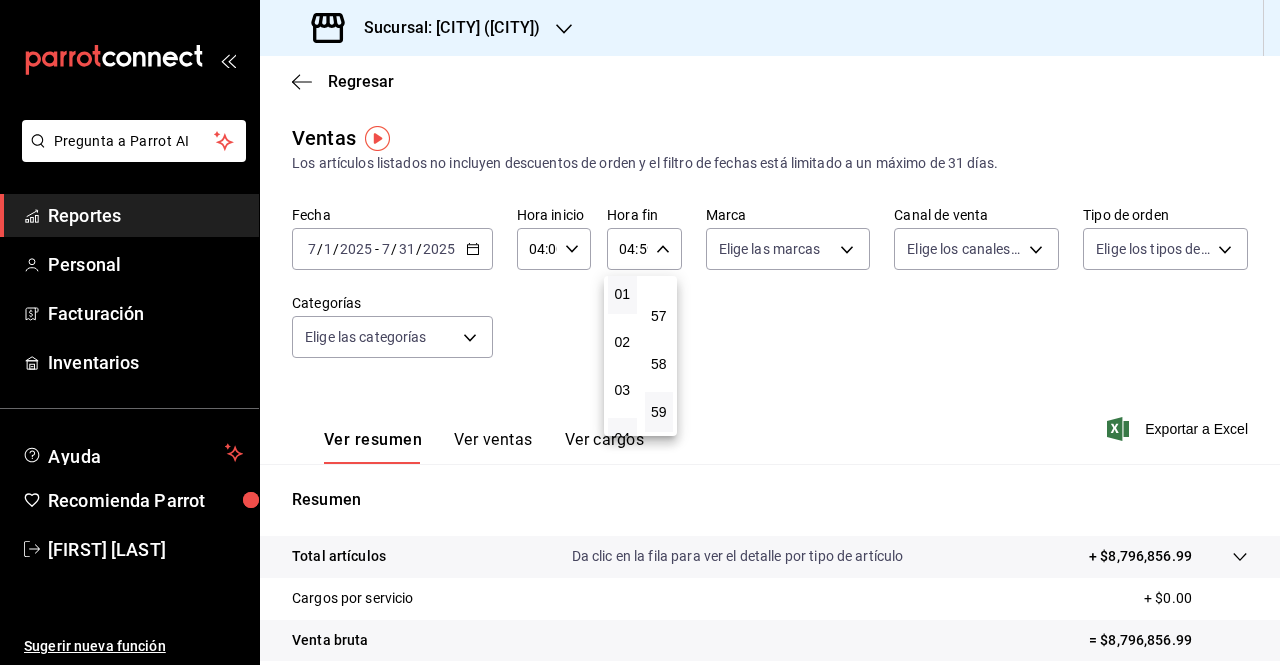 click on "01" at bounding box center (622, 294) 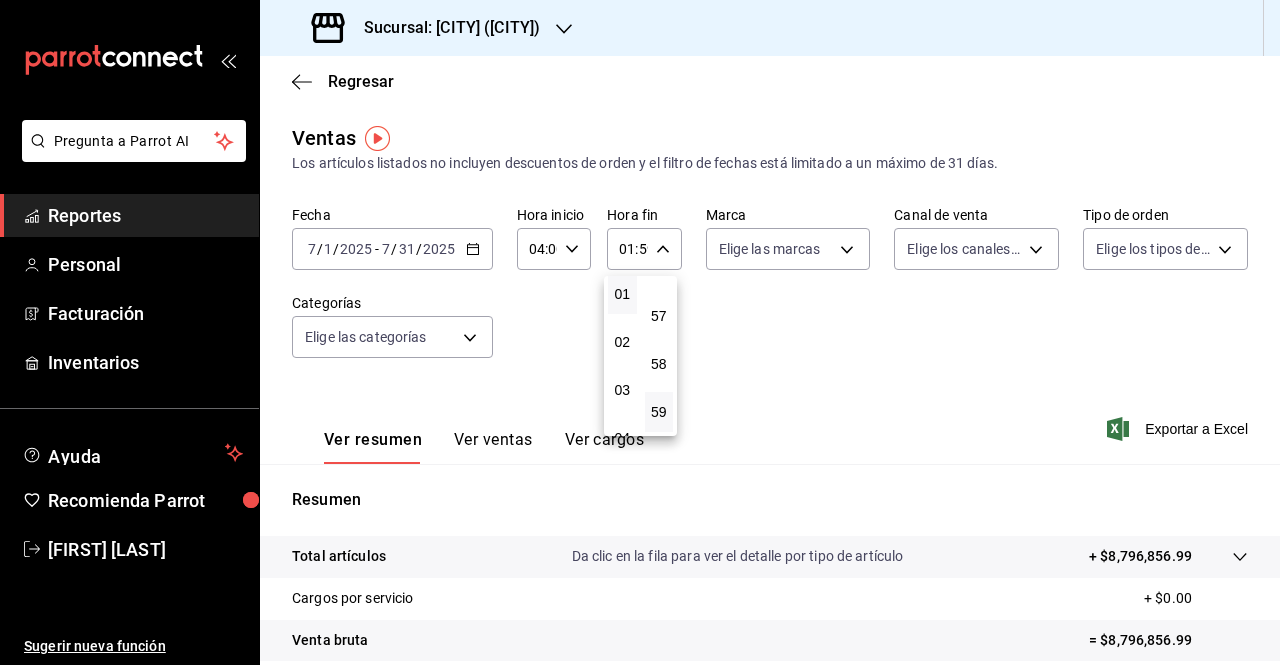 click at bounding box center [640, 332] 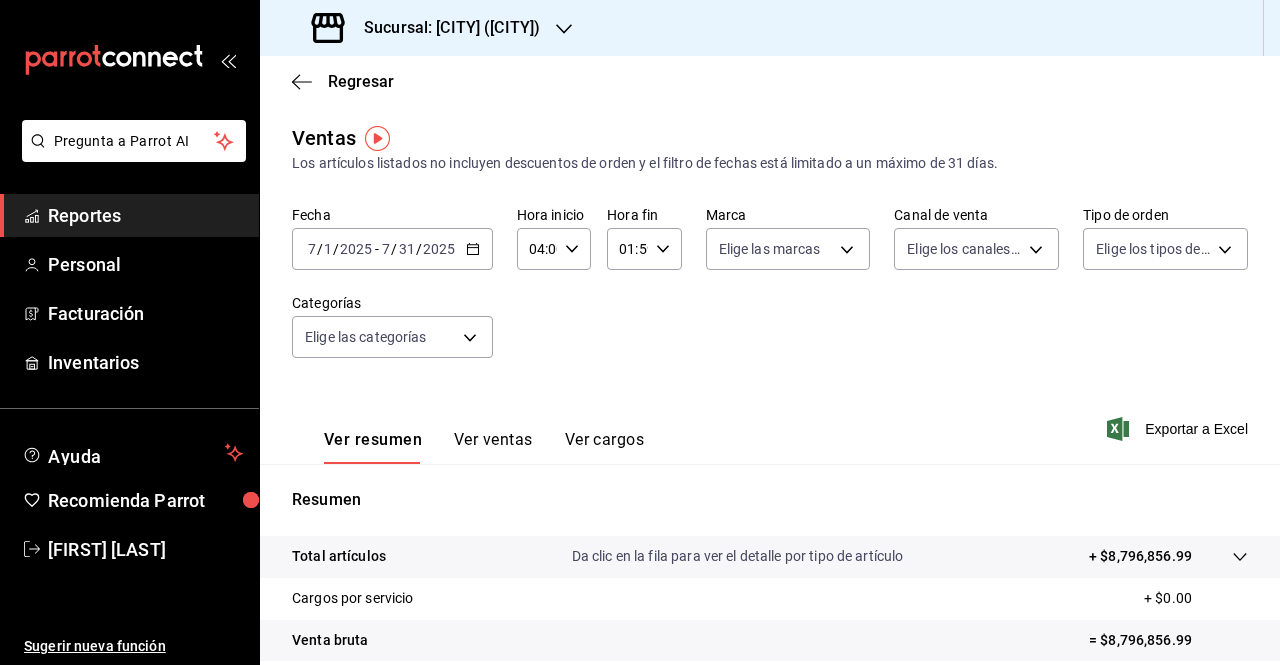 click 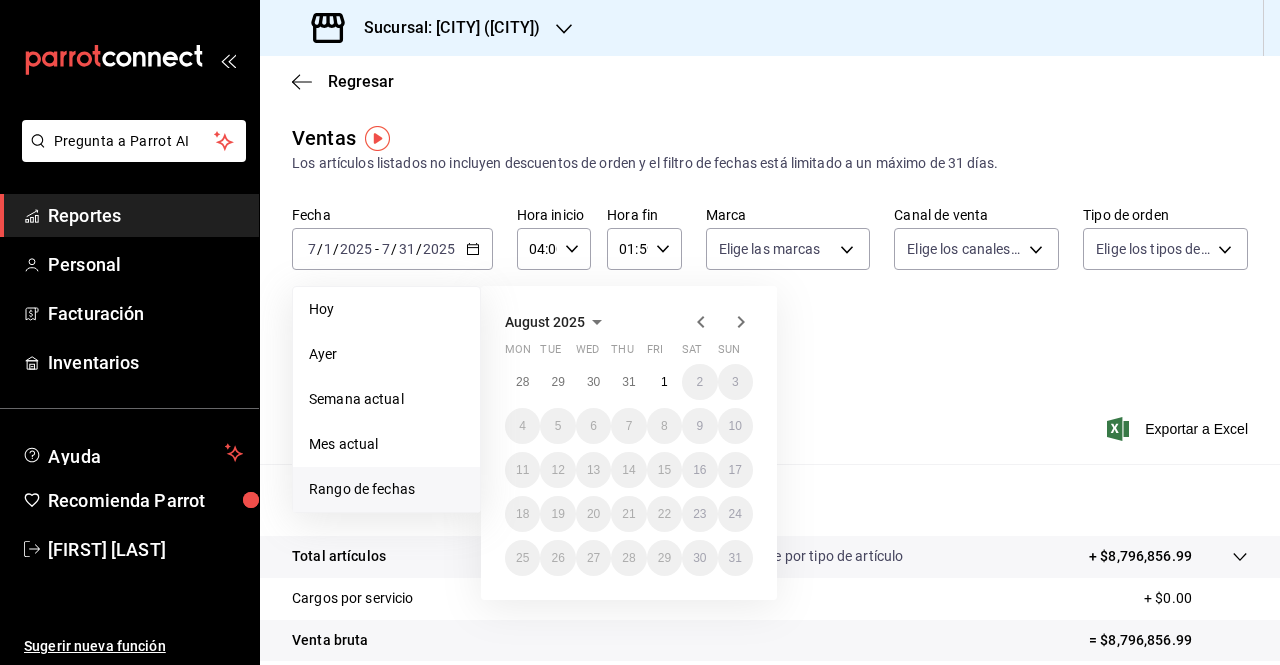 click 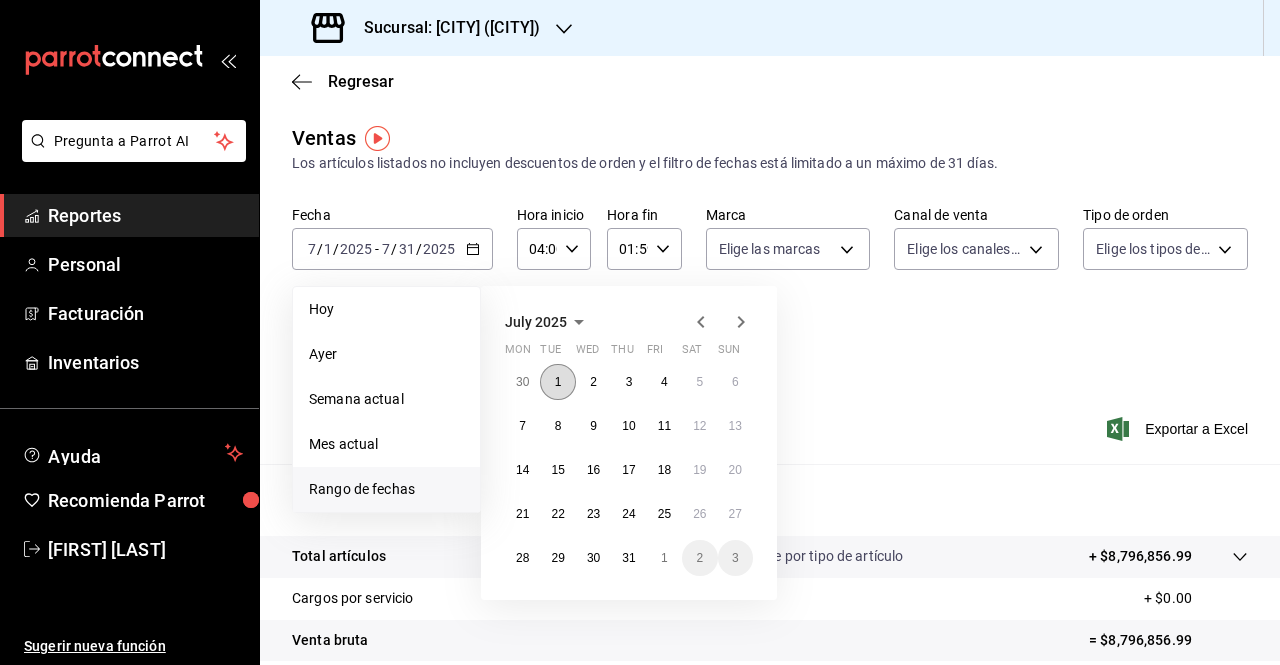 click on "1" at bounding box center (558, 382) 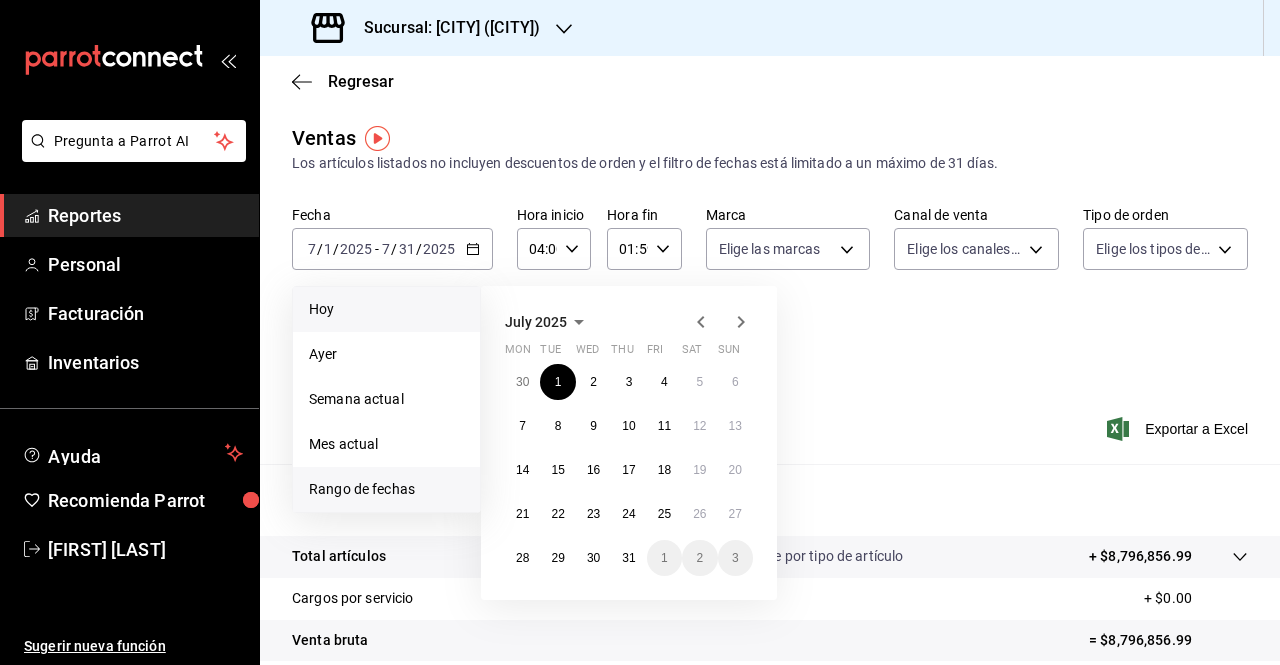 click on "Hoy" at bounding box center (386, 309) 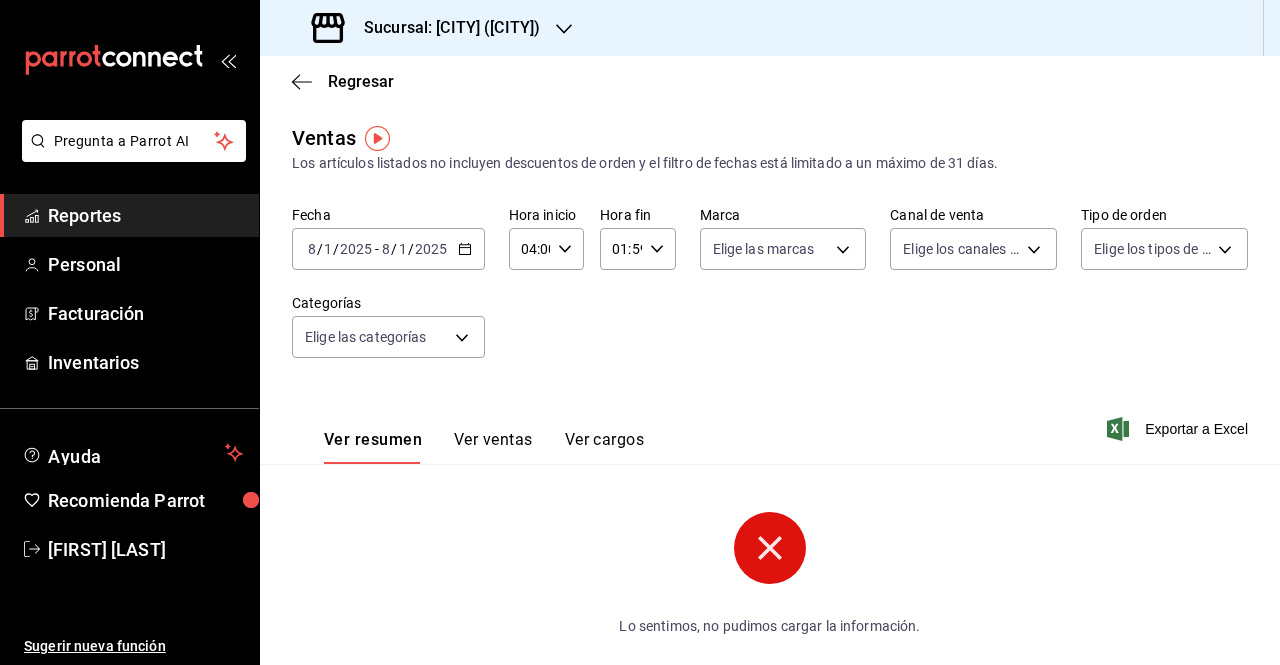 click 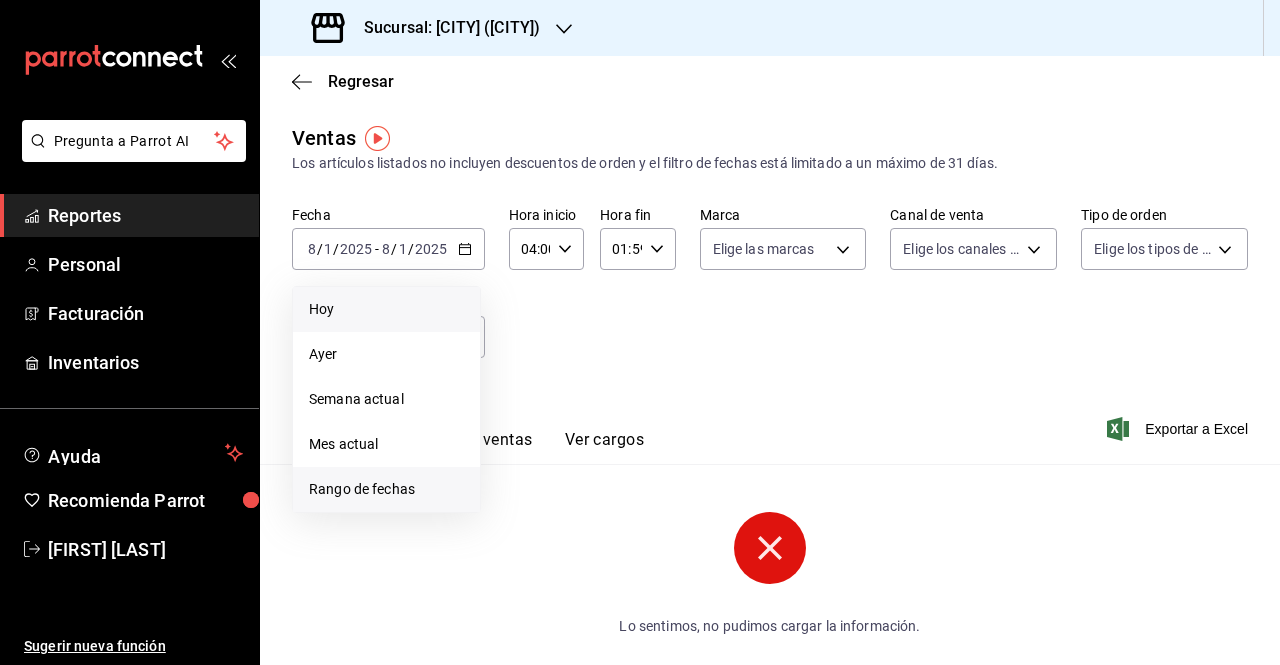 click on "Rango de fechas" at bounding box center (386, 489) 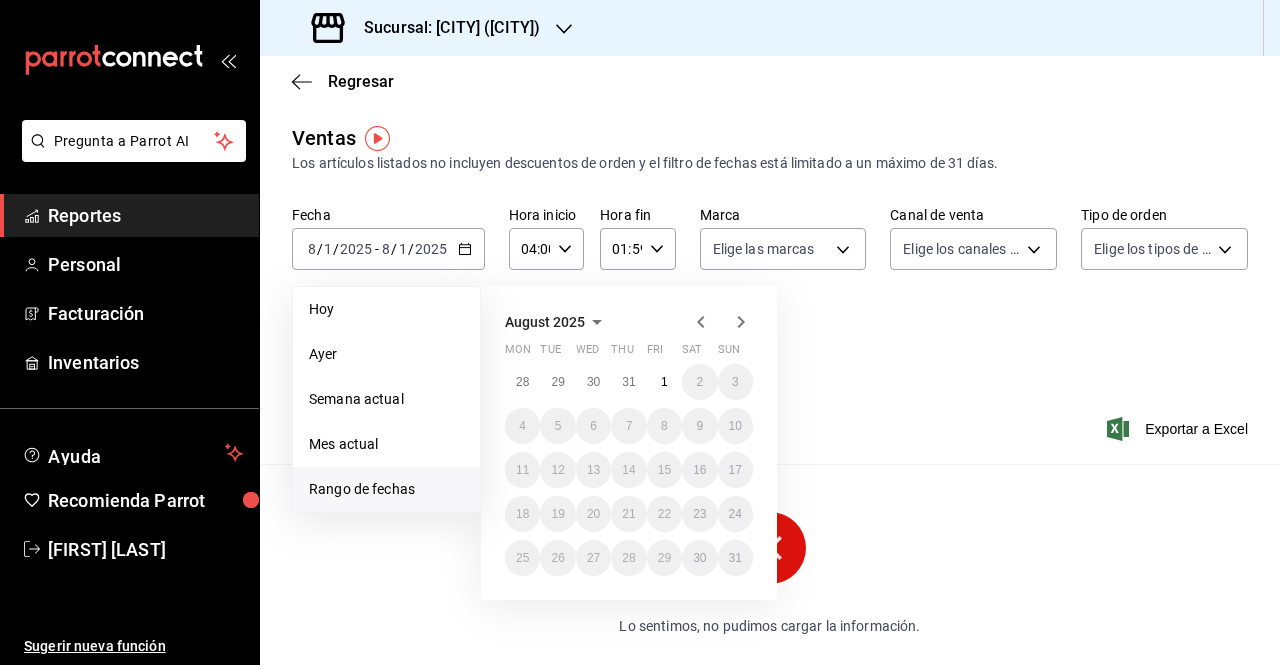 click 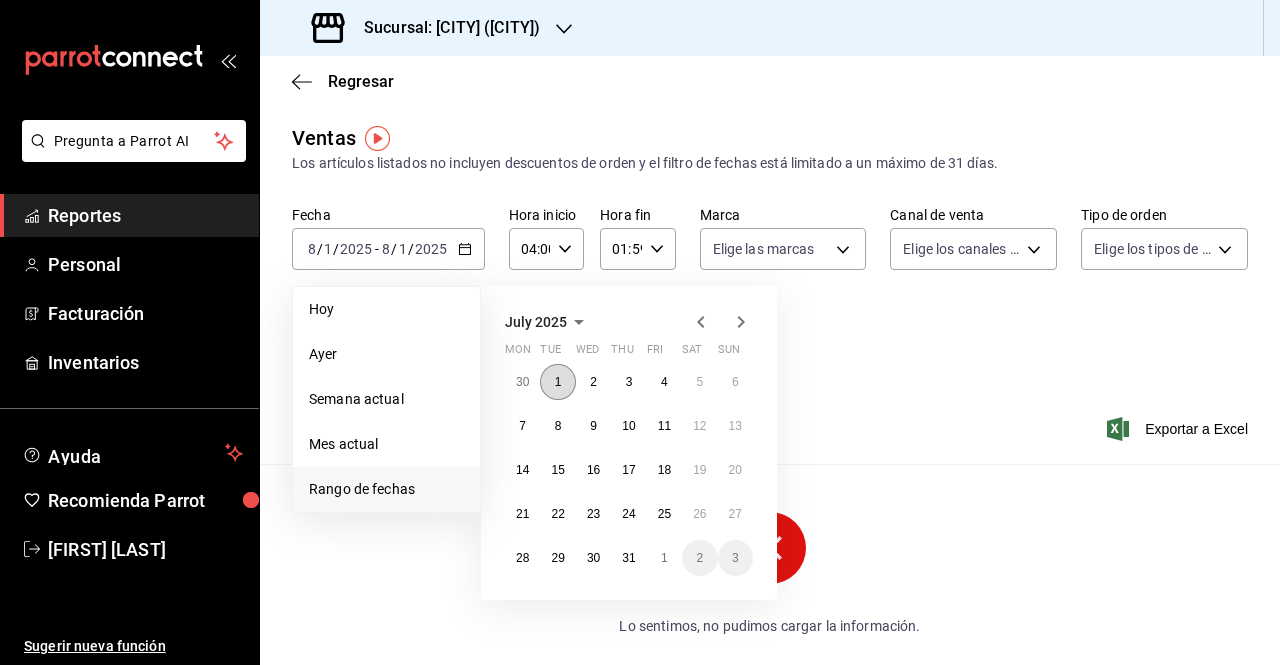 click on "1" at bounding box center [557, 382] 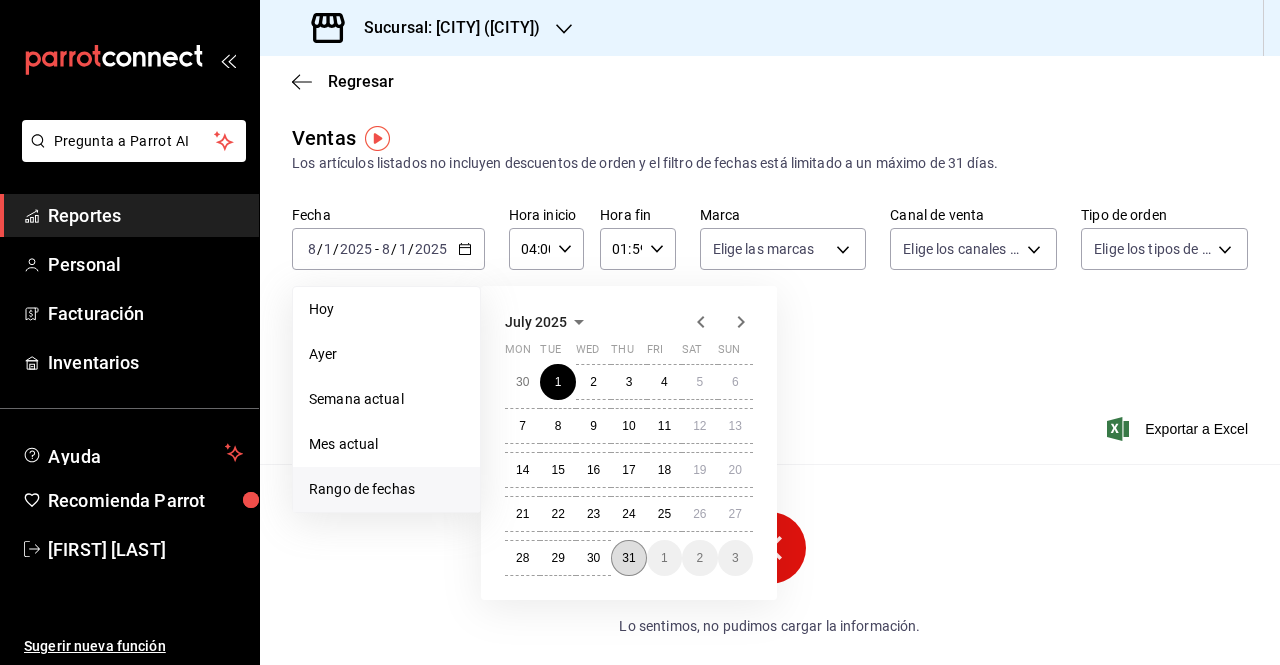 click on "31" at bounding box center (628, 558) 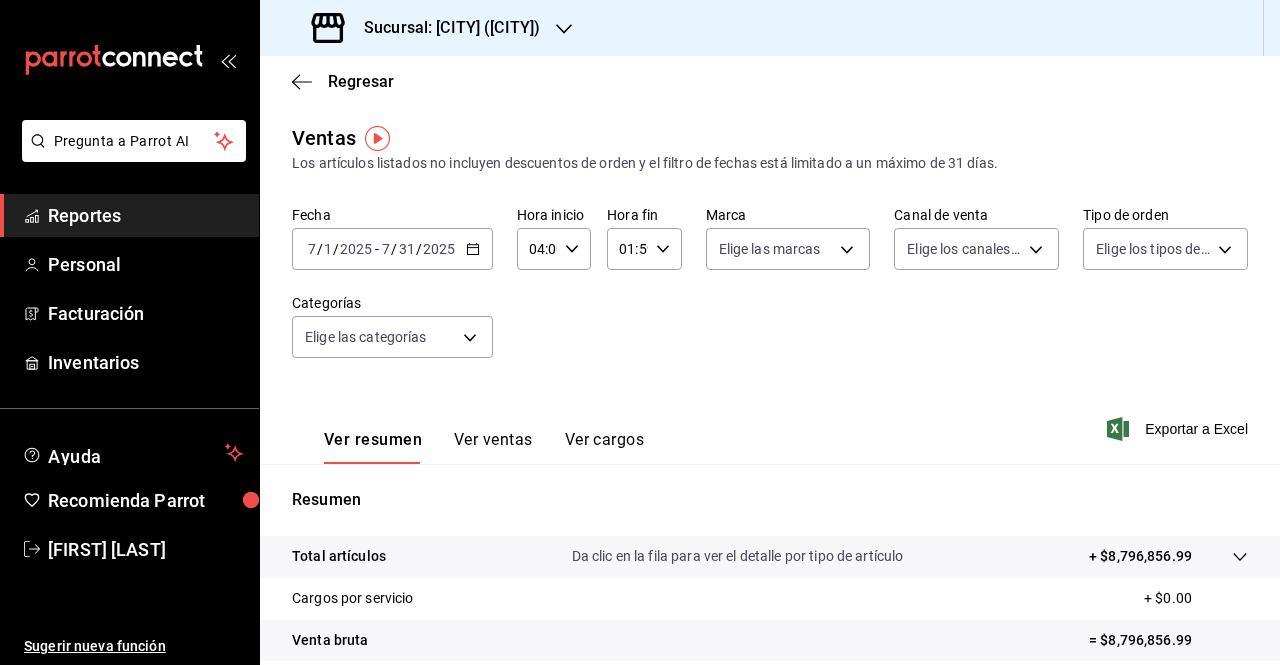 click 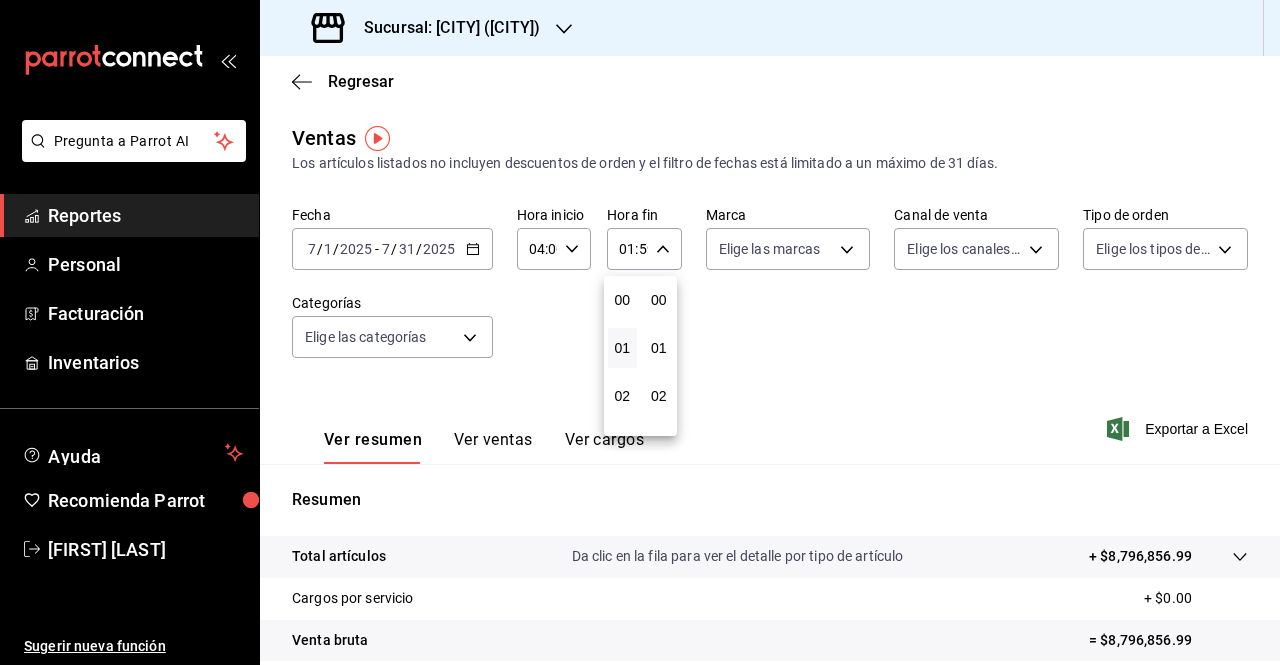 scroll, scrollTop: 48, scrollLeft: 0, axis: vertical 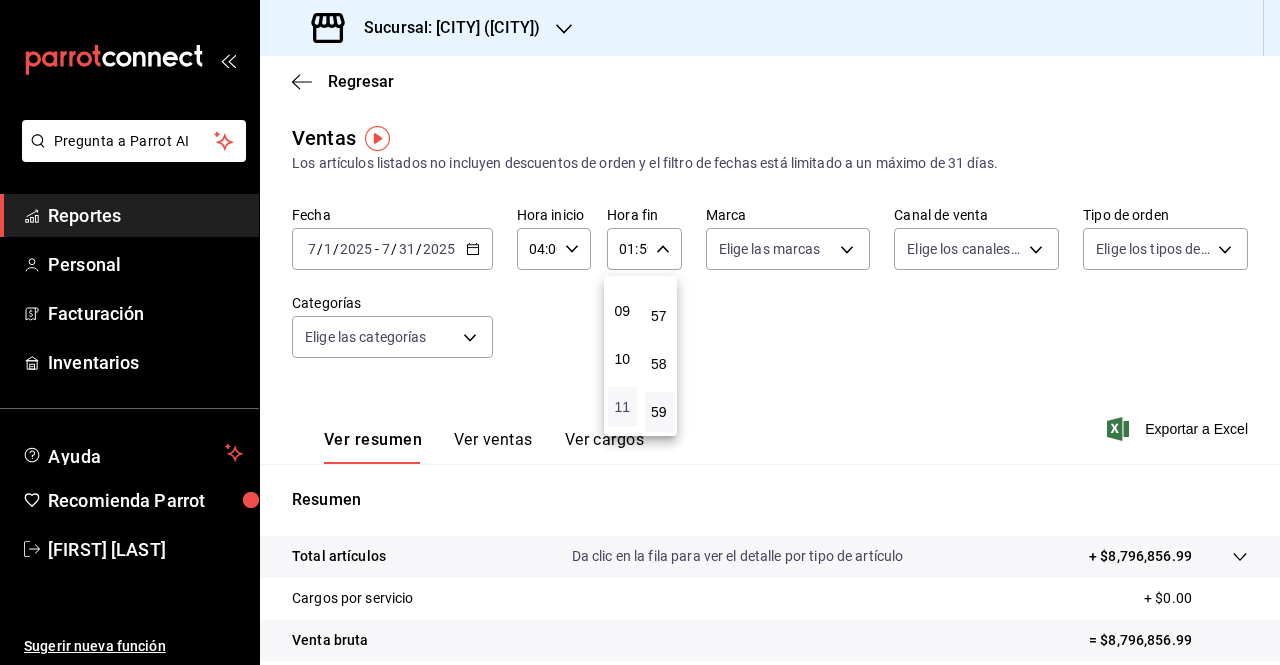 click on "11" at bounding box center (622, 407) 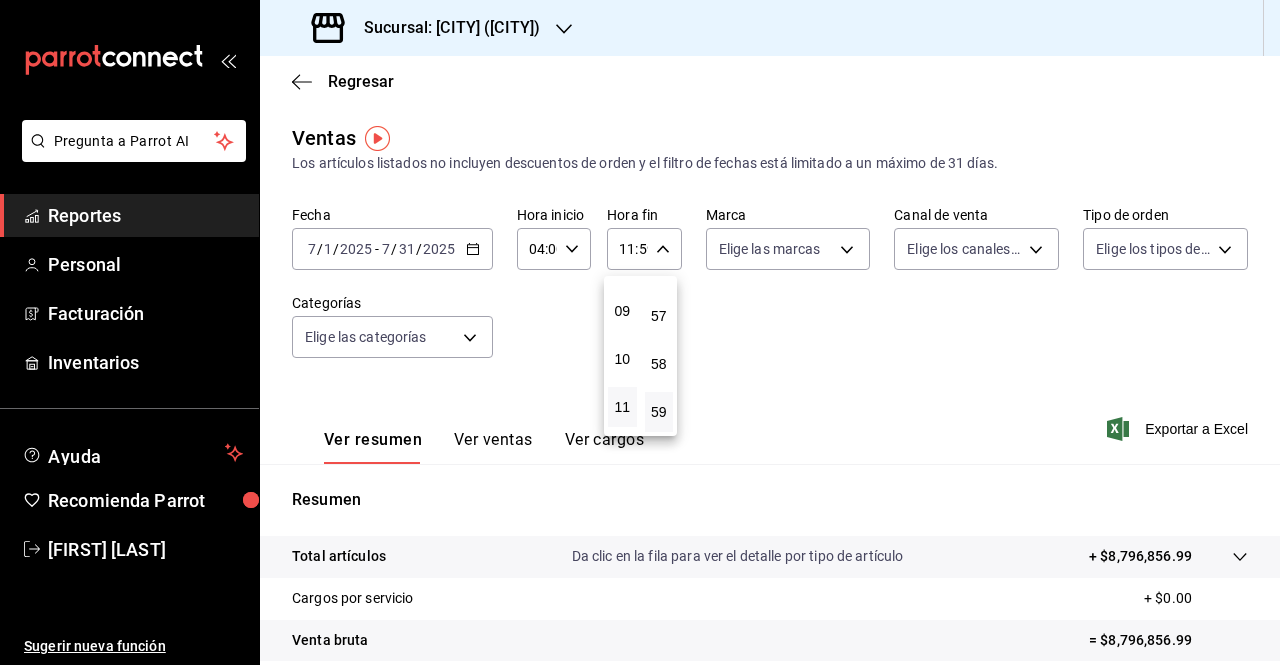 drag, startPoint x: 1277, startPoint y: 331, endPoint x: 1256, endPoint y: 539, distance: 209.0574 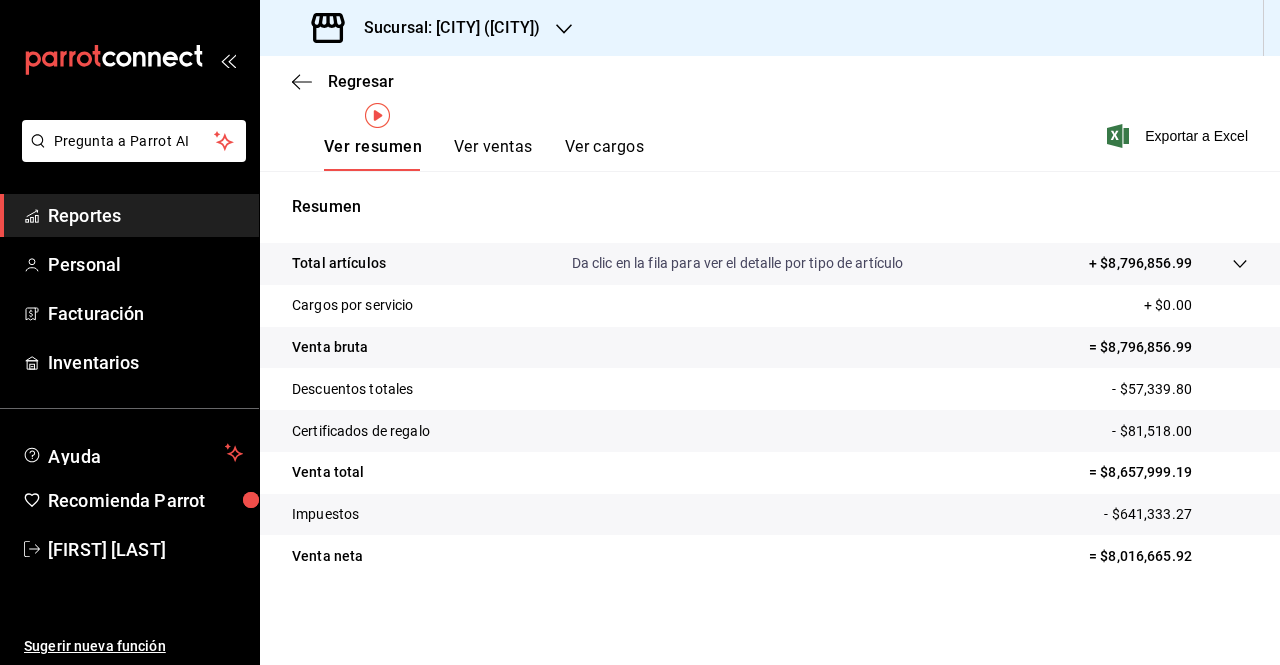 scroll, scrollTop: 0, scrollLeft: 0, axis: both 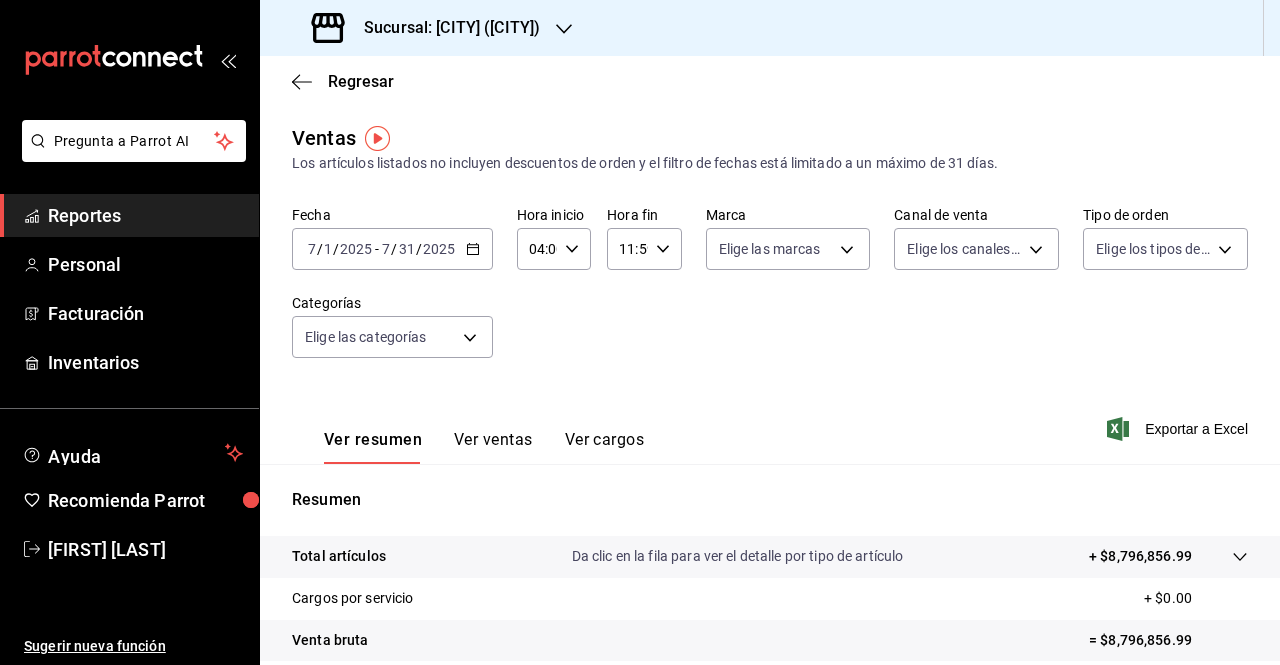 click 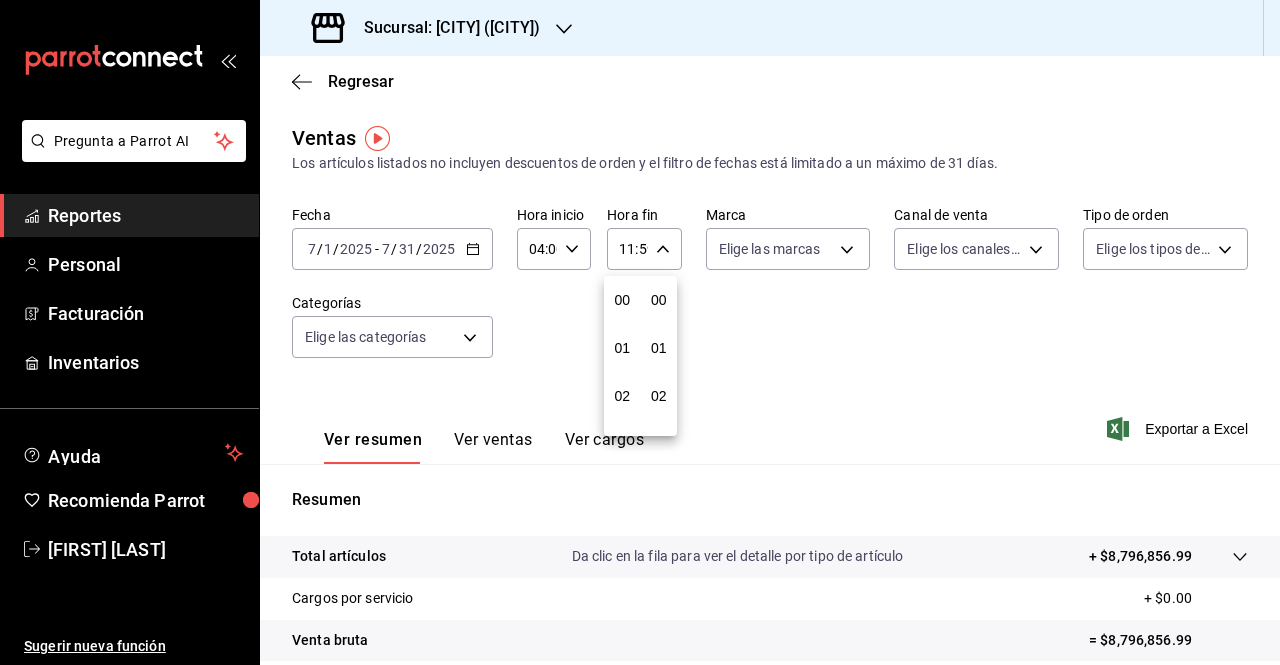 scroll, scrollTop: 528, scrollLeft: 0, axis: vertical 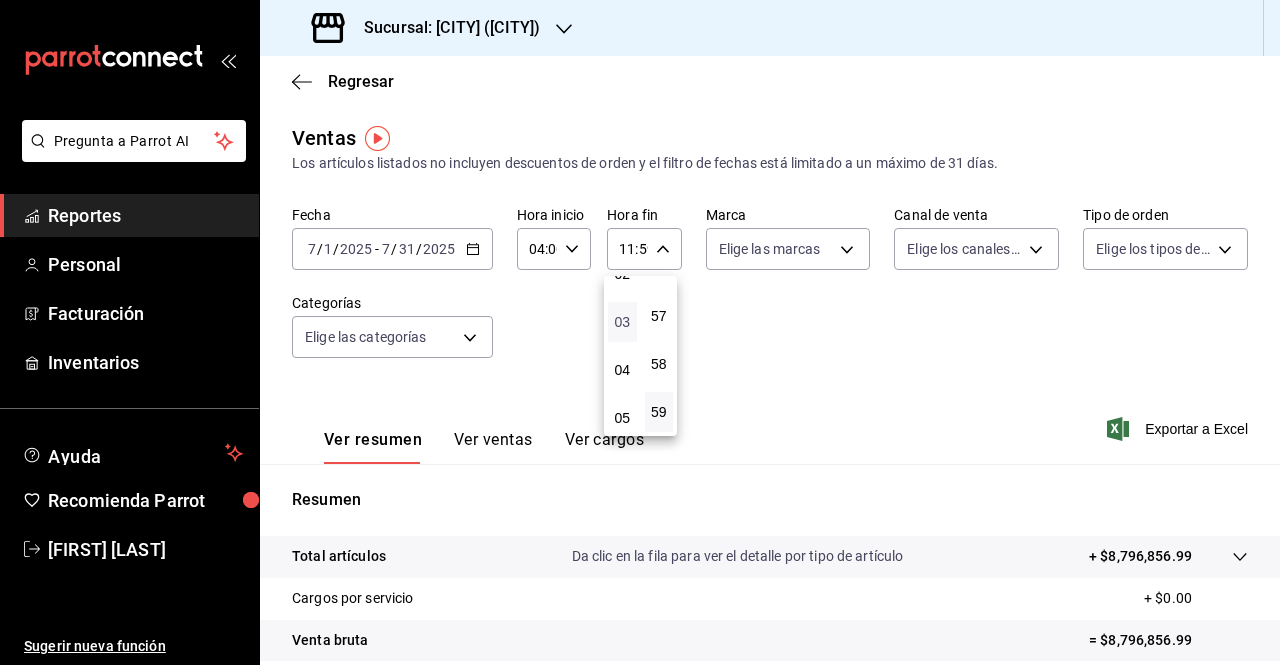 click on "03" at bounding box center (622, 322) 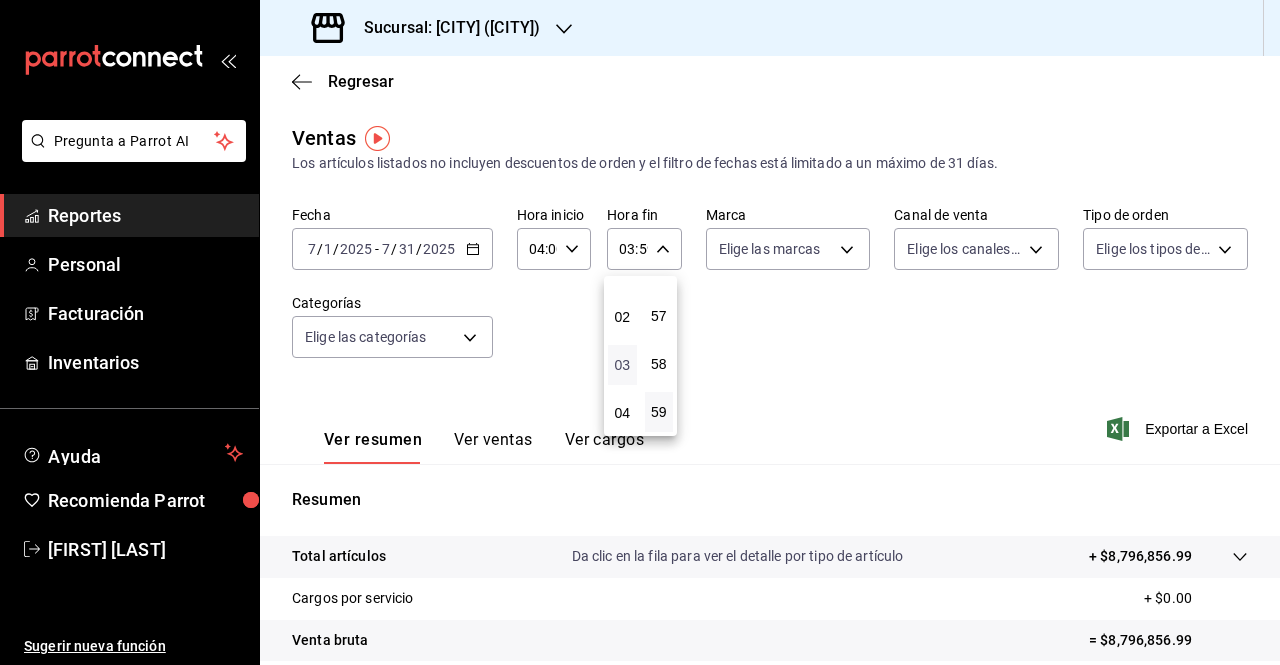scroll, scrollTop: 74, scrollLeft: 0, axis: vertical 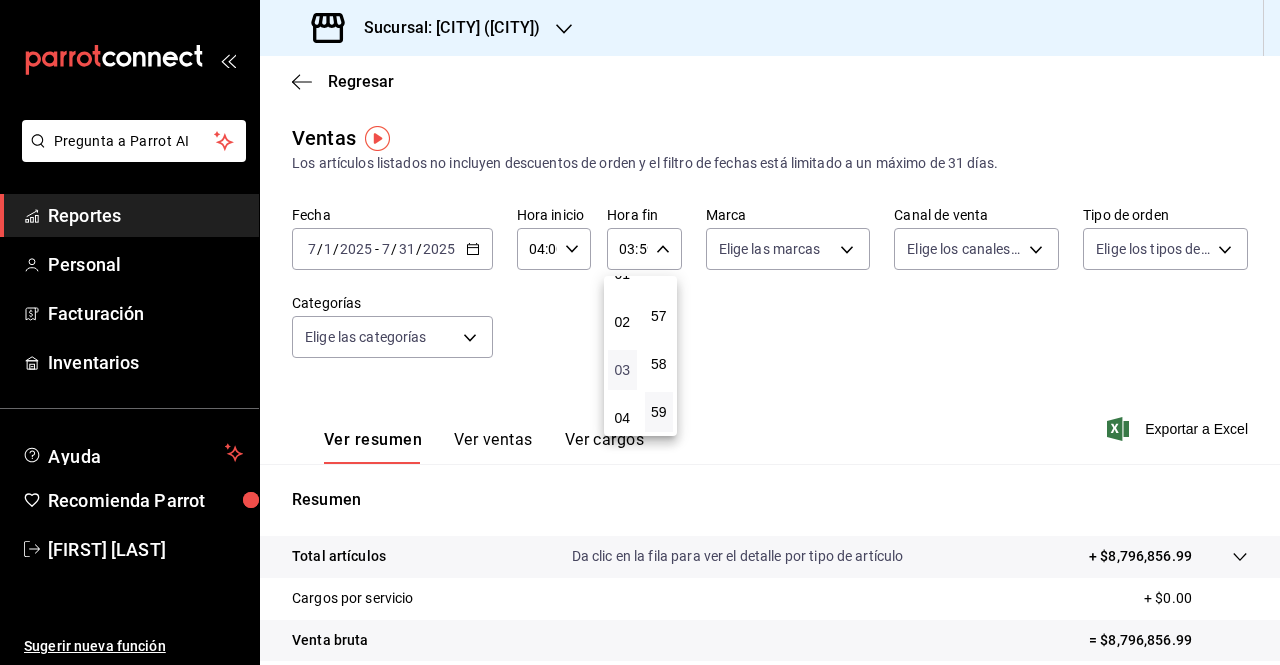click on "02" at bounding box center (622, 322) 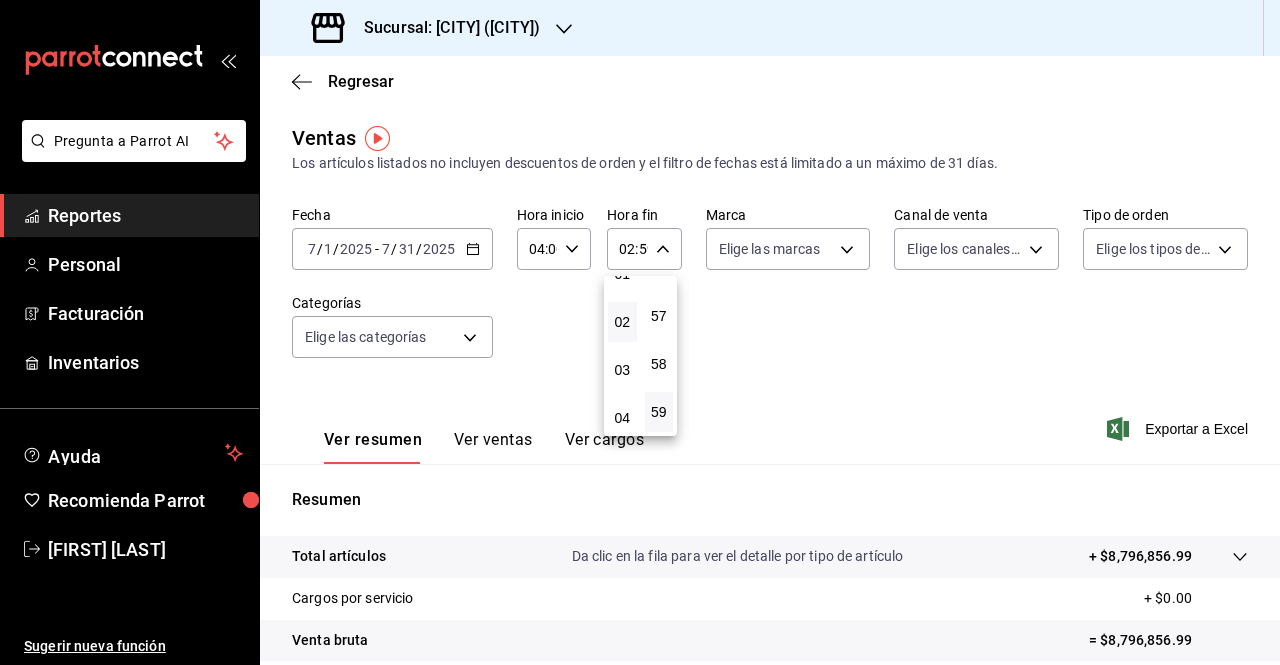 drag, startPoint x: 1271, startPoint y: 330, endPoint x: 1261, endPoint y: 468, distance: 138.36185 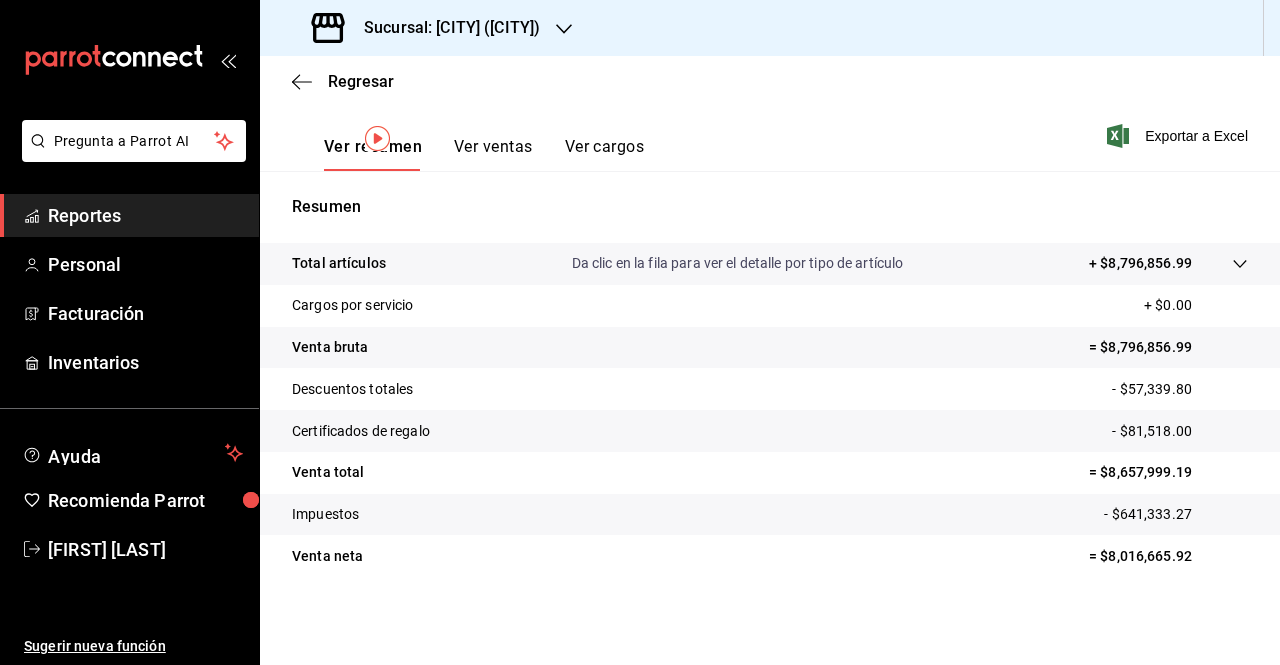 scroll, scrollTop: 0, scrollLeft: 0, axis: both 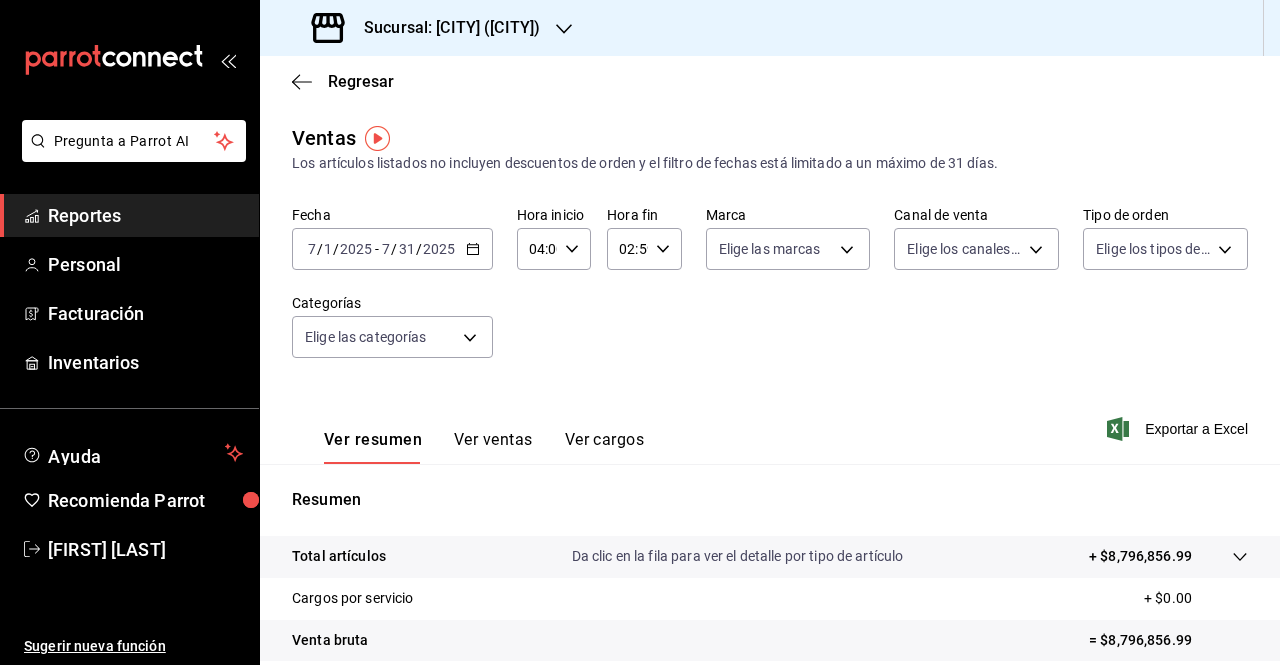 click on "Reportes" at bounding box center [145, 215] 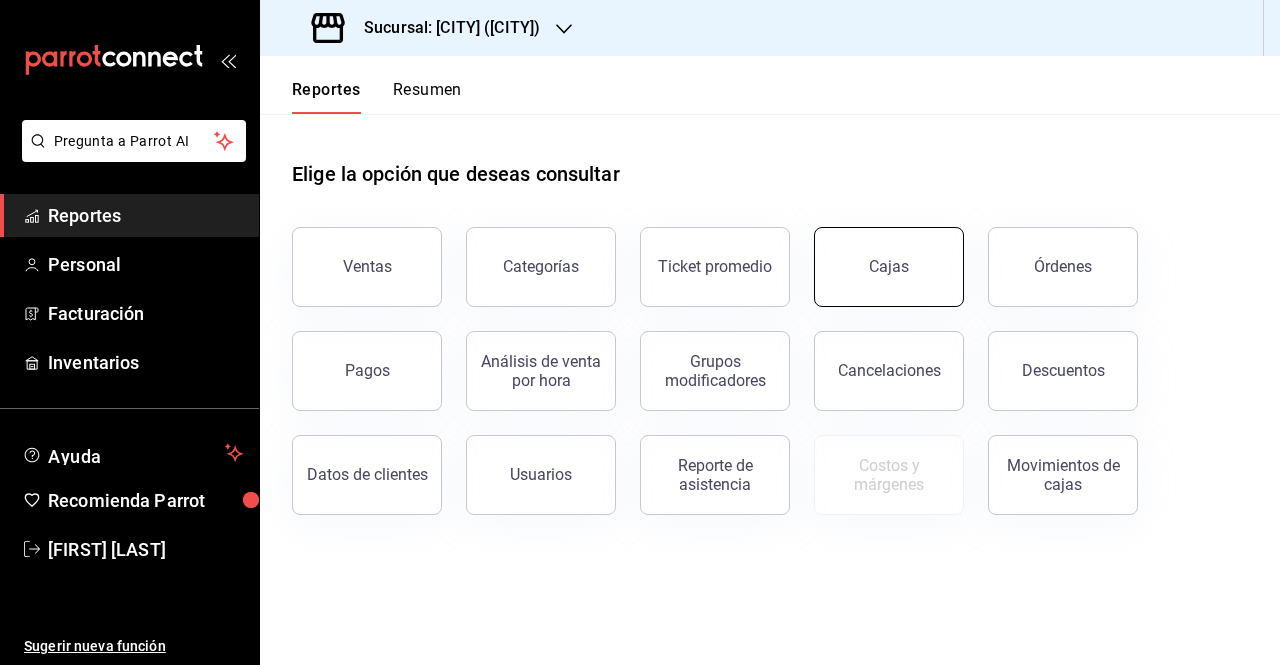 click on "Cajas" at bounding box center [889, 267] 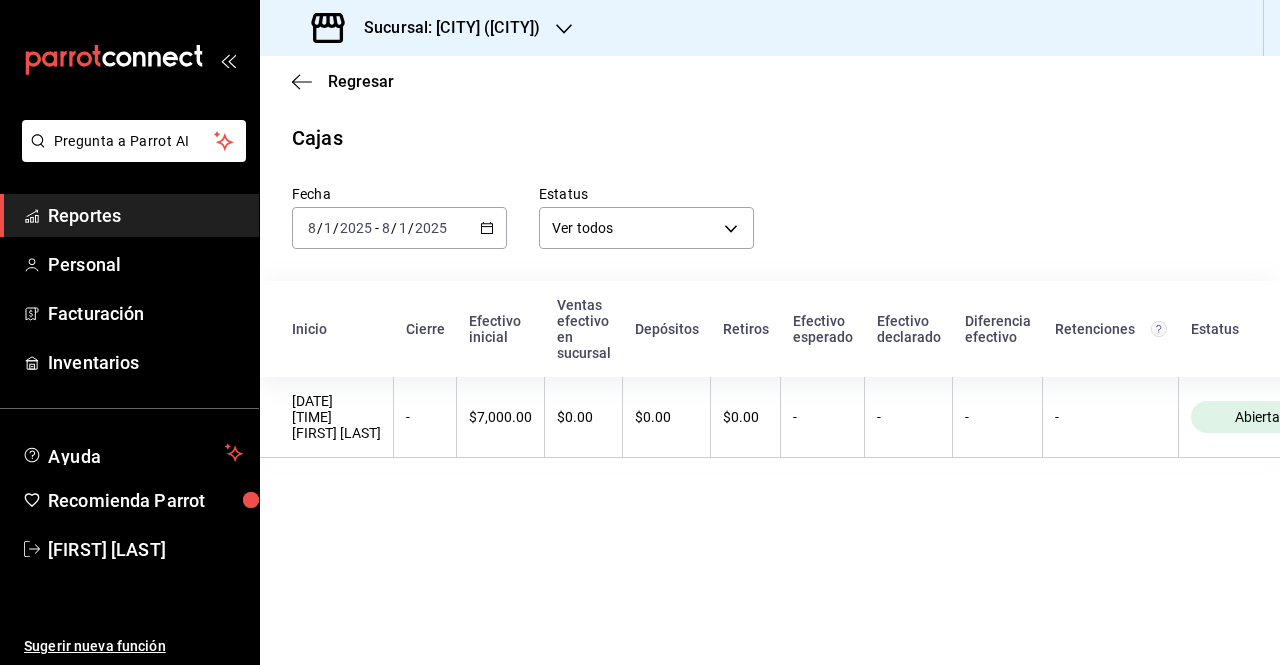 click 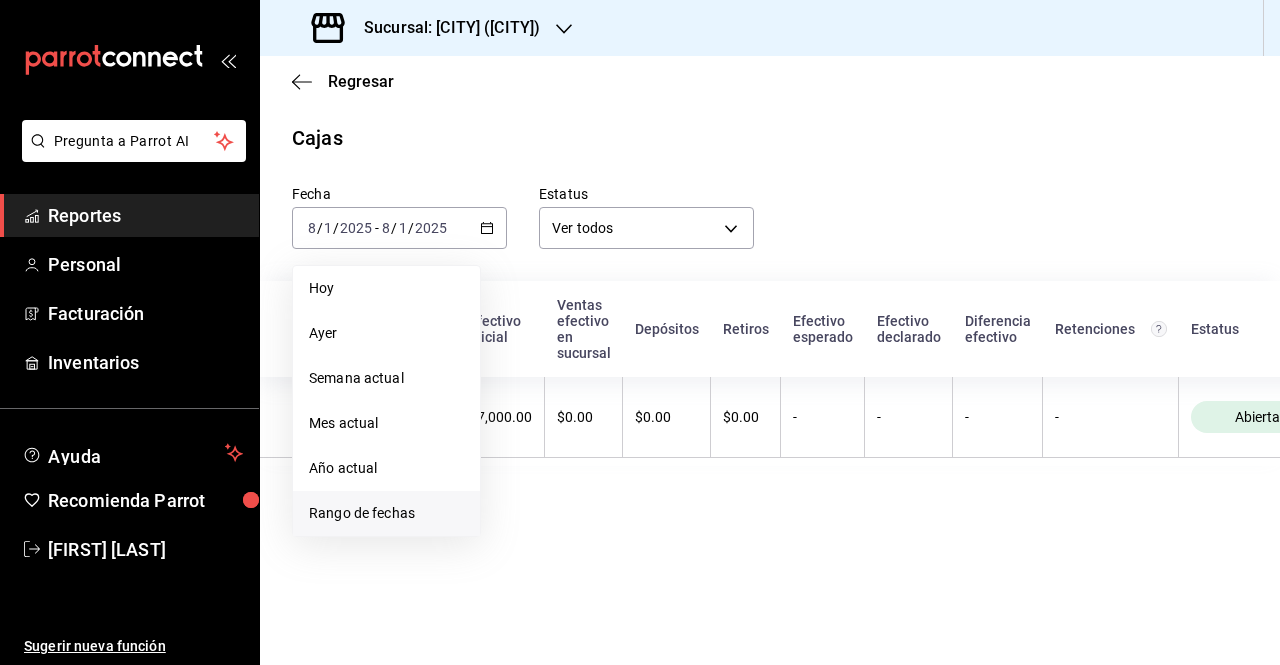 click on "Rango de fechas" at bounding box center [386, 513] 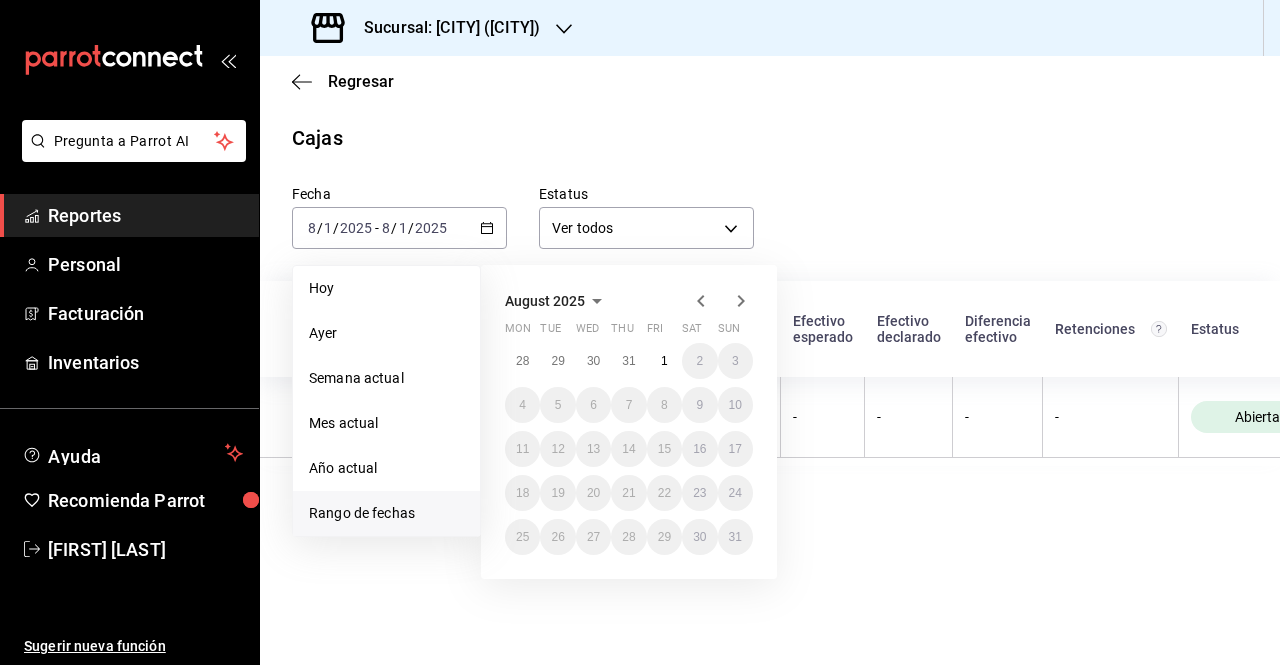 click 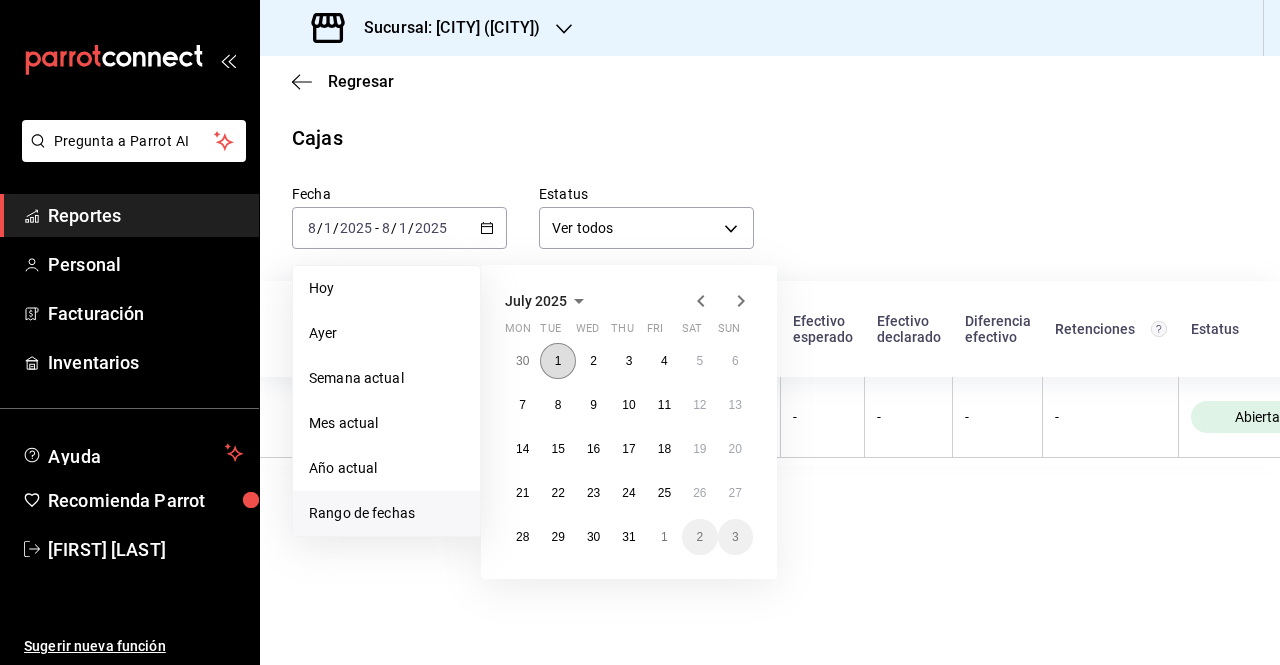 click on "1" at bounding box center (557, 361) 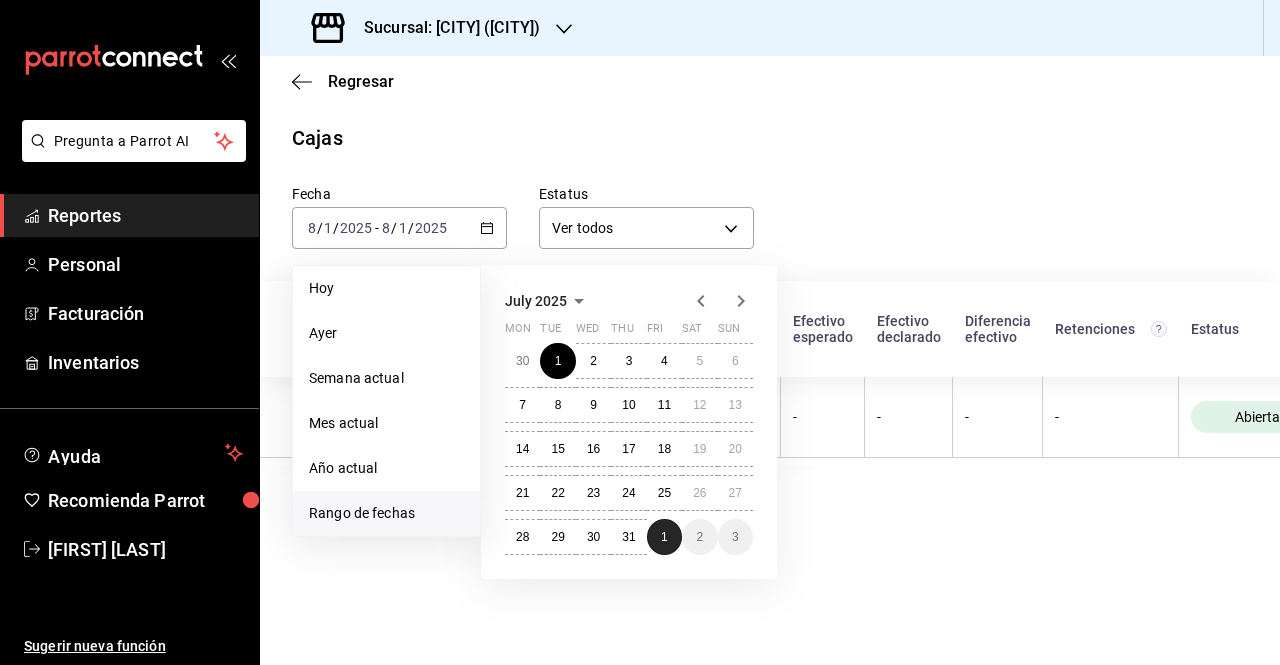 click on "1" at bounding box center (664, 537) 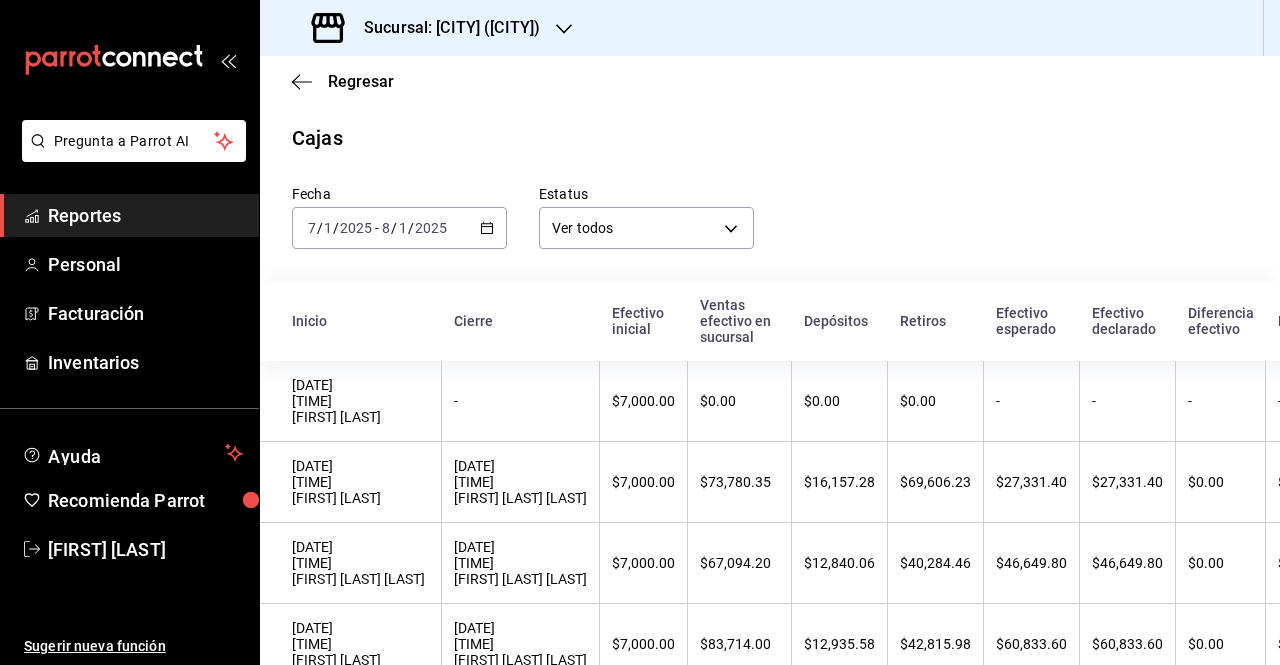 click on "Reportes" at bounding box center (145, 215) 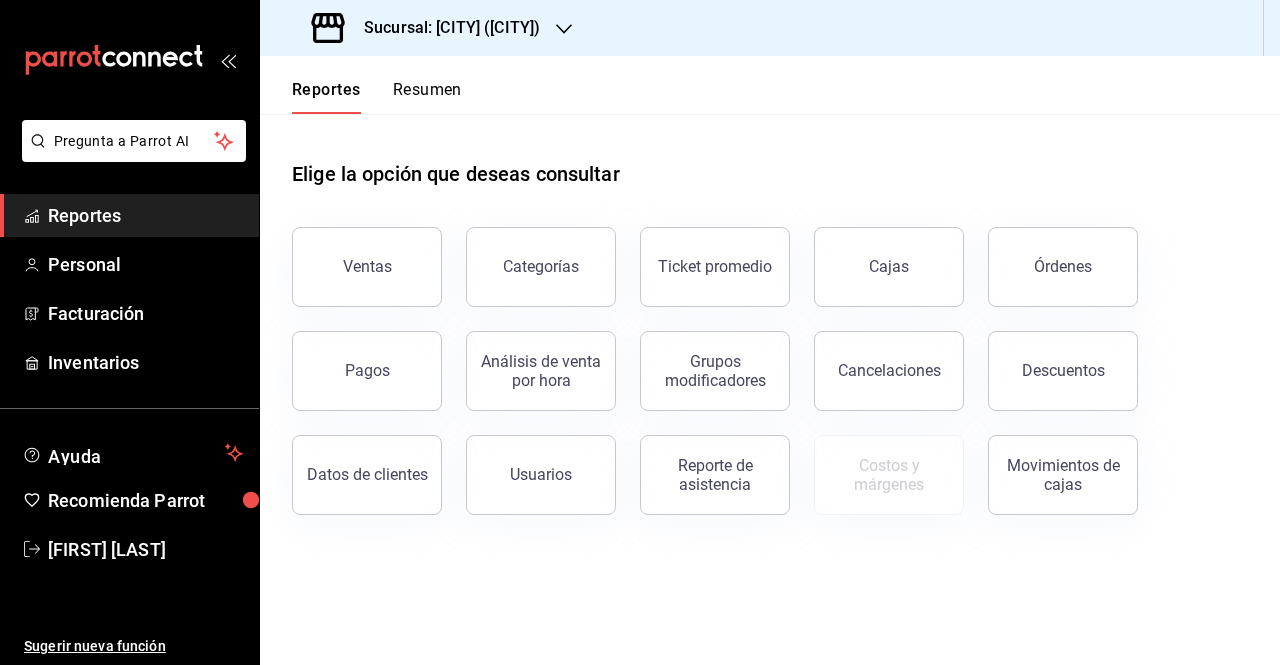 click on "Ventas" at bounding box center [355, 255] 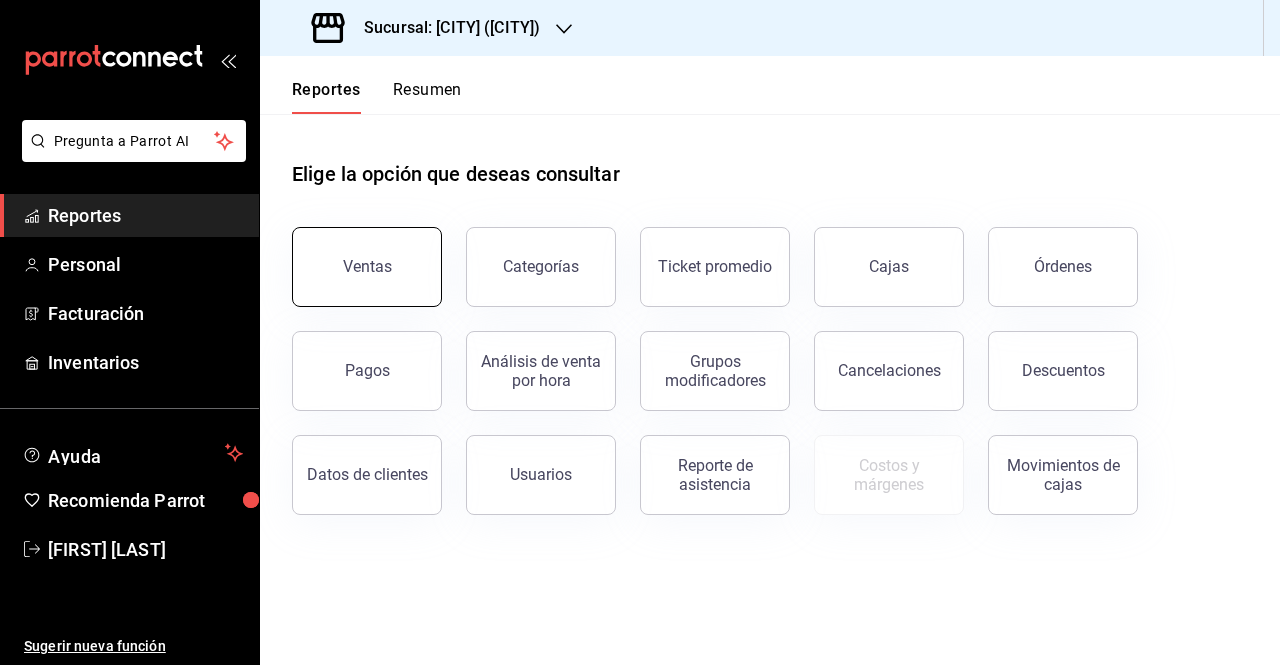 click on "Ventas" at bounding box center [367, 267] 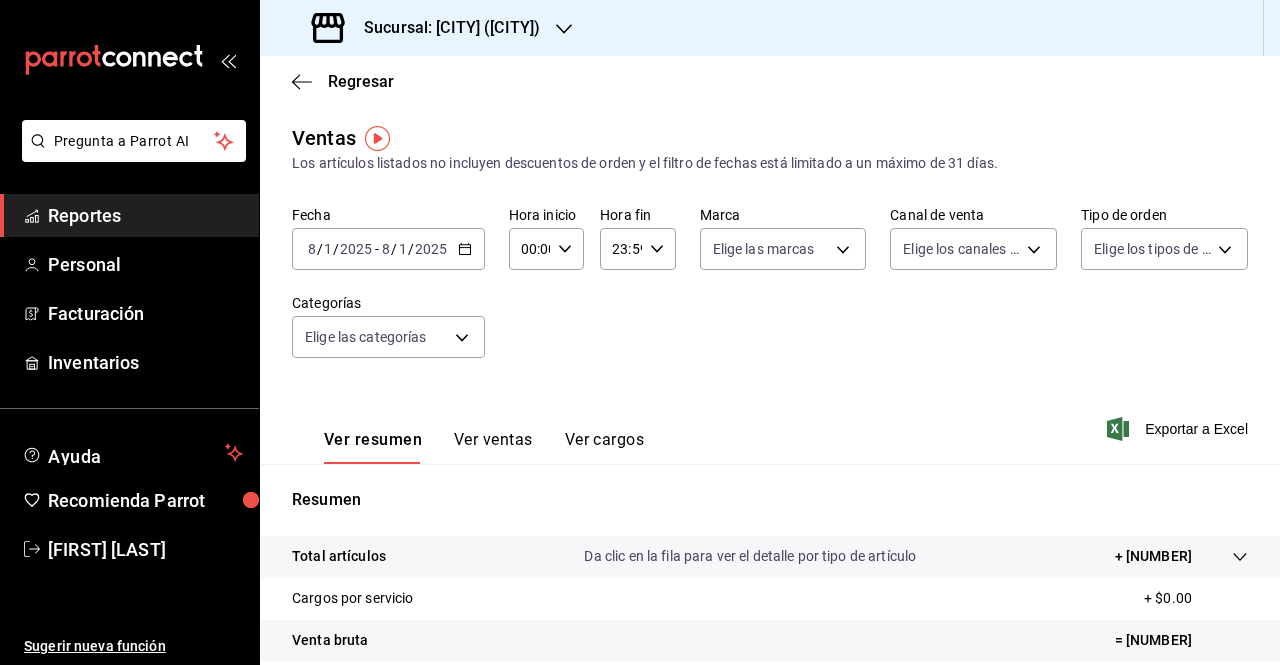 click 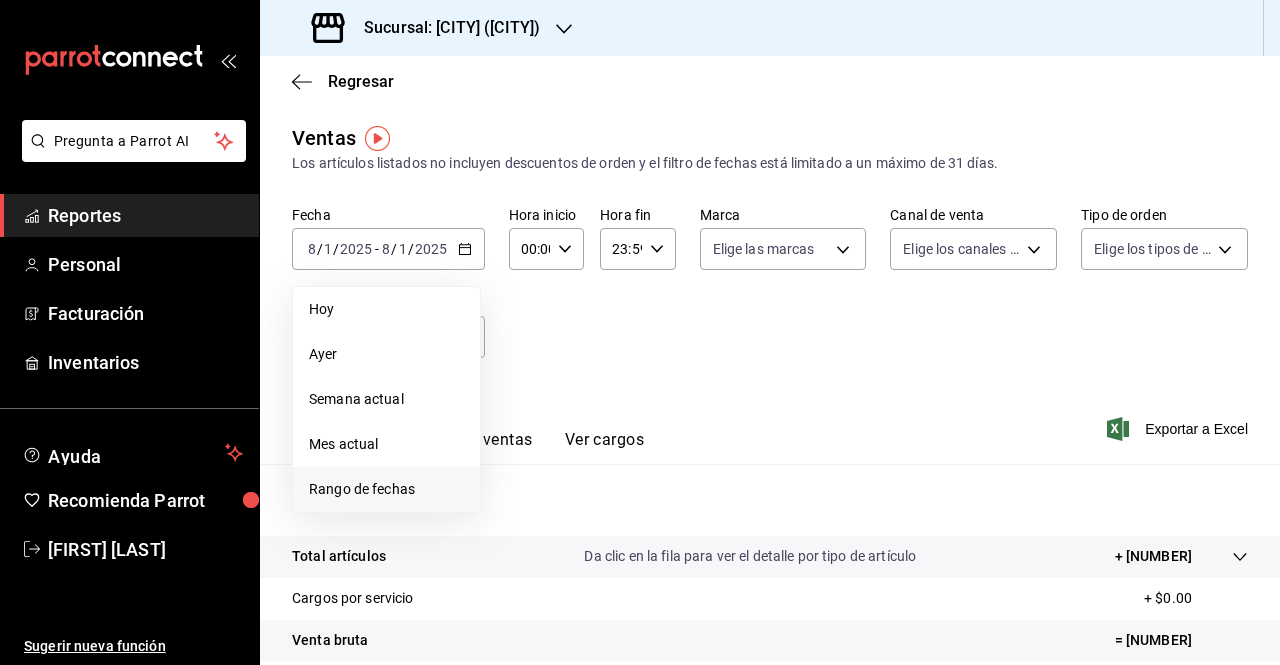 click on "Rango de fechas" at bounding box center [386, 489] 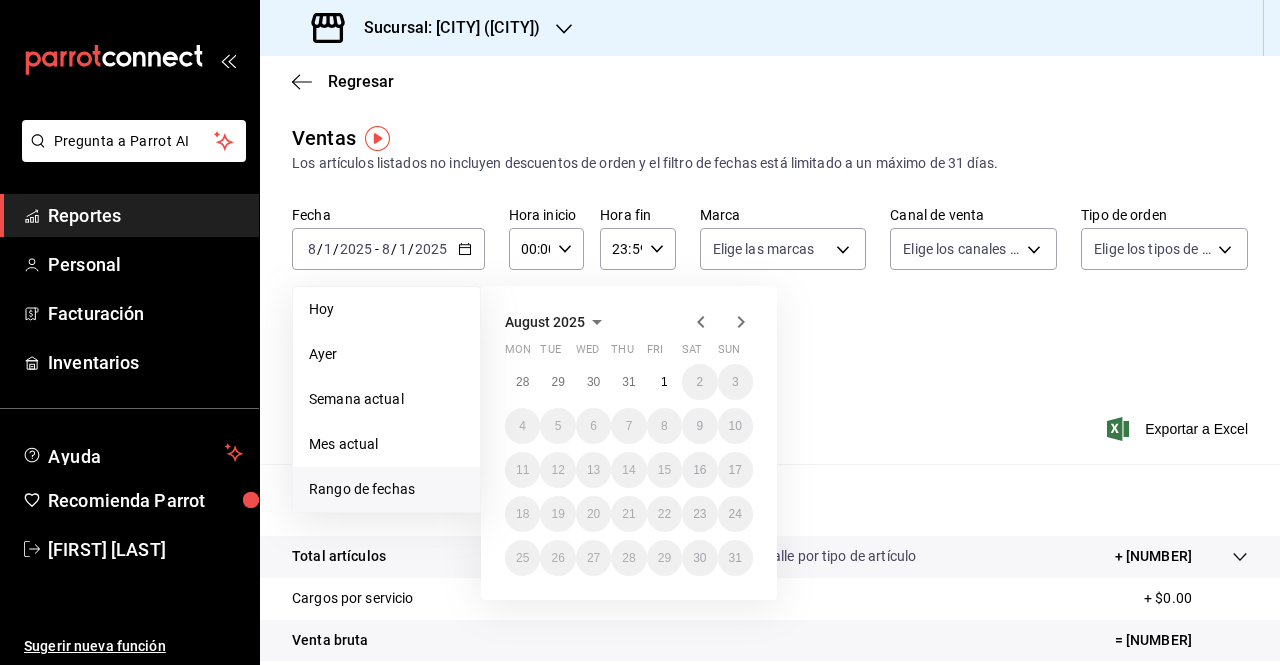 click 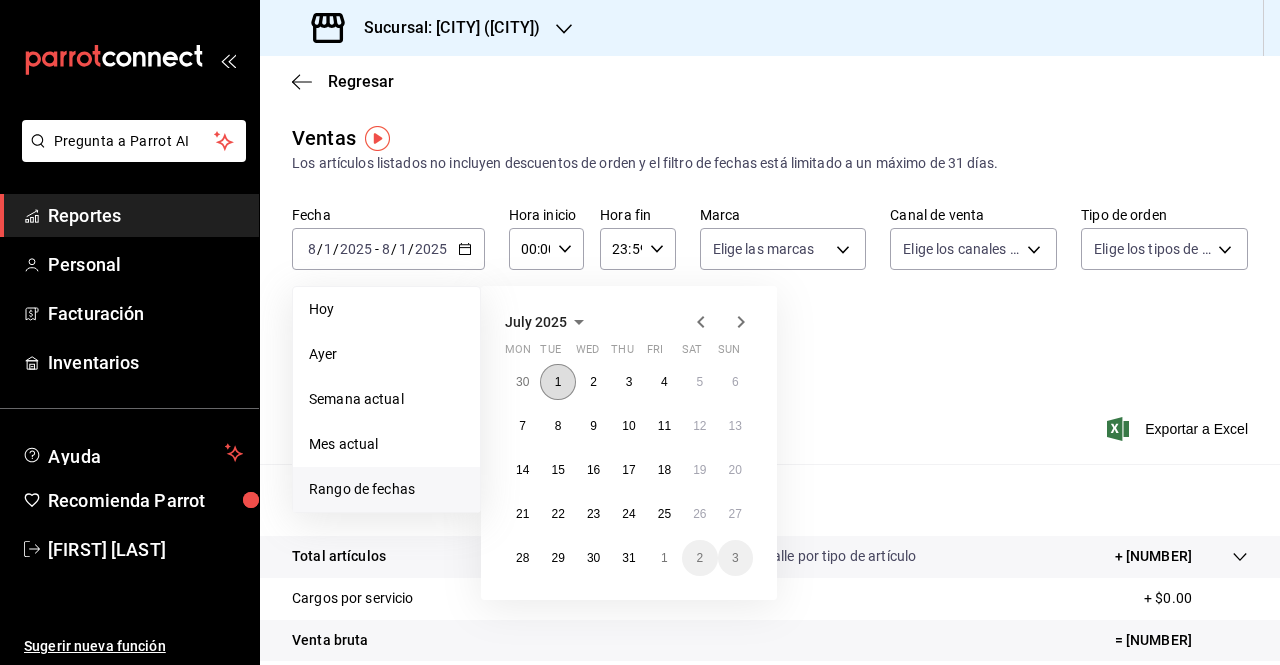 click on "1" at bounding box center [558, 382] 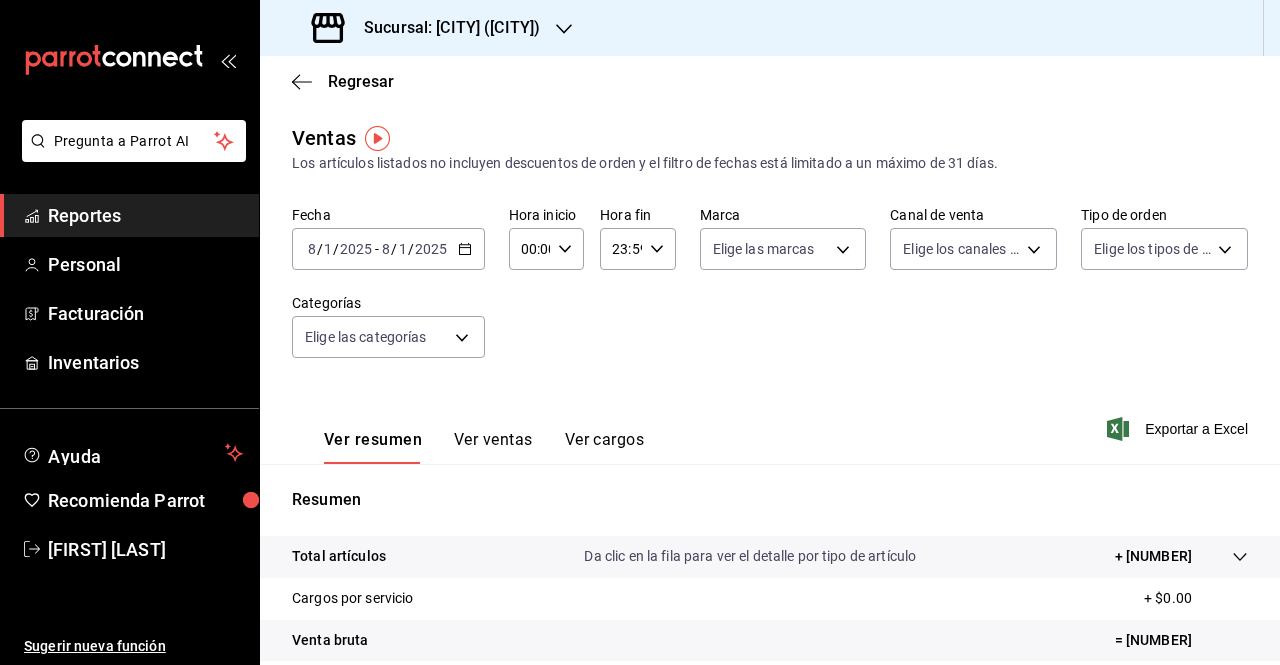 click on "Fecha [DATE] [DATE] - [DATE] [DATE] Hora inicio [TIME] Hora inicio Hora fin [TIME] Hora fin Marca Elige las marcas Canal de venta Elige los canales de venta Tipo de orden Elige los tipos de orden Categorías Elige las categorías" at bounding box center [770, 294] 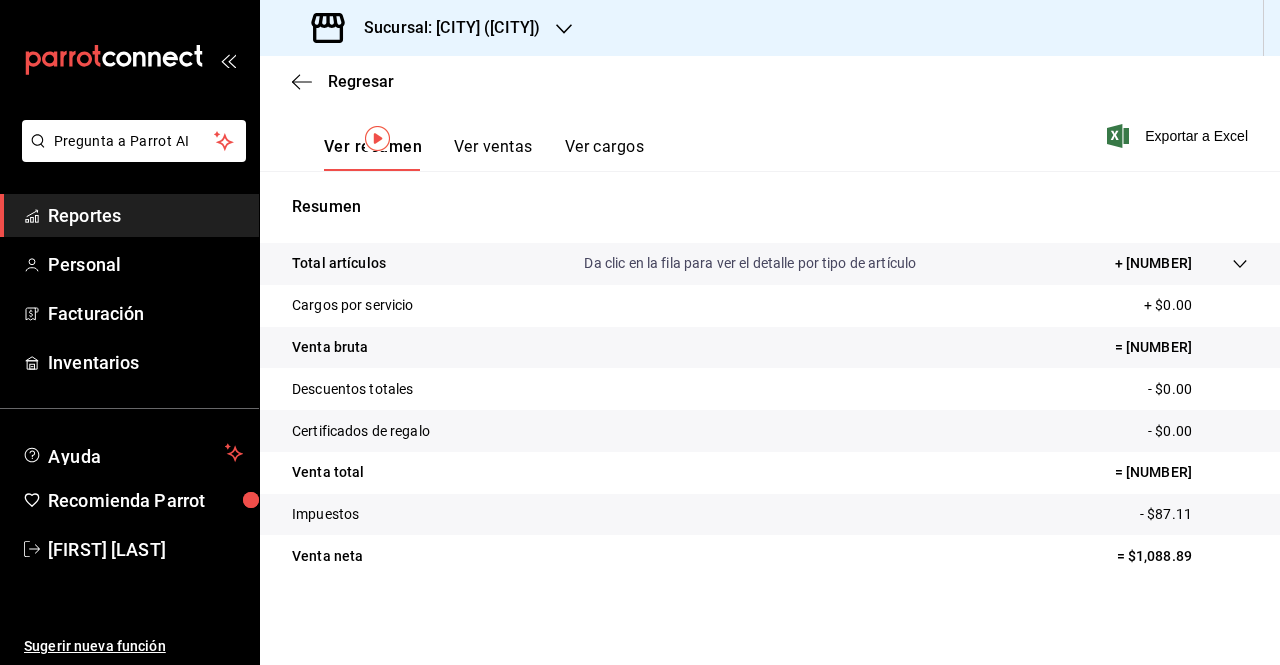scroll, scrollTop: 0, scrollLeft: 0, axis: both 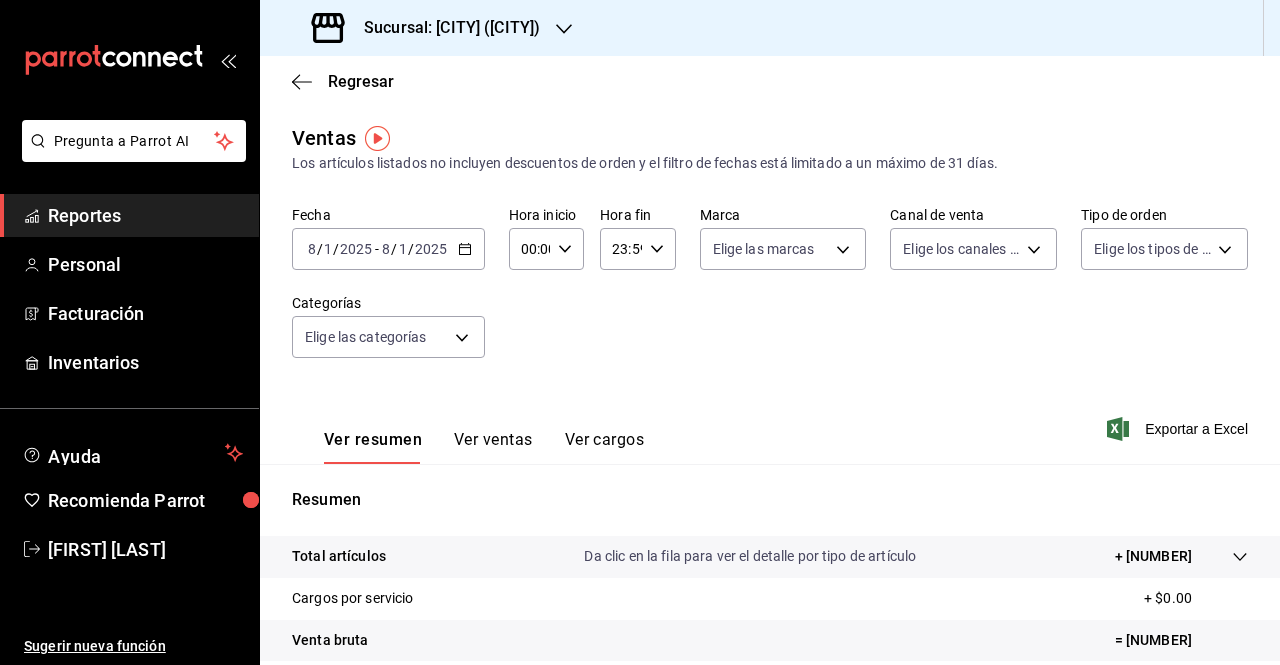 click 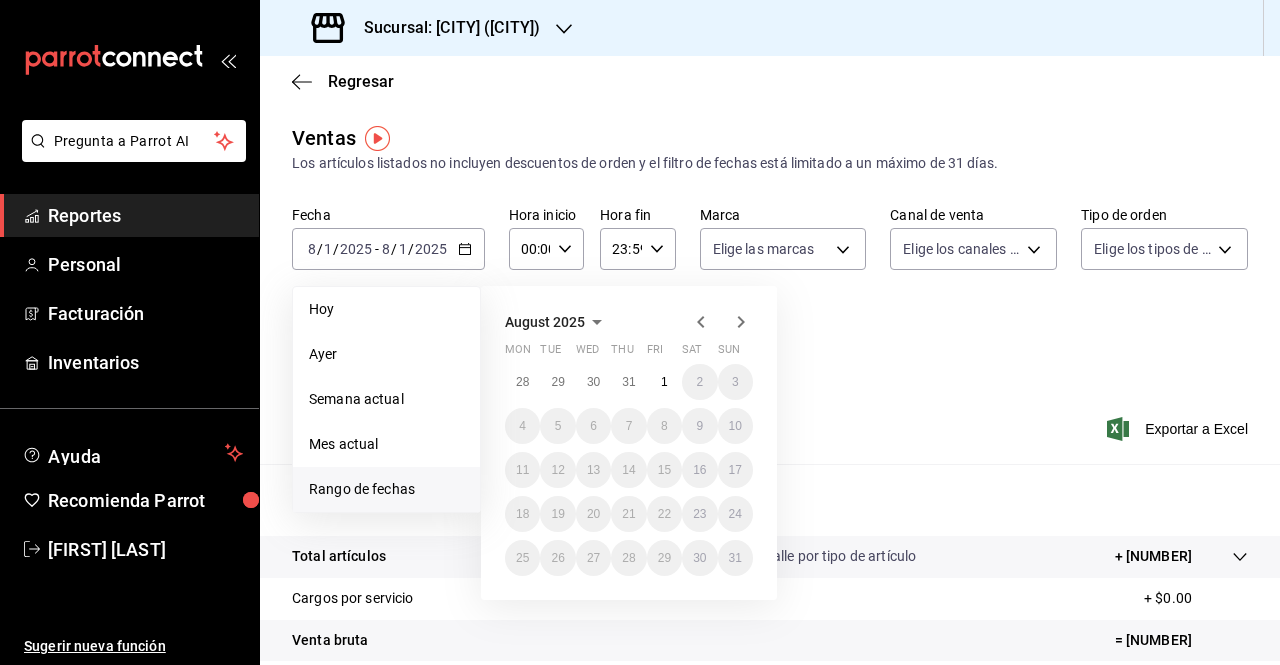 click 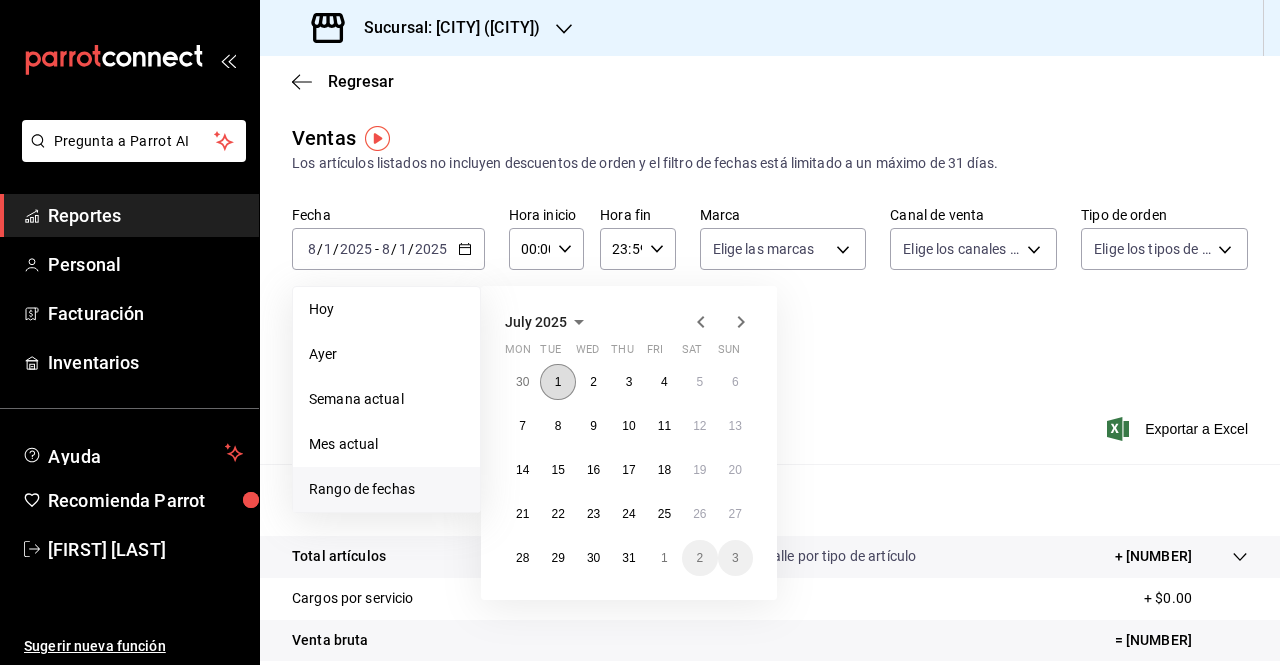 click on "1" at bounding box center (557, 382) 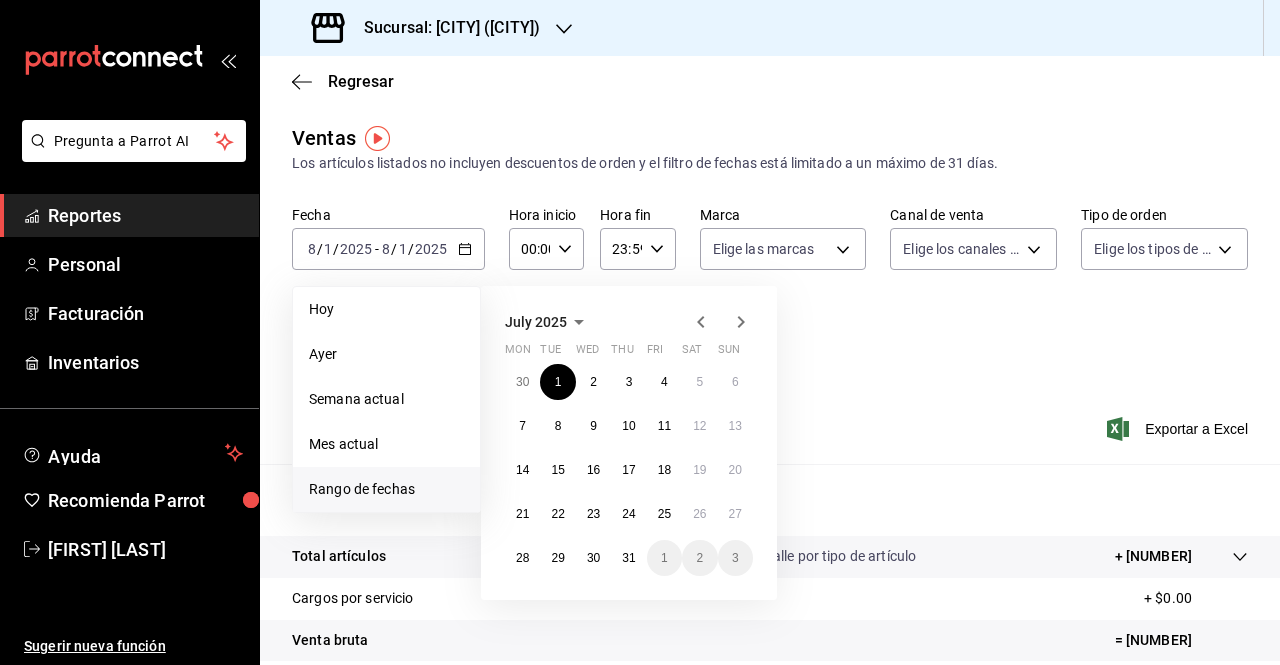 click on "Fecha [DATE] [DATE] - [DATE] [DATE] Hoy Ayer Semana actual Mes actual Rango de fechas July [YEAR] Mon Tue Wed Thu Fri Sat Sun 30 1 2 3 4 5 6 7 8 9 10 11 12 13 14 15 16 17 18 19 20 21 22 23 24 25 26 27 28 29 30 31 1 2 3 Hora inicio [TIME] Hora inicio Hora fin [TIME] Hora fin Marca Elige las marcas Canal de venta Elige los canales de venta Tipo de orden Elige los tipos de orden Categorías Elige las categorías" at bounding box center (770, 294) 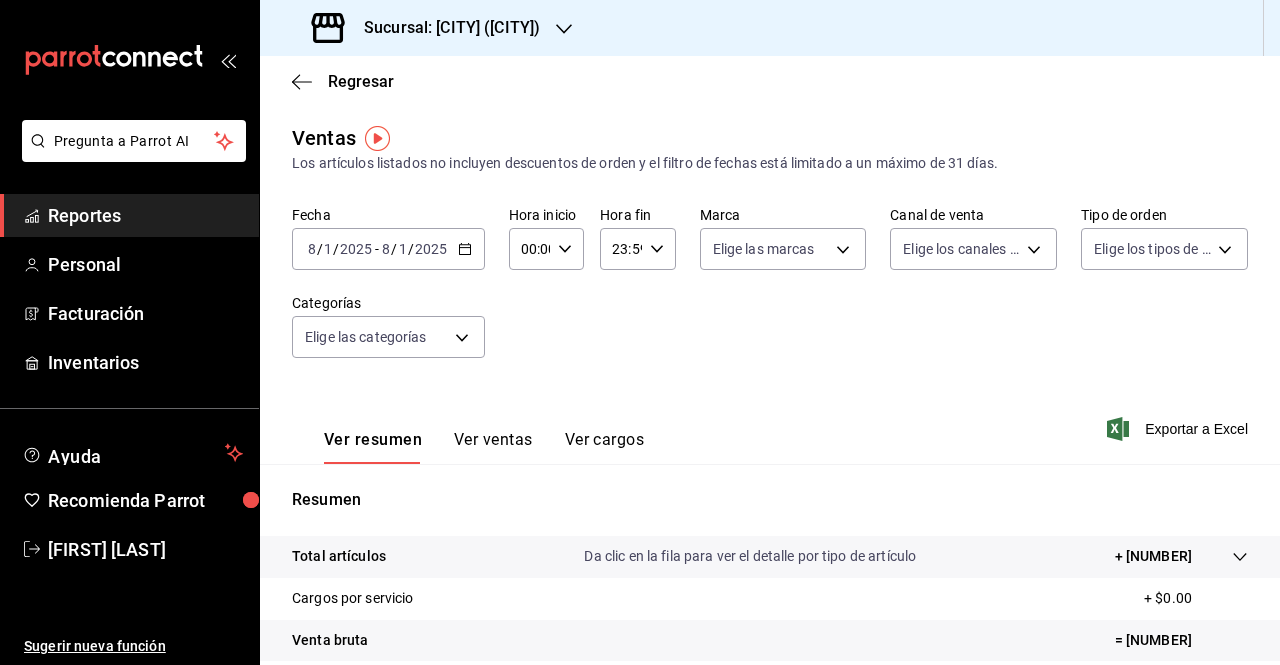 click on "00:00 Hora inicio" at bounding box center [546, 249] 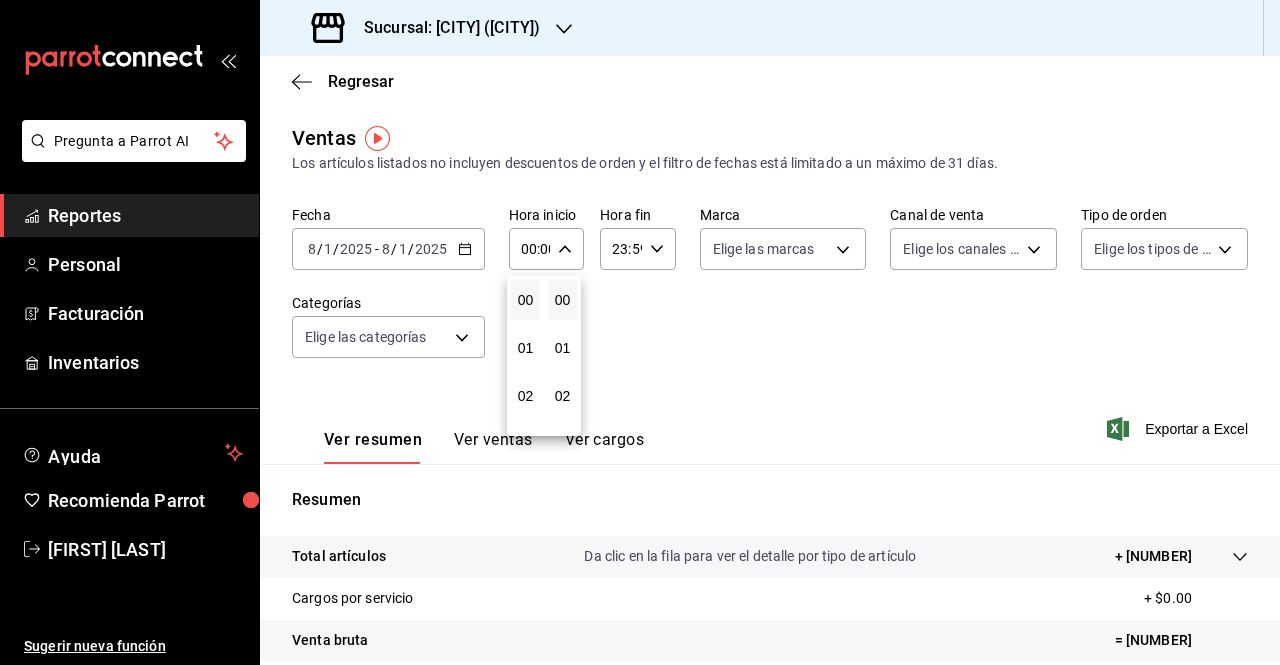 click at bounding box center (640, 332) 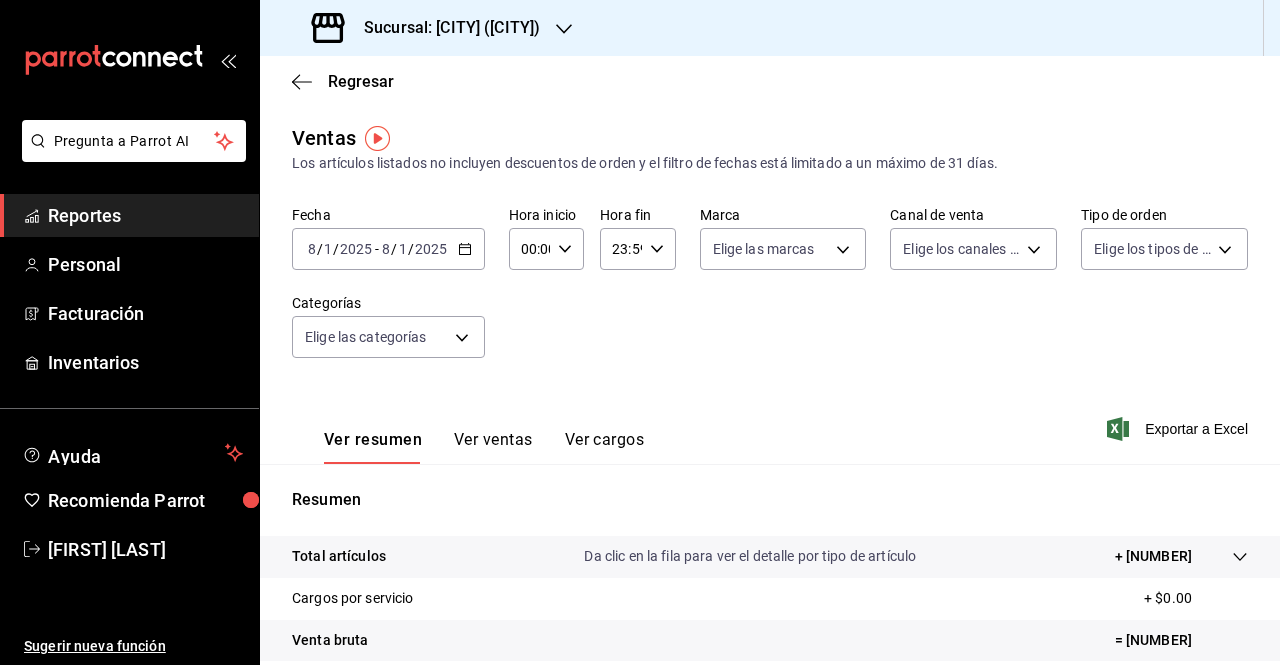 click 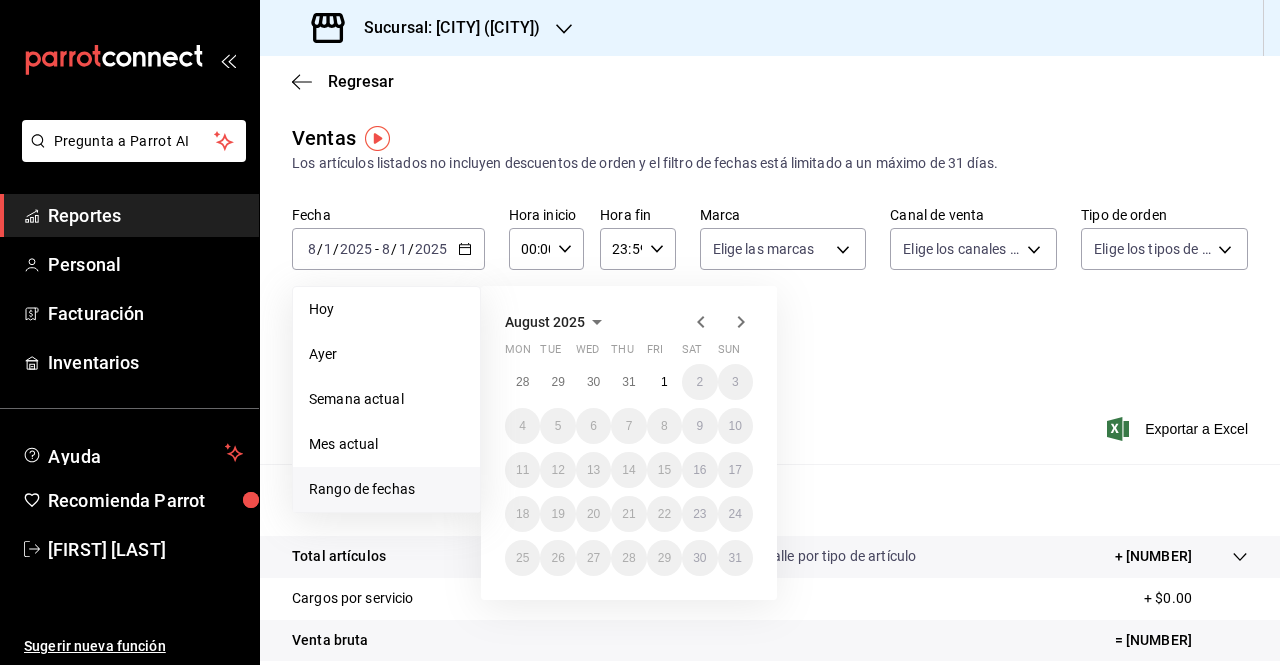 click 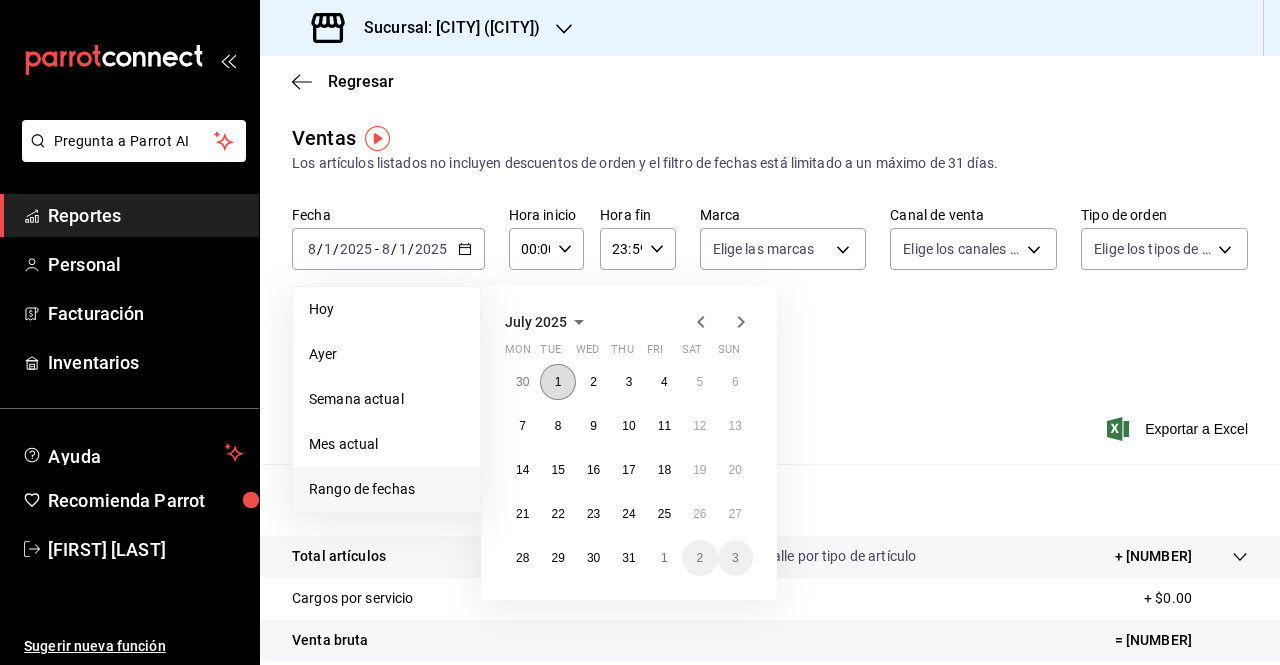 click on "1" at bounding box center (558, 382) 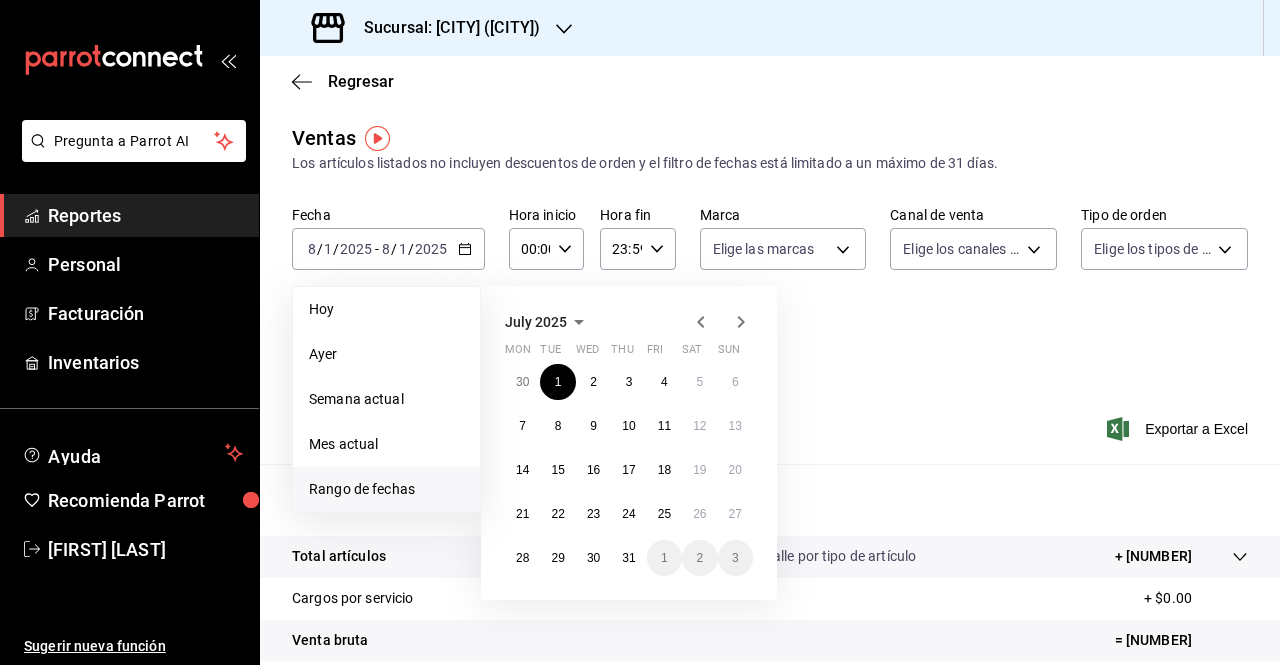 click on "Regresar" at bounding box center (770, 81) 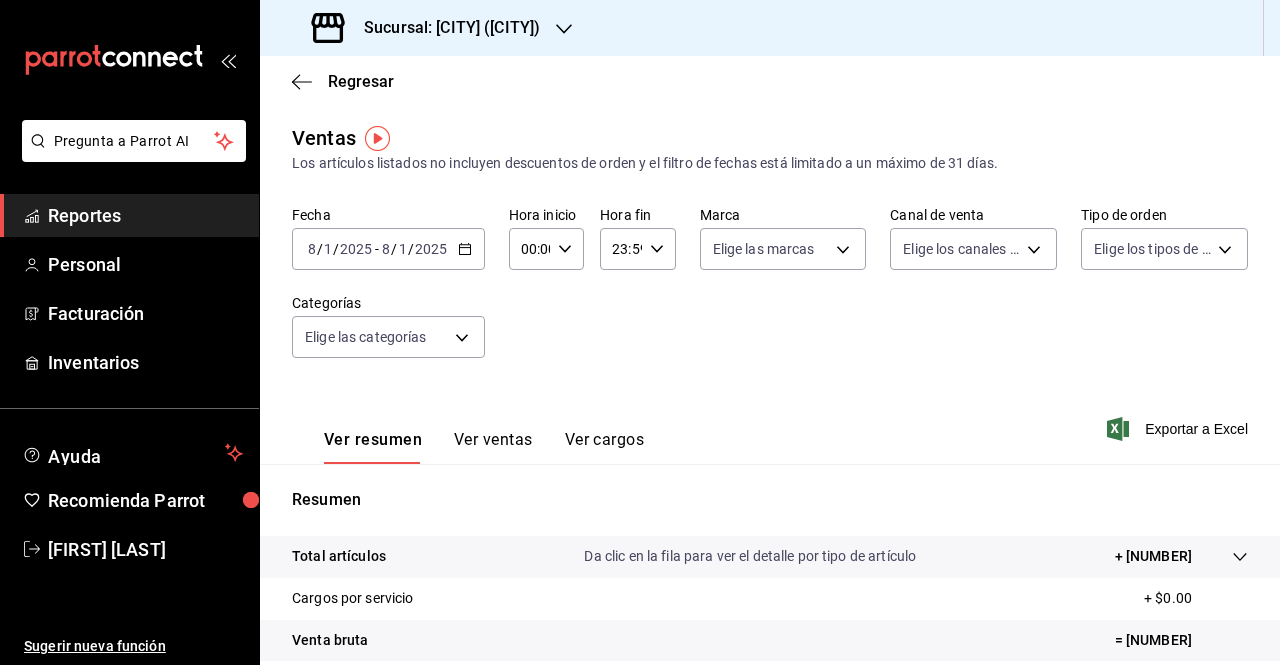 click 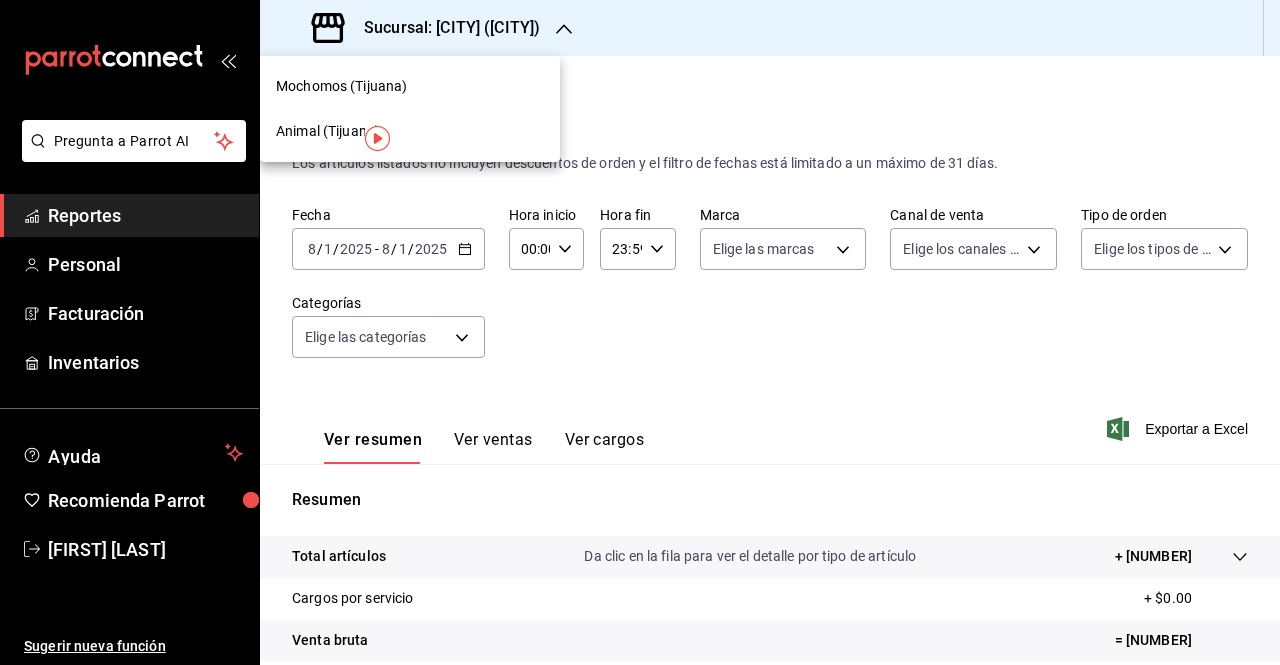 click on "Mochomos (Tijuana)" at bounding box center (341, 86) 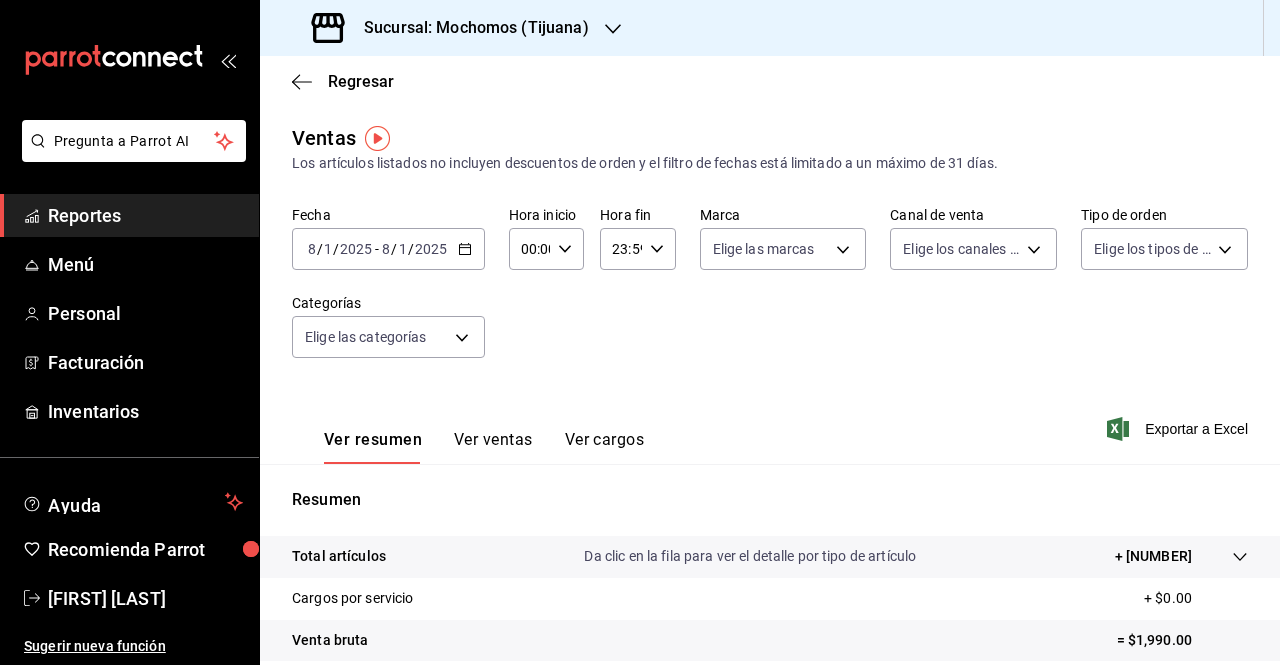 click 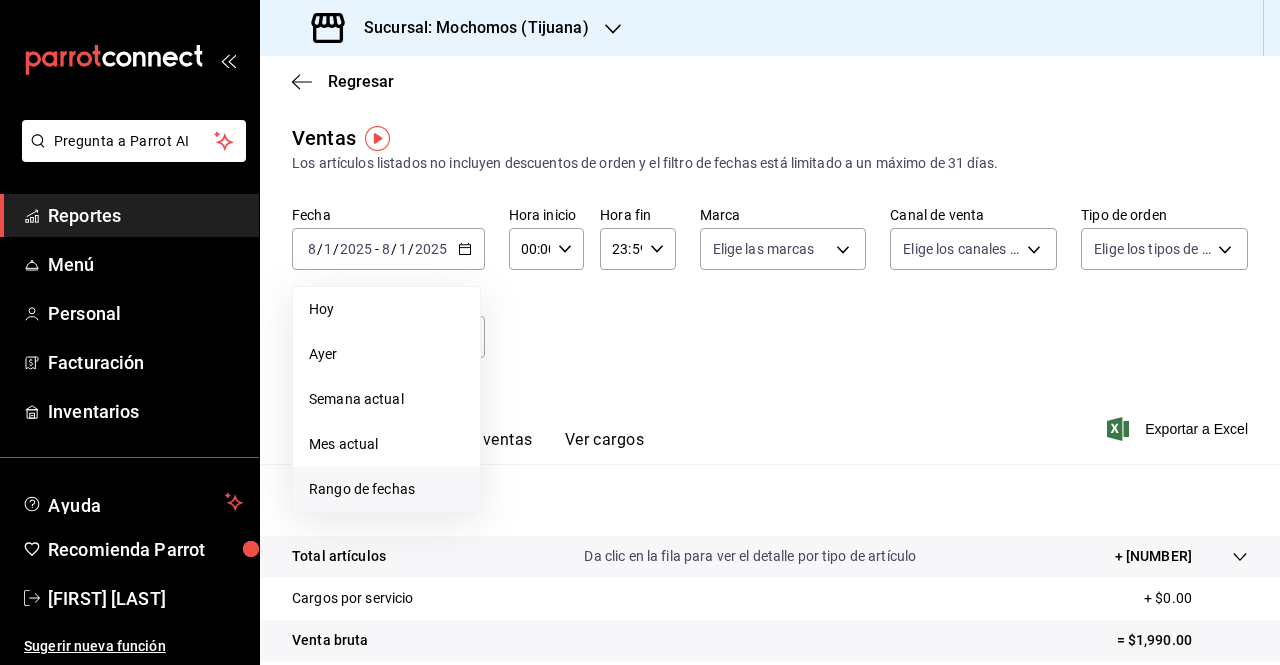 click on "Rango de fechas" at bounding box center (386, 489) 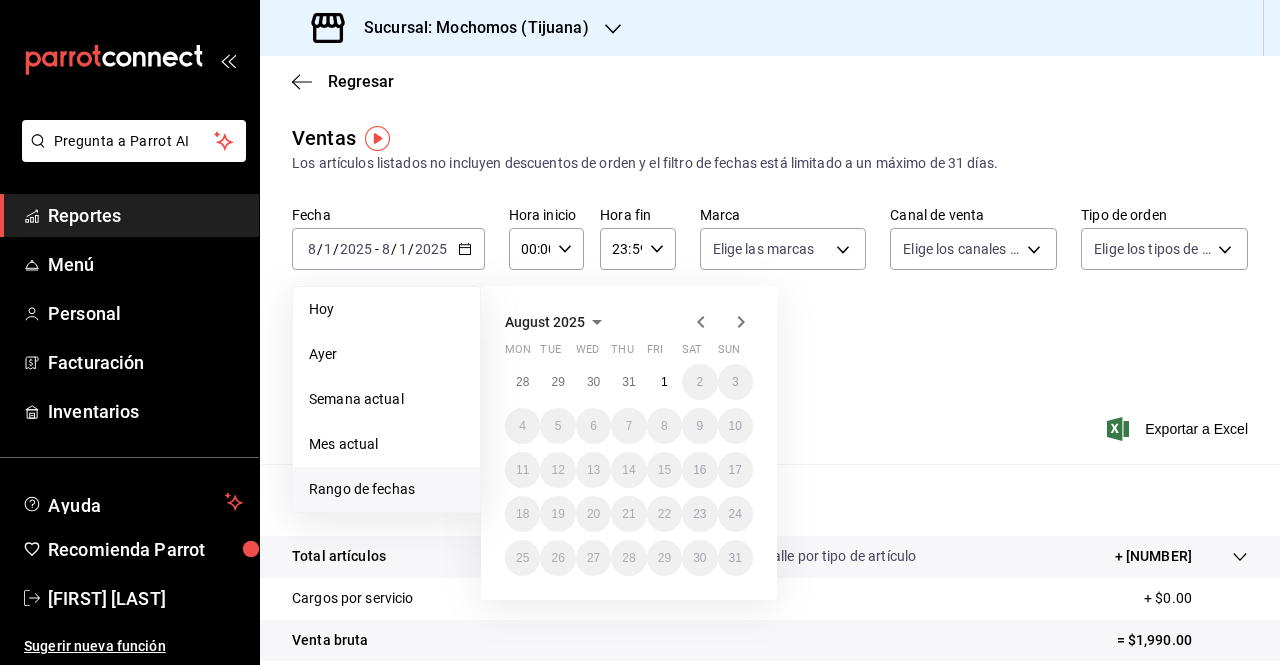 click 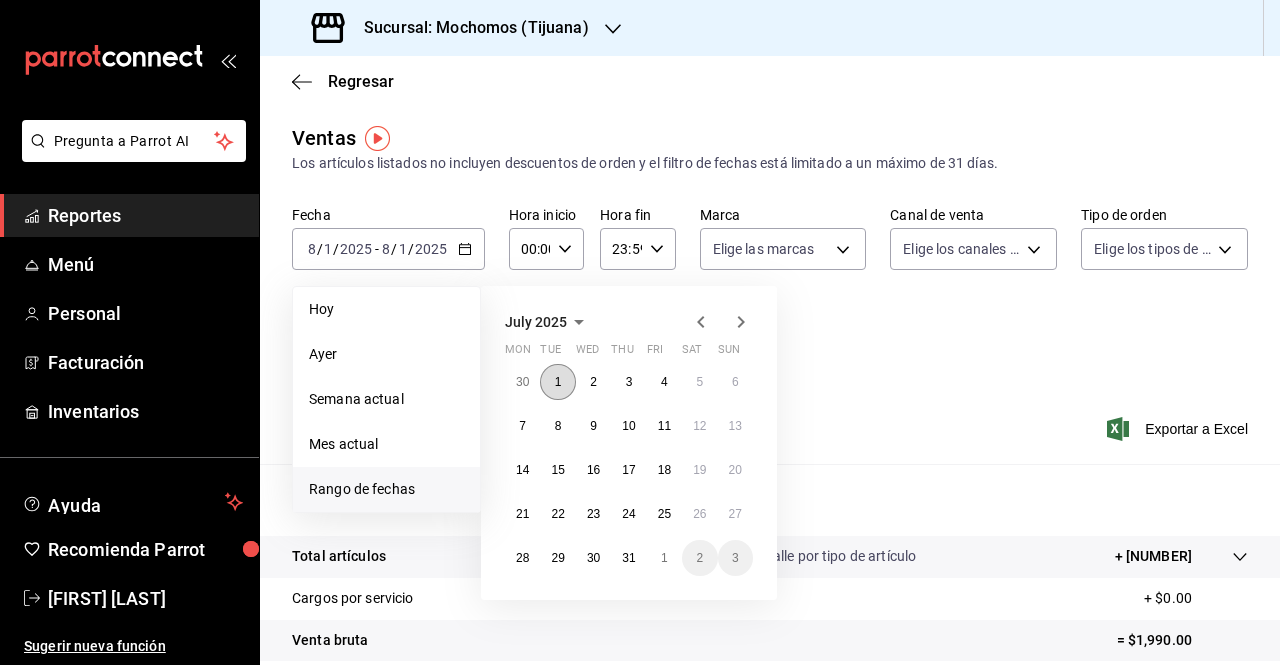 click on "1" at bounding box center (557, 382) 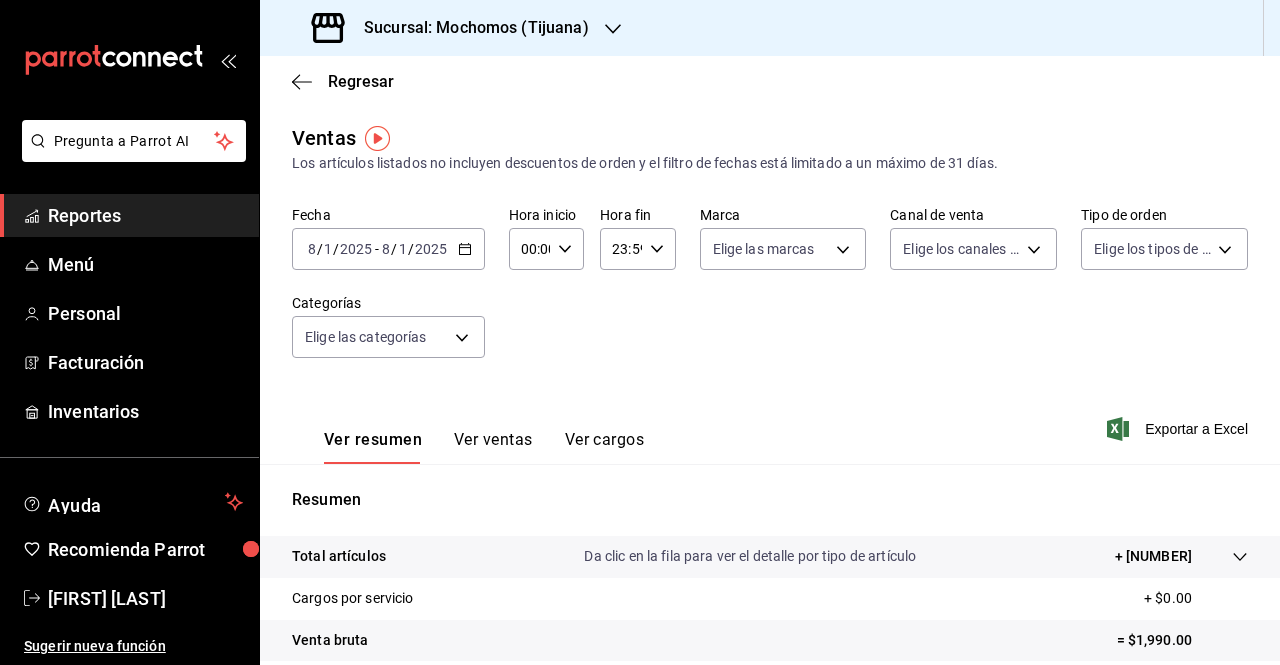 click 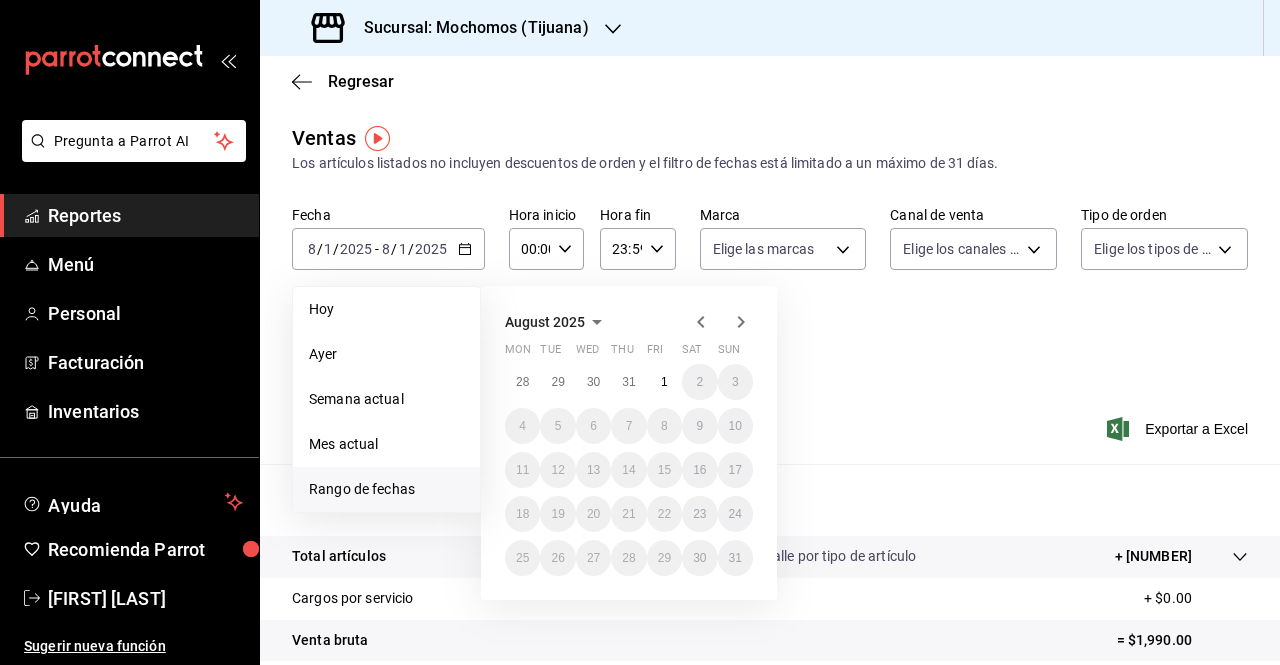 click on "Rango de fechas" at bounding box center (386, 489) 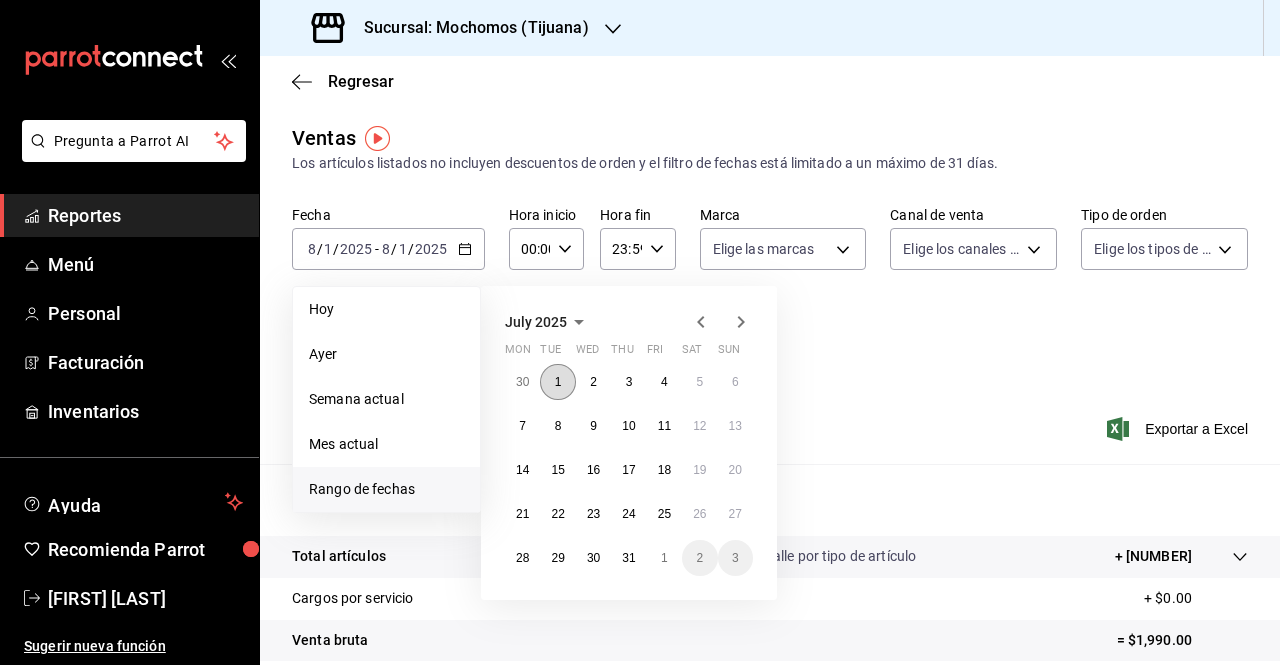 click on "1" at bounding box center (558, 382) 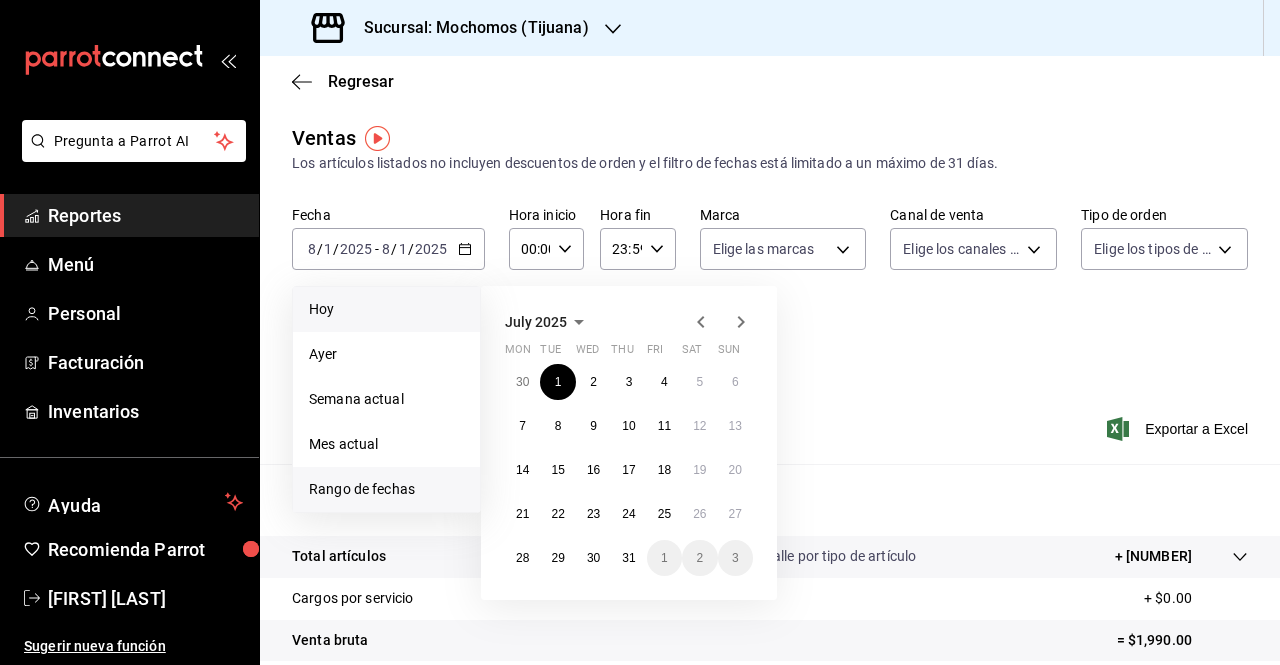 click on "Hoy" at bounding box center (386, 309) 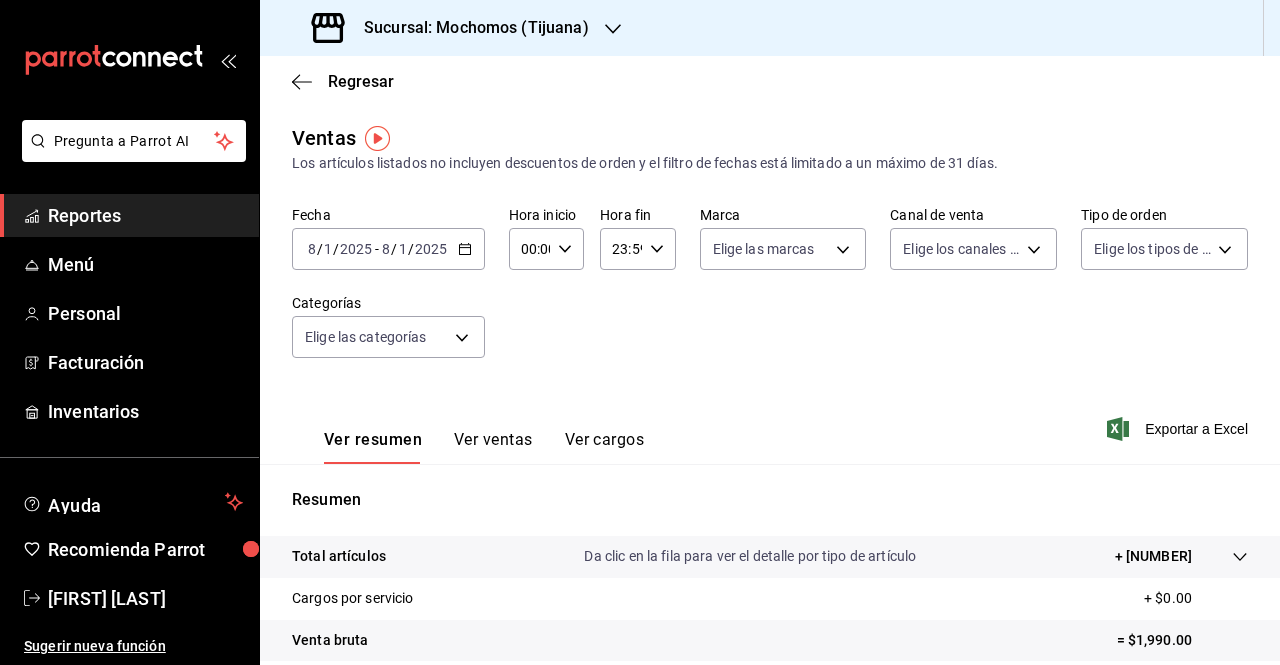 click on "Fecha [DATE] [DATE] - [DATE] [DATE]" at bounding box center [388, 249] 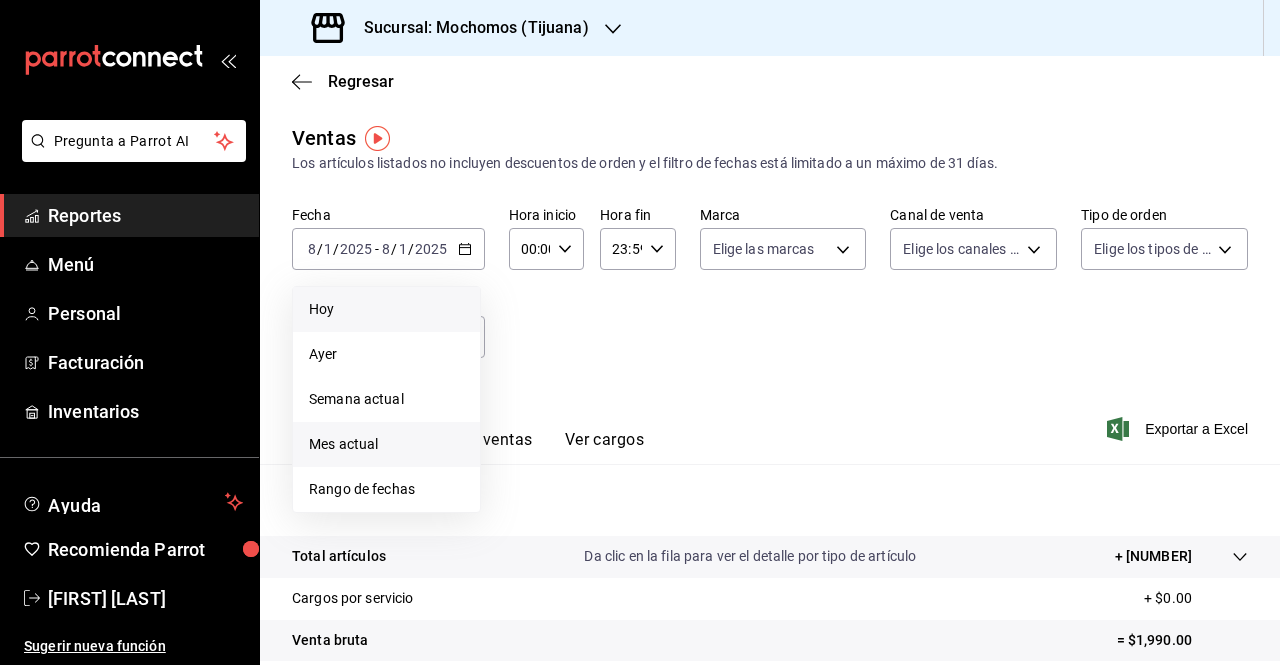 click on "Mes actual" at bounding box center (386, 444) 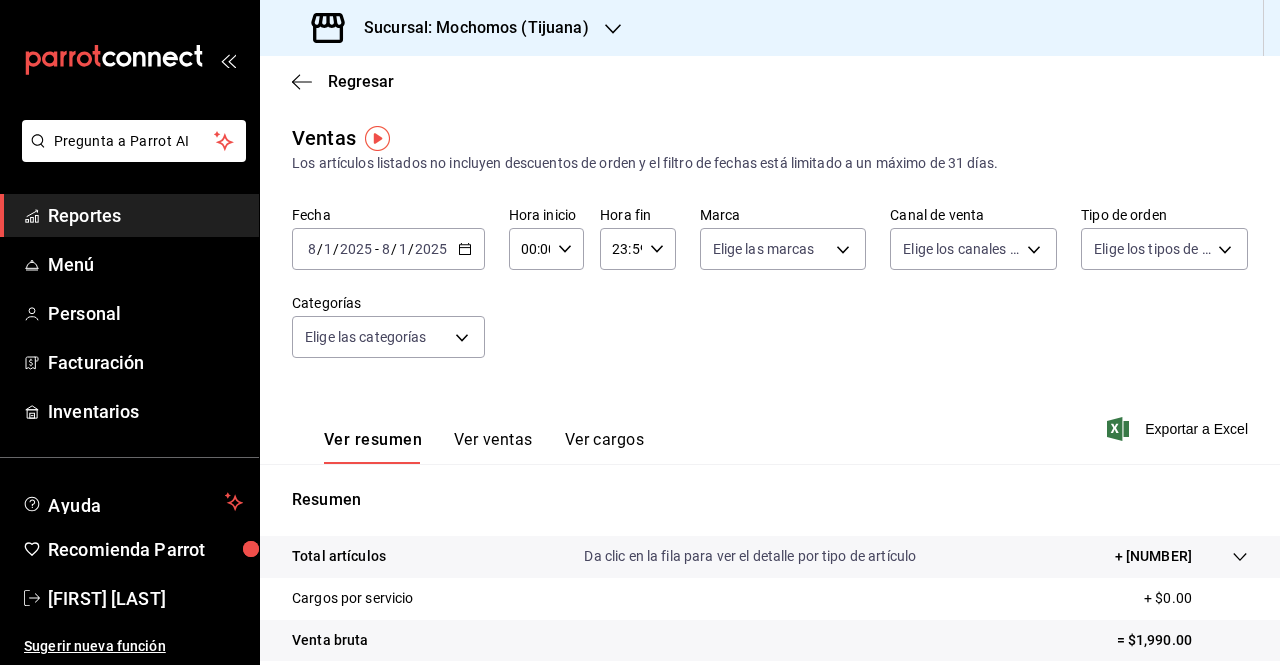 click on "Fecha [DATE] [DATE] - [DATE] [DATE]" at bounding box center (388, 249) 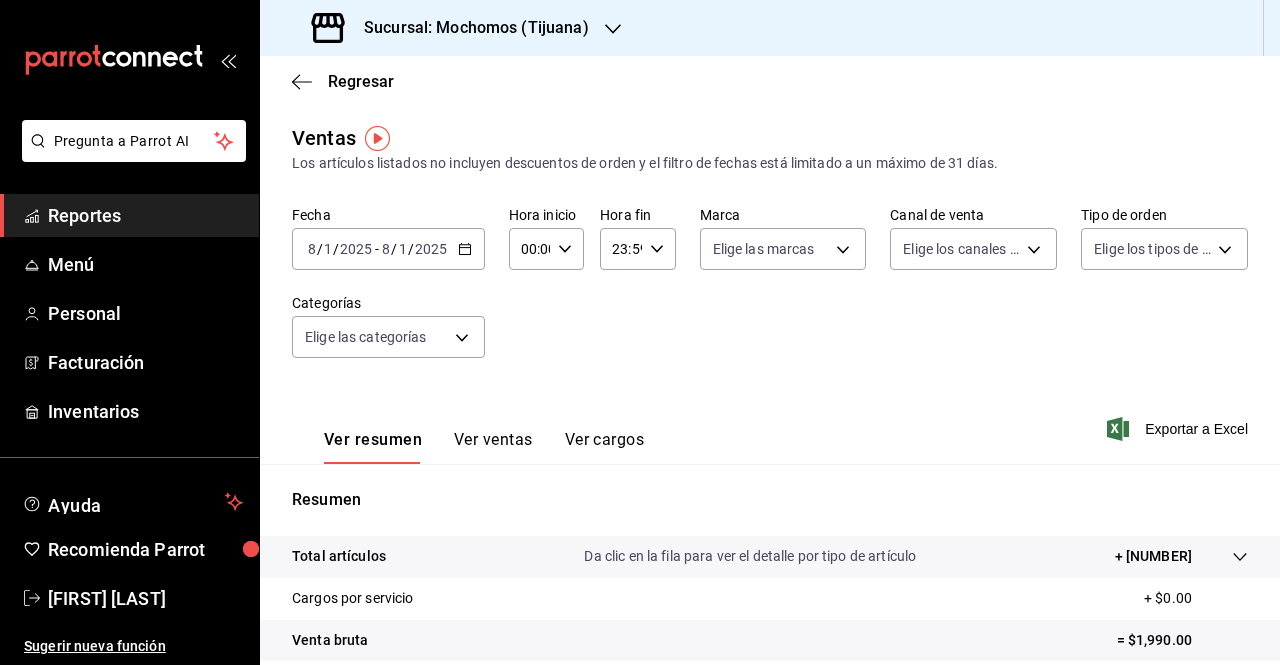 click on "Fecha [DATE] [DATE] - [DATE] [DATE] Hora inicio [TIME] Hora inicio Hora fin [TIME] Hora fin Marca Elige las marcas Canal de venta Elige los canales de venta Tipo de orden Elige los tipos de orden Categorías Elige las categorías" at bounding box center (770, 294) 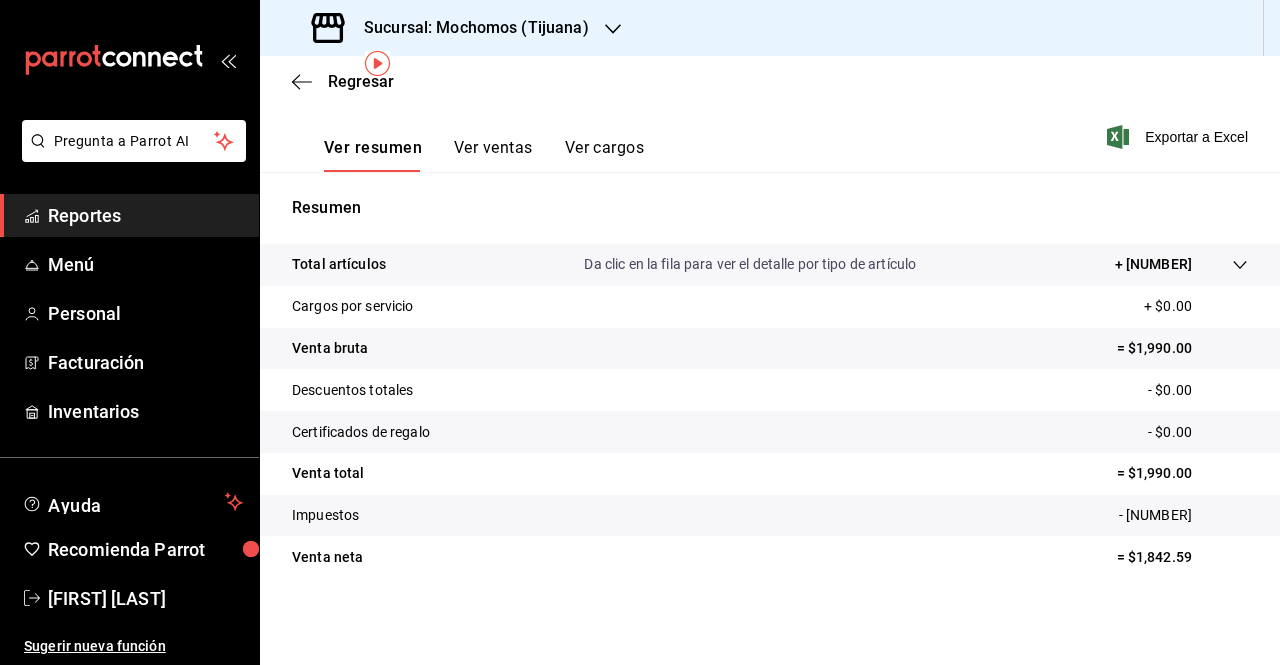 scroll, scrollTop: 0, scrollLeft: 0, axis: both 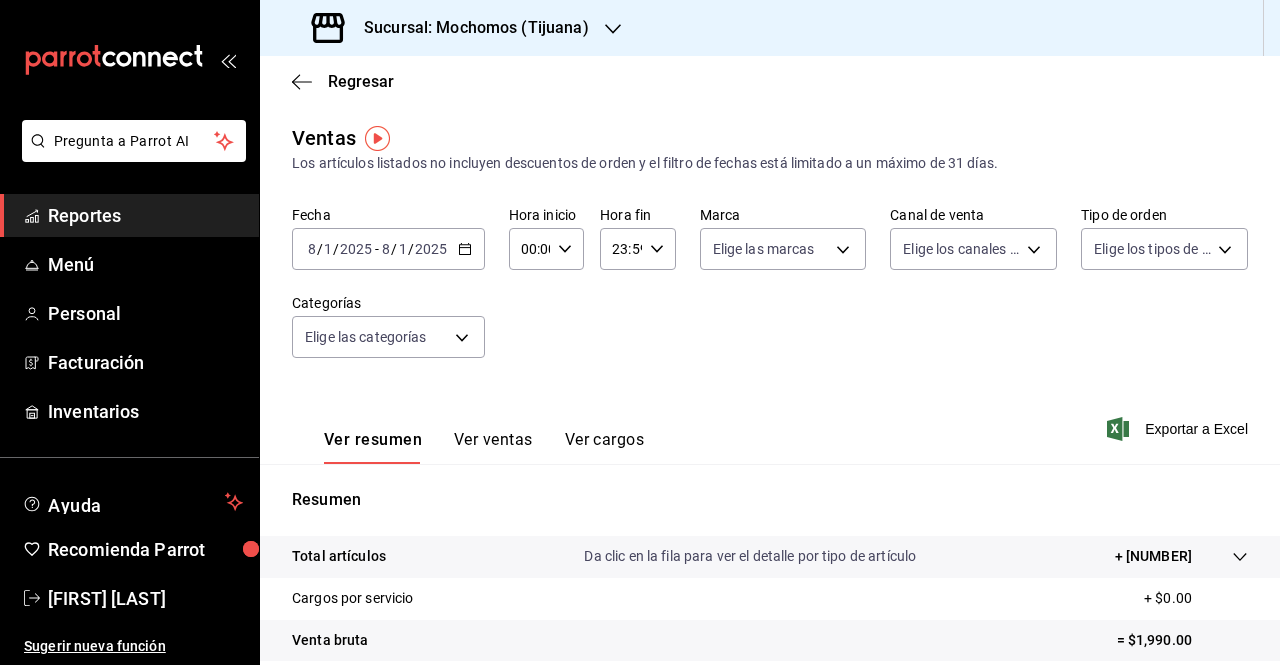 click on "Fecha [DATE] [DATE] - [DATE] [DATE]" at bounding box center [388, 249] 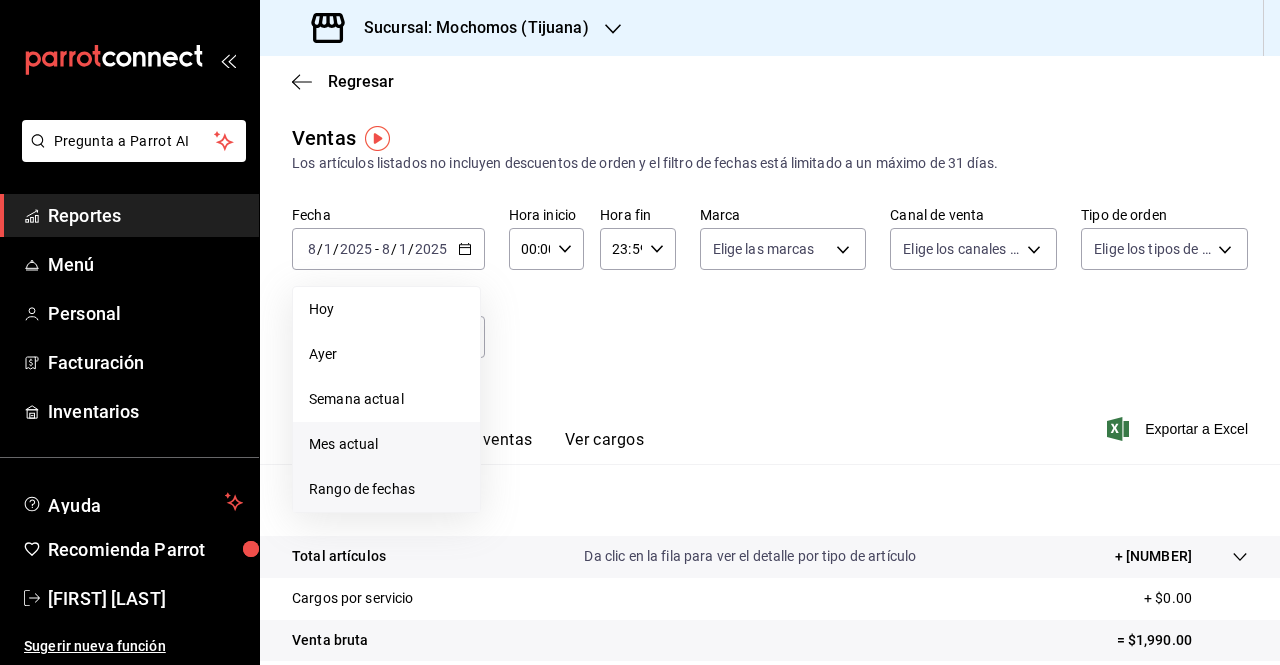 click on "Rango de fechas" at bounding box center (386, 489) 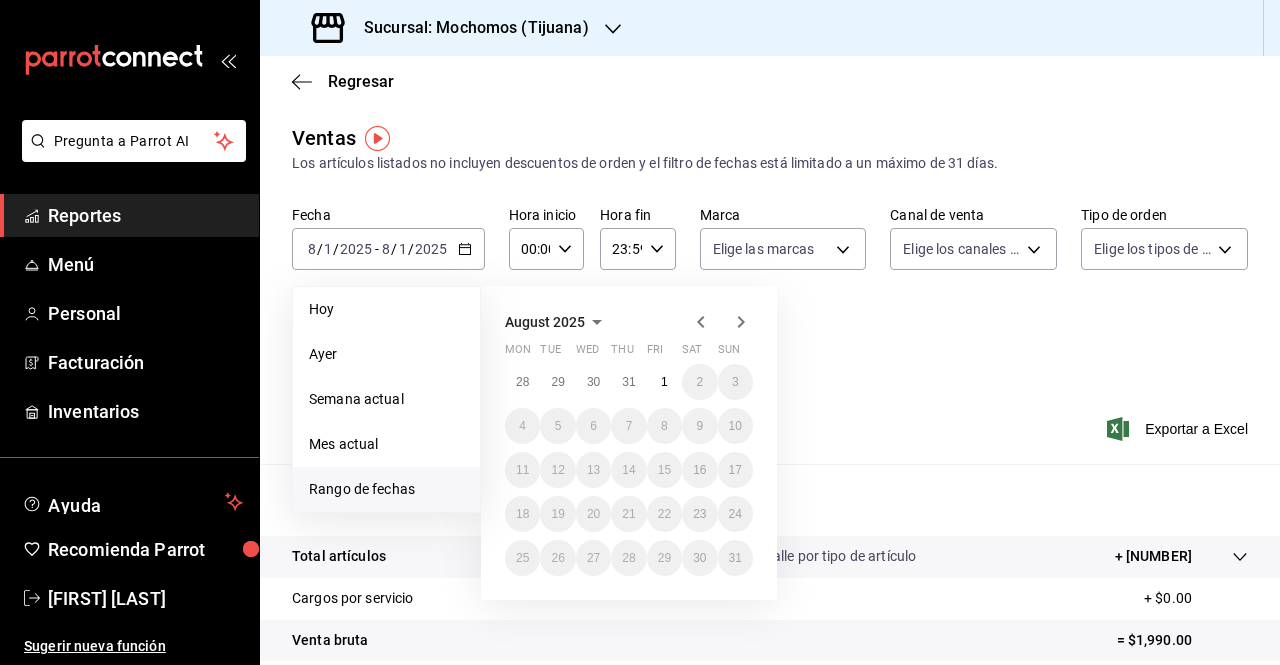 click 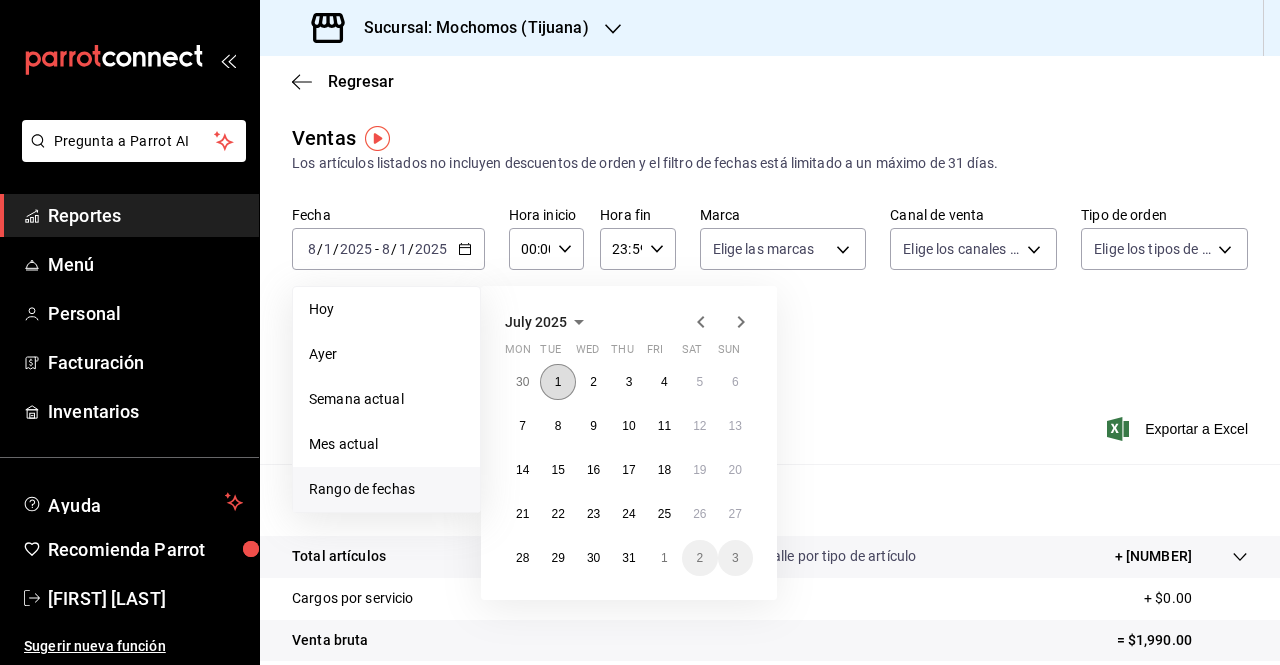 click on "1" at bounding box center (557, 382) 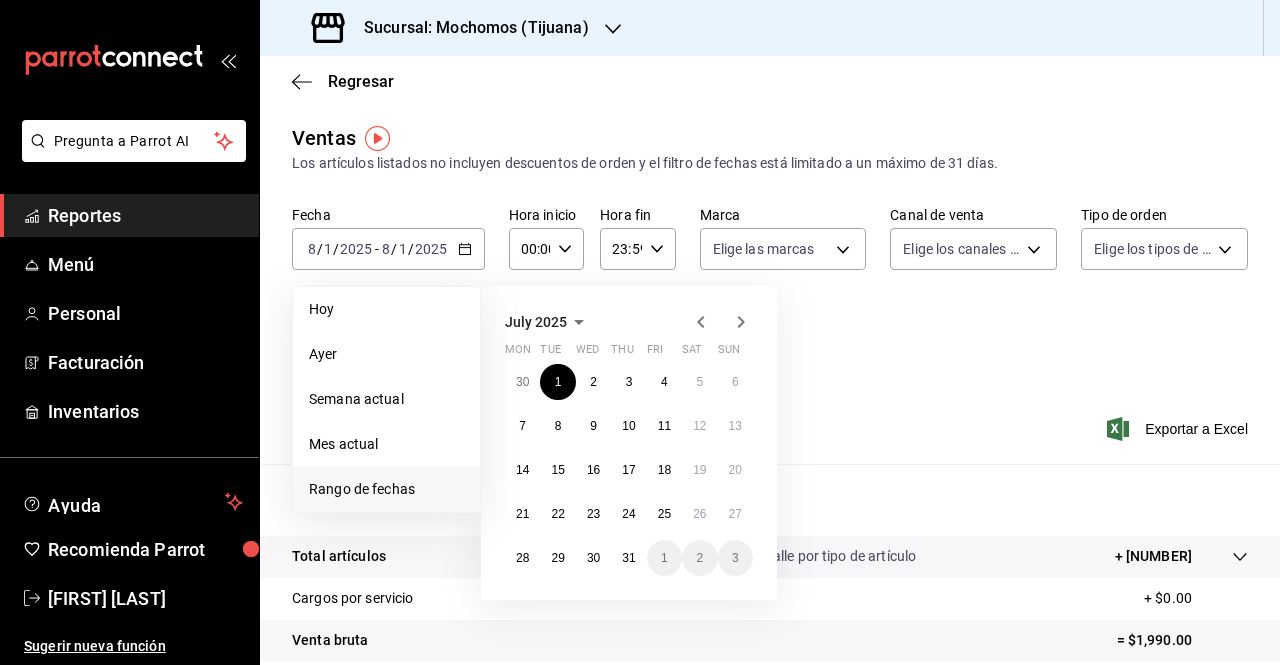 click on "Ventas Los artículos listados no incluyen descuentos de orden y el filtro de fechas está limitado a un máximo de 31 días. Fecha [DATE] [DATE] - [DATE] [DATE] Hoy Ayer Semana actual Mes actual Rango de fechas July [YEAR] Mon Tue Wed Thu Fri Sat Sun 30 1 2 3 4 5 6 7 8 9 10 11 12 13 14 15 16 17 18 19 20 21 22 23 24 25 26 27 28 29 30 31 1 2 3 Hora inicio [TIME] Hora inicio Hora fin [TIME] Hora fin Marca Elige las marcas Canal de venta Elige los canales de venta Tipo de orden Elige los tipos de orden Categorías Elige las categorías Ver resumen Ver ventas Ver cargos Exportar a Excel Resumen Total artículos Da clic en la fila para ver el detalle por tipo de artículo + [NUMBER] Cargos por servicio + $0.00 Venta bruta = [NUMBER] Descuentos totales - $0.00 Certificados de regalo - $0.00 Venta total = [NUMBER] Impuestos - $147.41 Venta neta = $1,842.59" at bounding box center [770, 524] 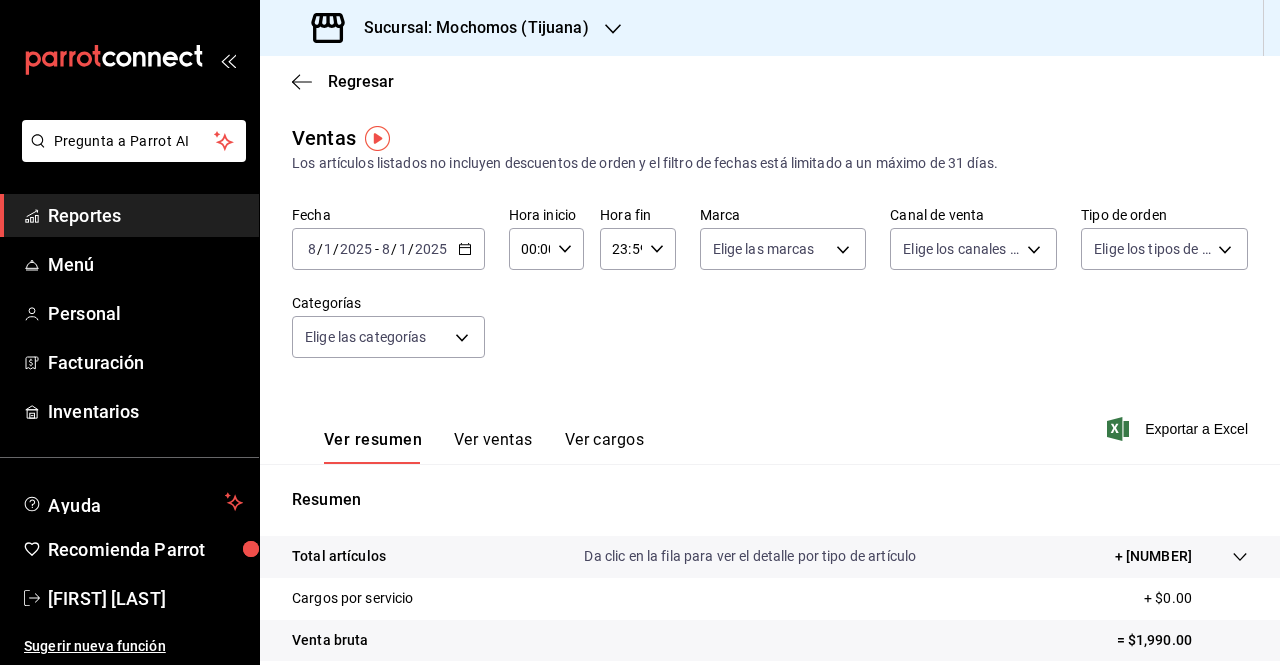click 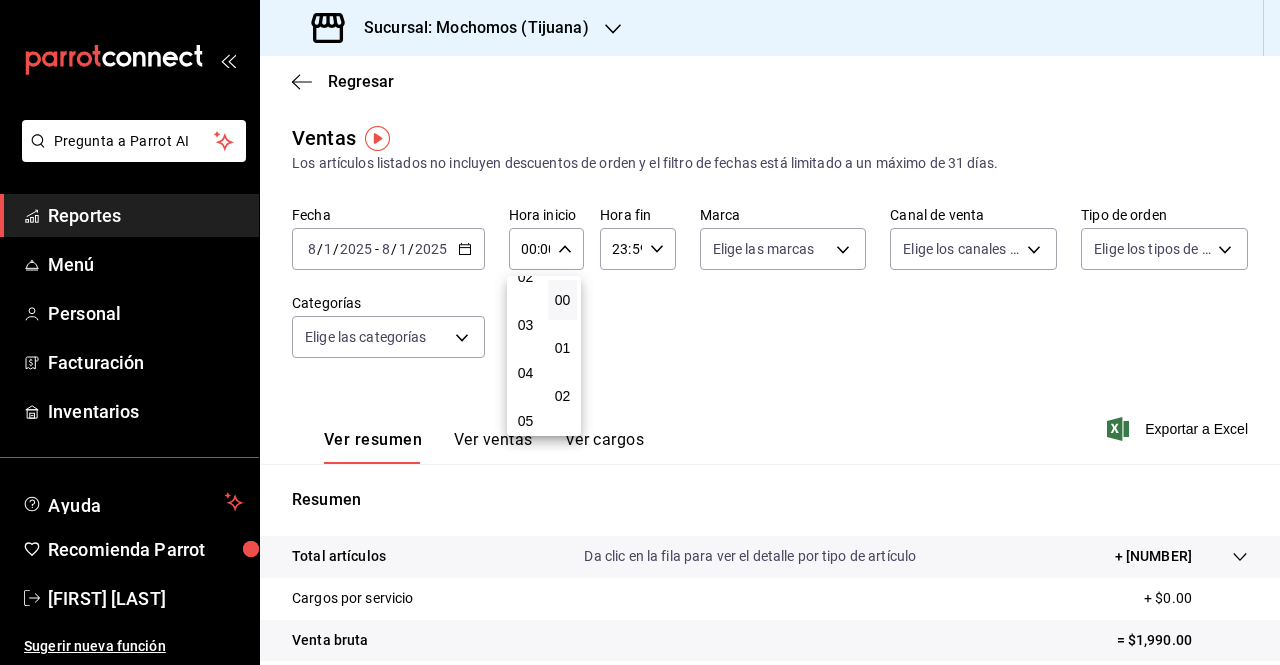 scroll, scrollTop: 120, scrollLeft: 0, axis: vertical 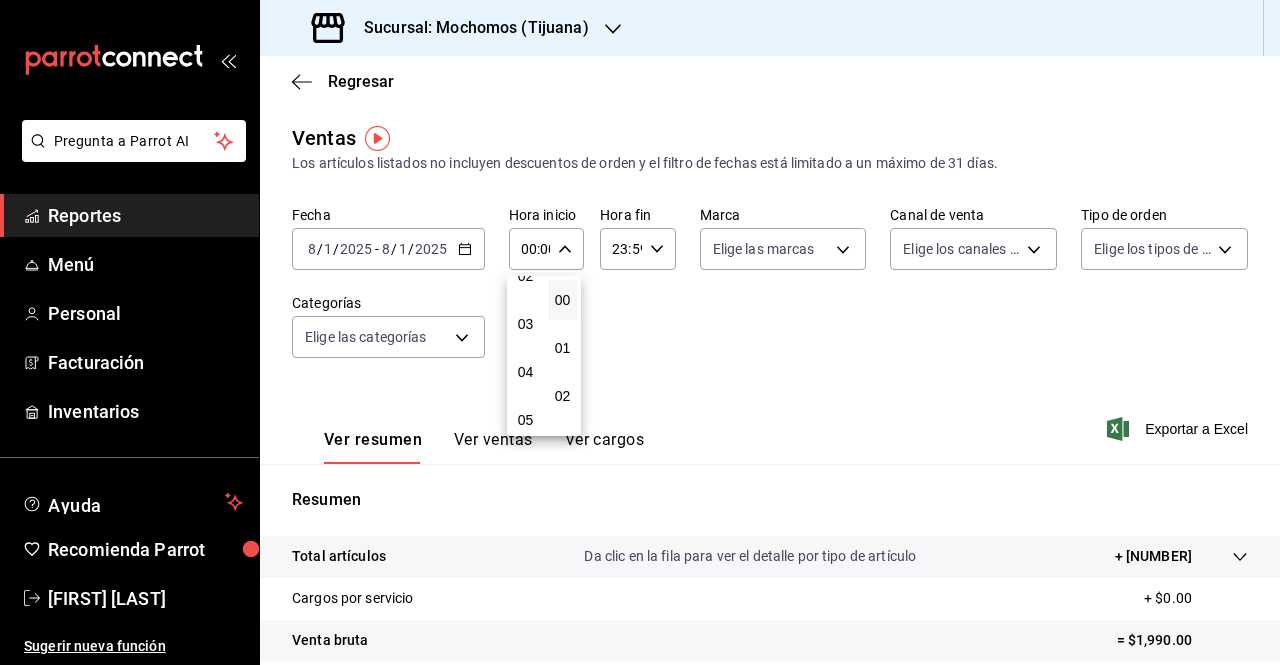 click on "04" at bounding box center [525, 372] 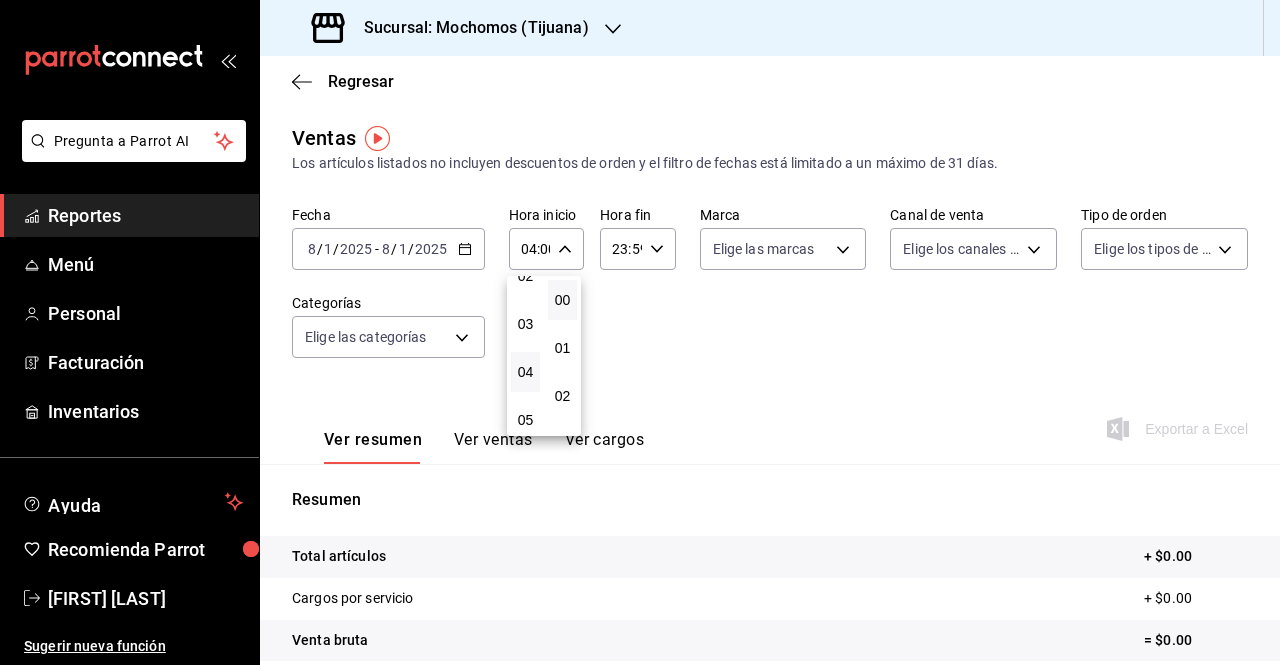 click at bounding box center [640, 332] 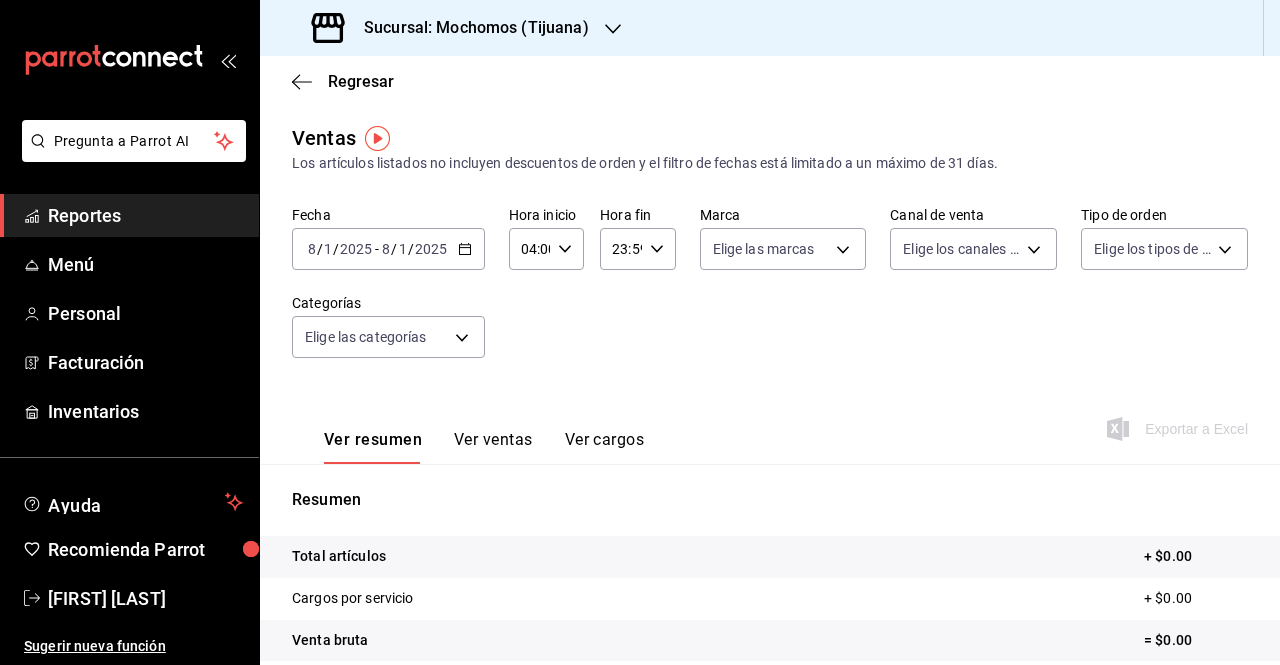 click 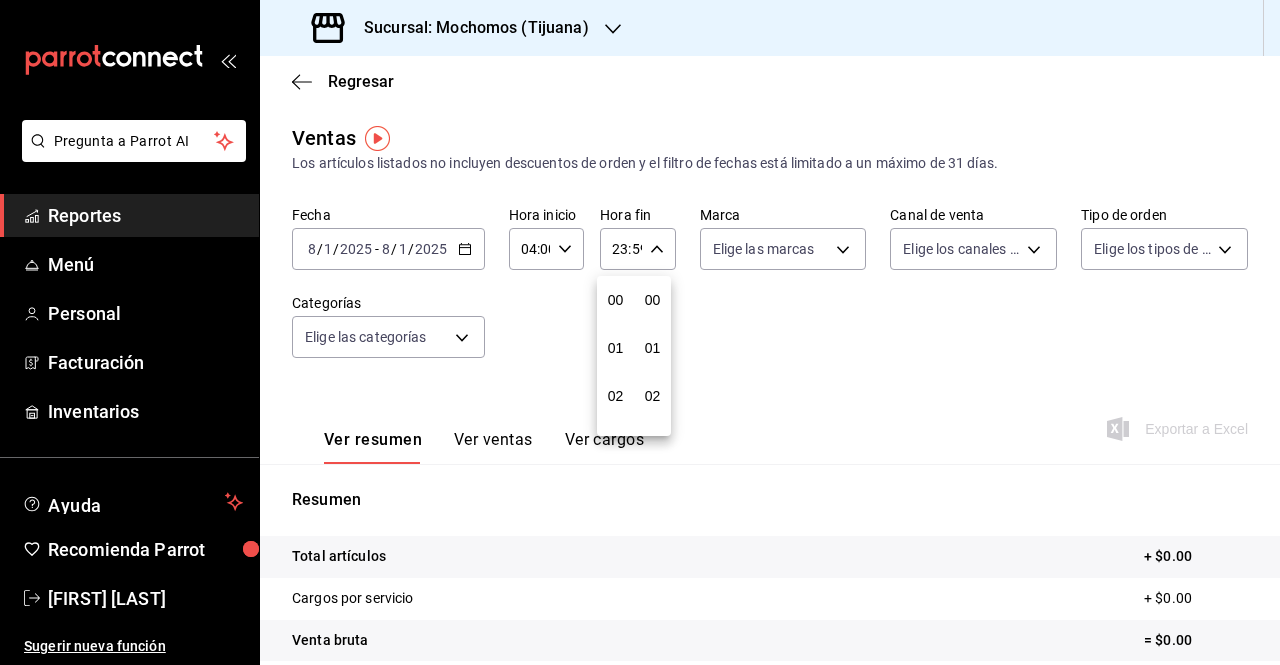 scroll, scrollTop: 992, scrollLeft: 0, axis: vertical 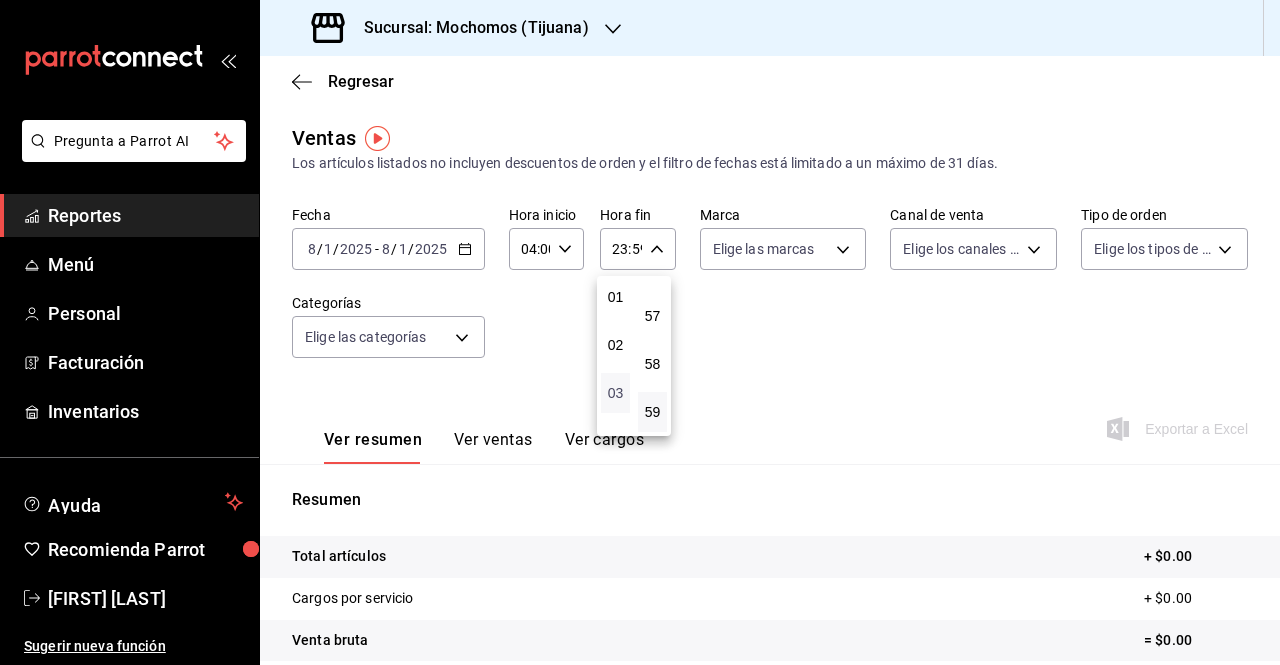 click on "03" at bounding box center (615, 393) 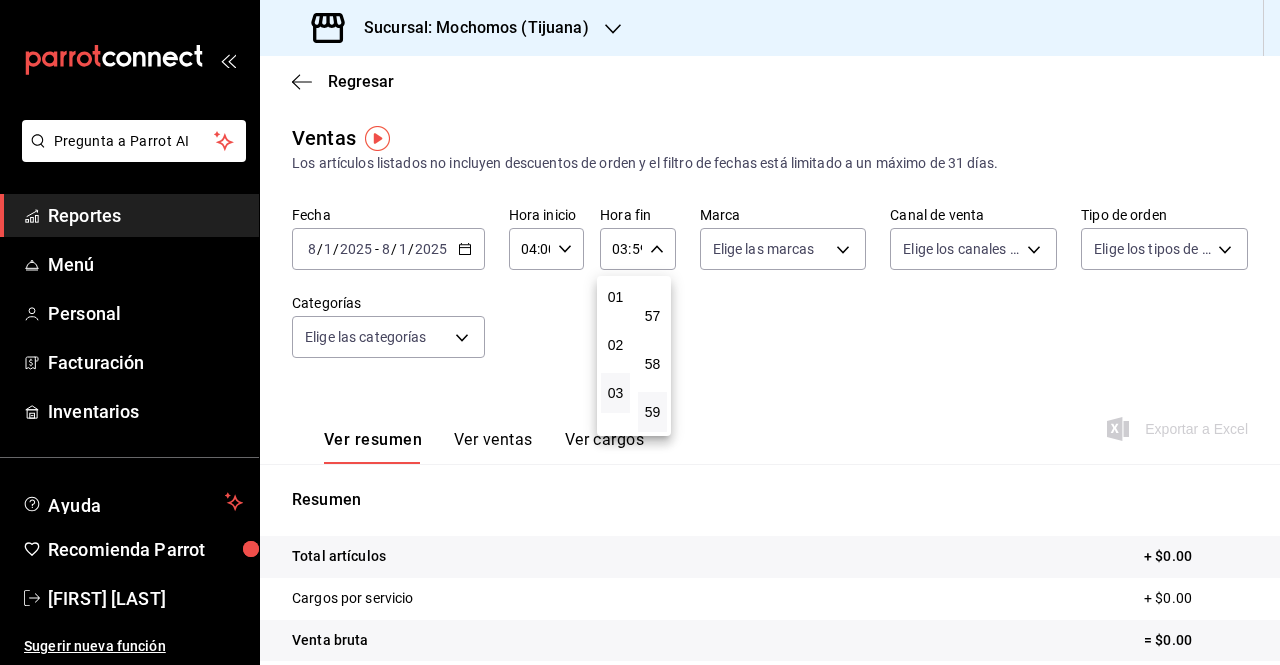 click at bounding box center (640, 332) 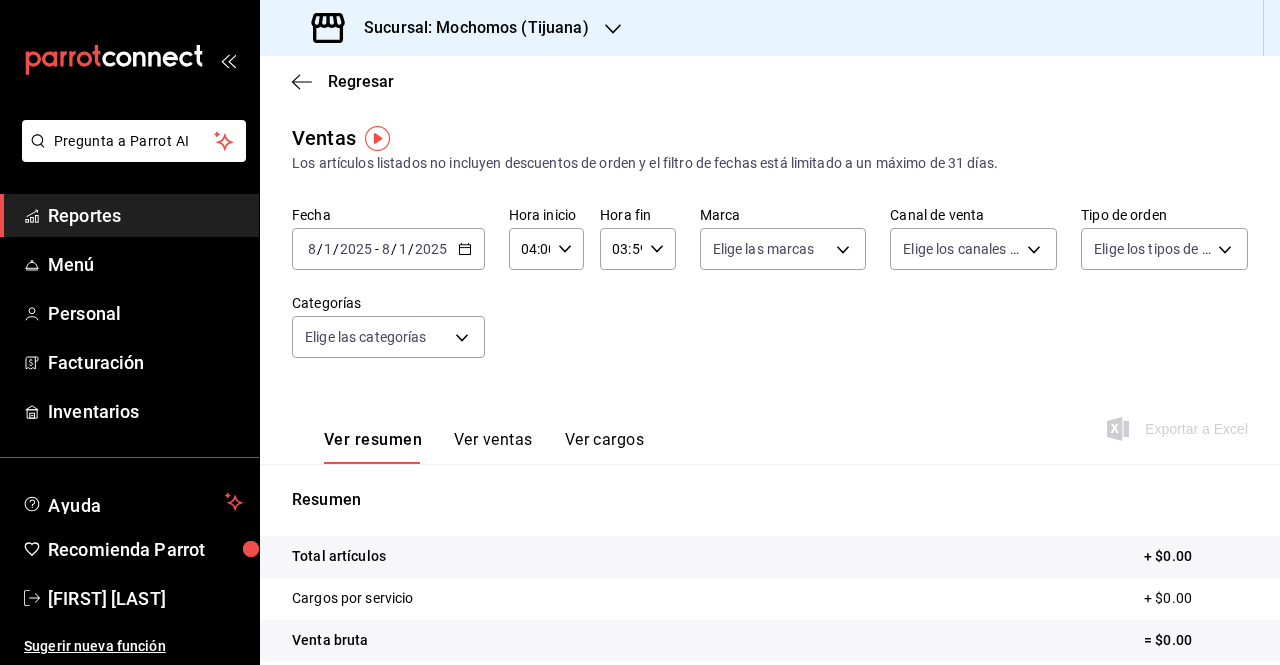 click 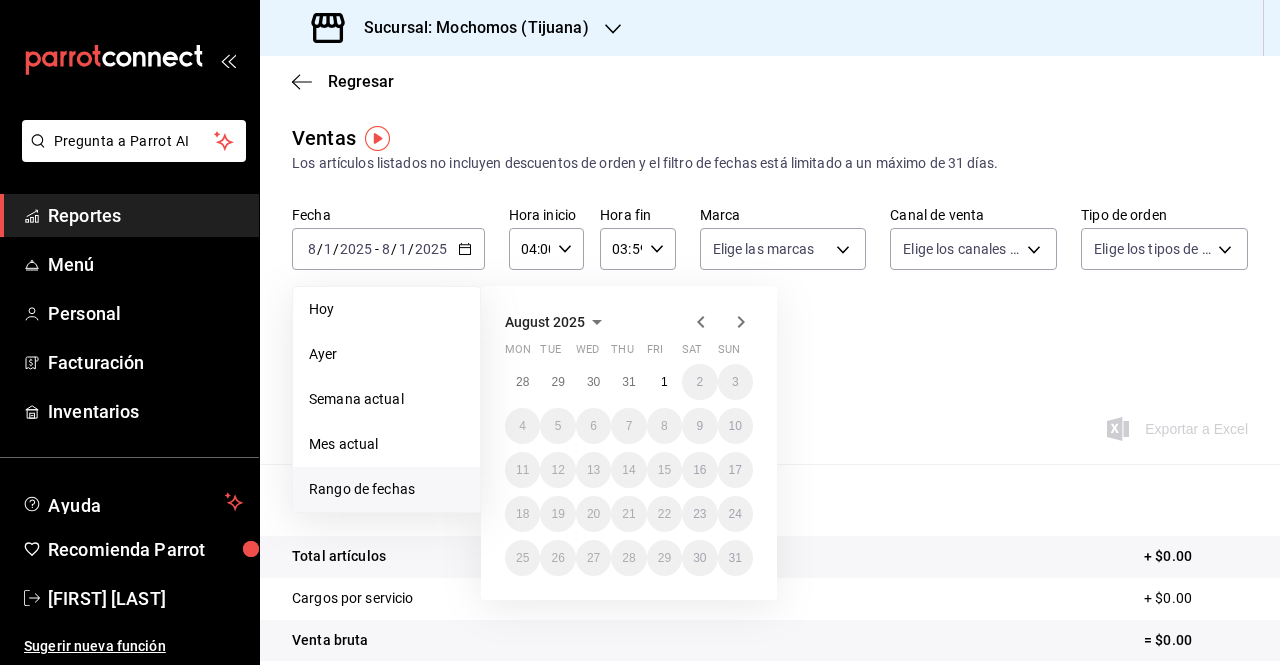 click 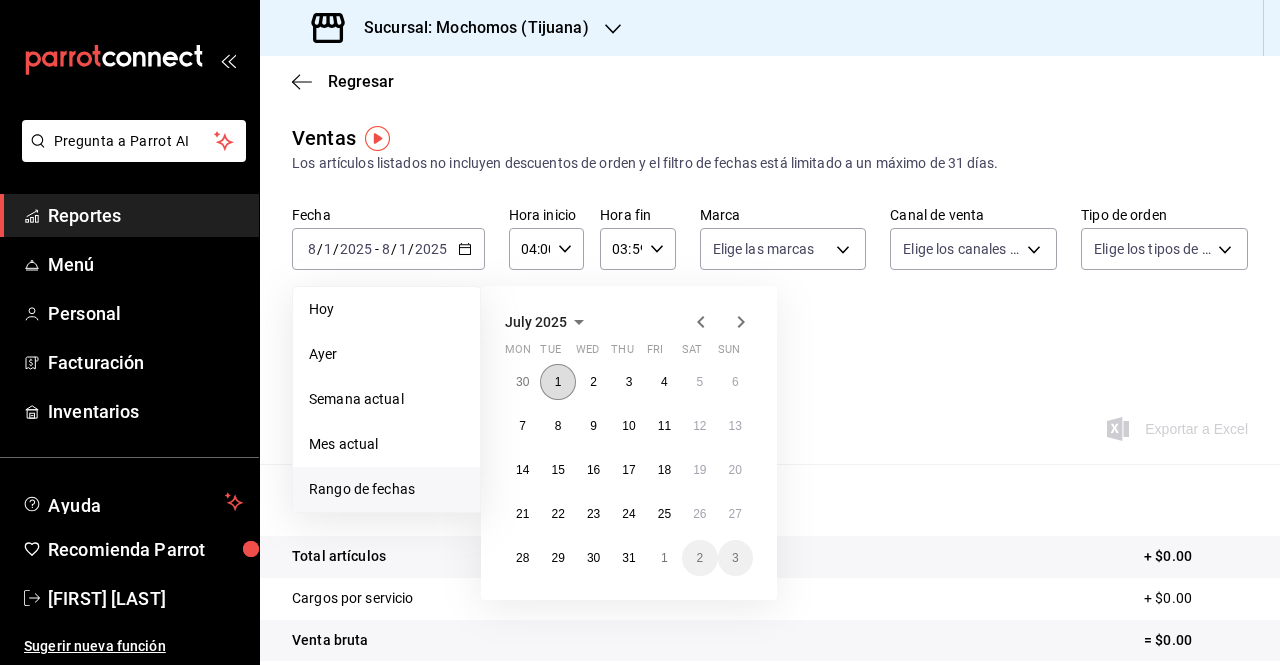 click on "1" at bounding box center (558, 382) 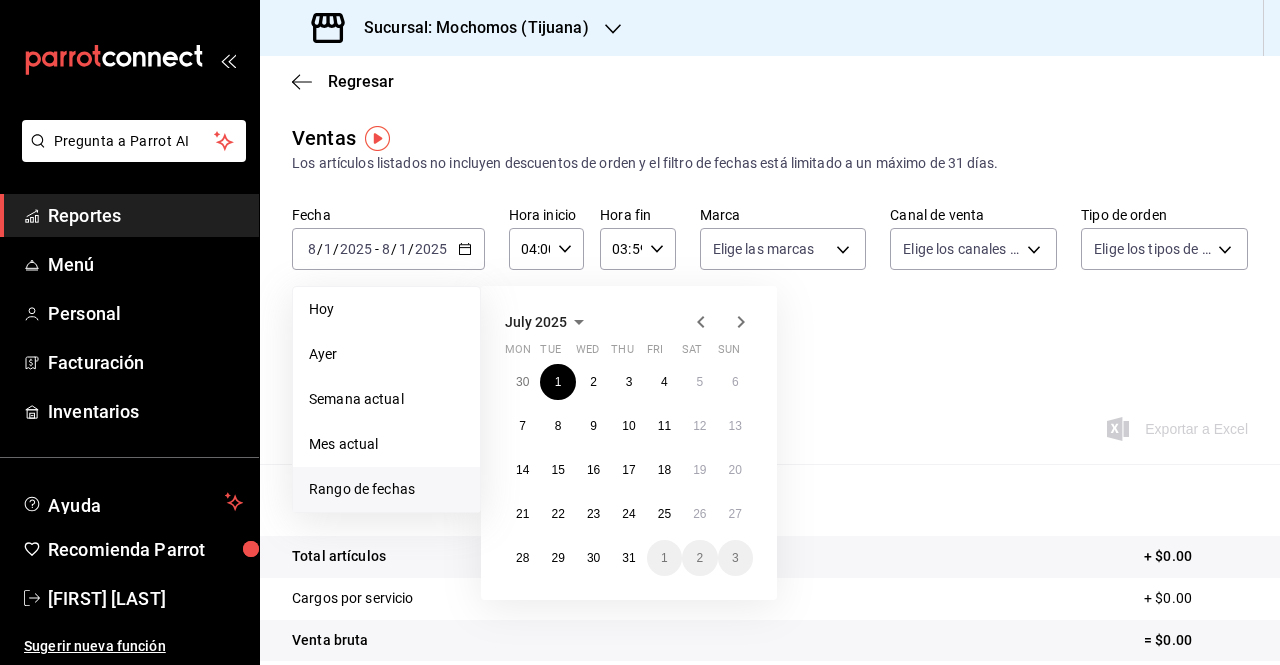 click on "Ventas Los artículos listados no incluyen descuentos de orden y el filtro de fechas está limitado a un máximo de 31 días. Fecha [DATE] [DATE] - [DATE] [DATE] Hoy Ayer Semana actual Mes actual Rango de fechas July [YEAR] Mon Tue Wed Thu Fri Sat Sun 30 1 2 3 4 5 6 7 8 9 10 11 12 13 14 15 16 17 18 19 20 21 22 23 24 25 26 27 28 29 30 31 1 2 3 Hora inicio [TIME] Hora inicio Hora fin [TIME] Hora fin Marca Elige las marcas Canal de venta Elige los canales de venta Tipo de orden Elige los tipos de orden Categorías Elige las categorías Ver resumen Ver ventas Ver cargos Exportar a Excel Resumen Total artículos + $0.00 Cargos por servicio + $0.00 Venta bruta = $0.00 Descuentos totales - $0.00 Certificados de regalo - $0.00 Venta total = $0.00 Impuestos - $0.00 Venta neta = $0.00" at bounding box center (770, 524) 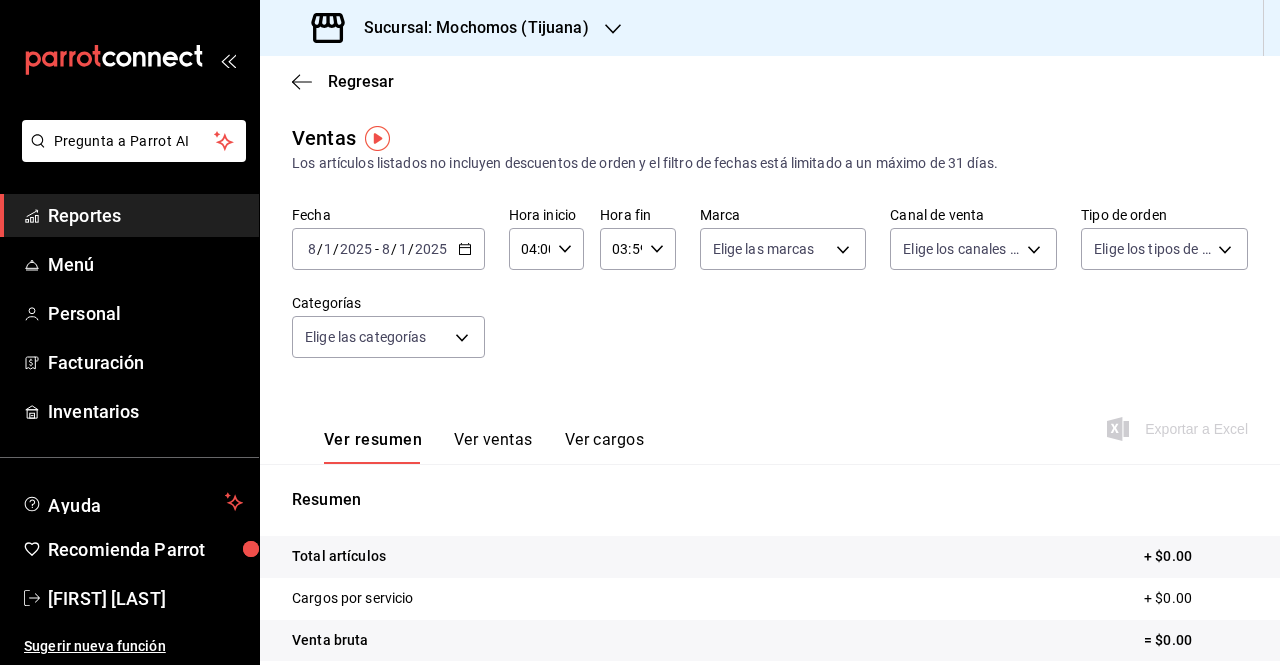 click 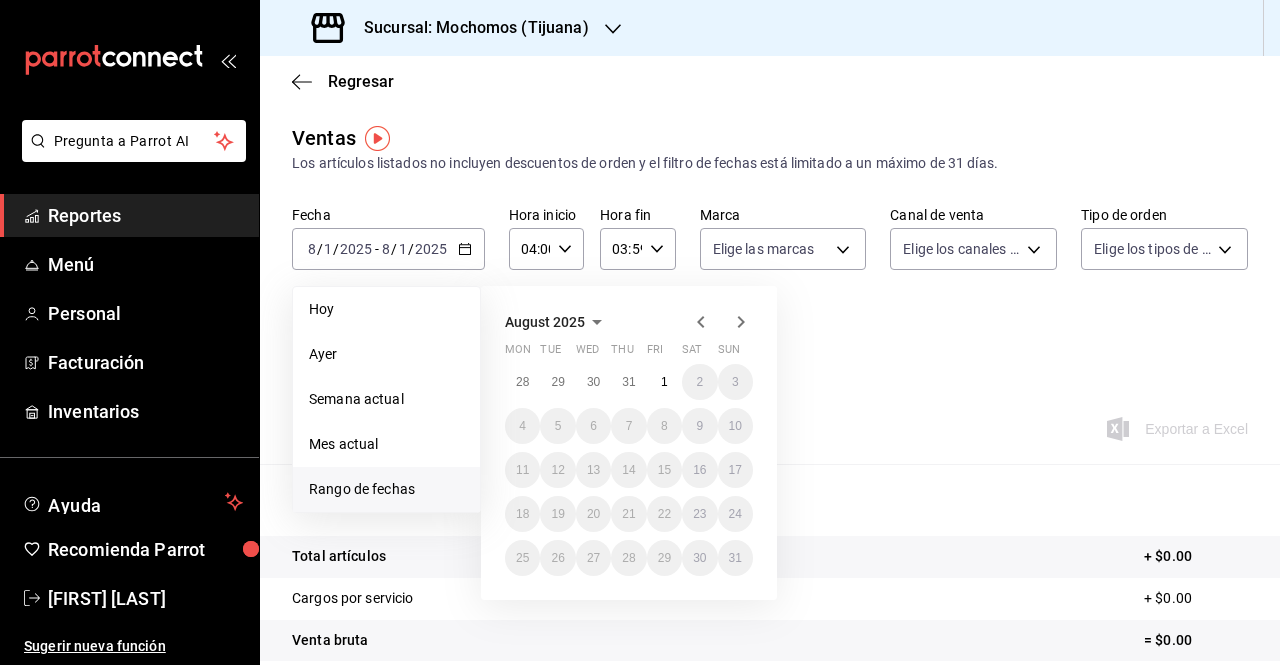 click 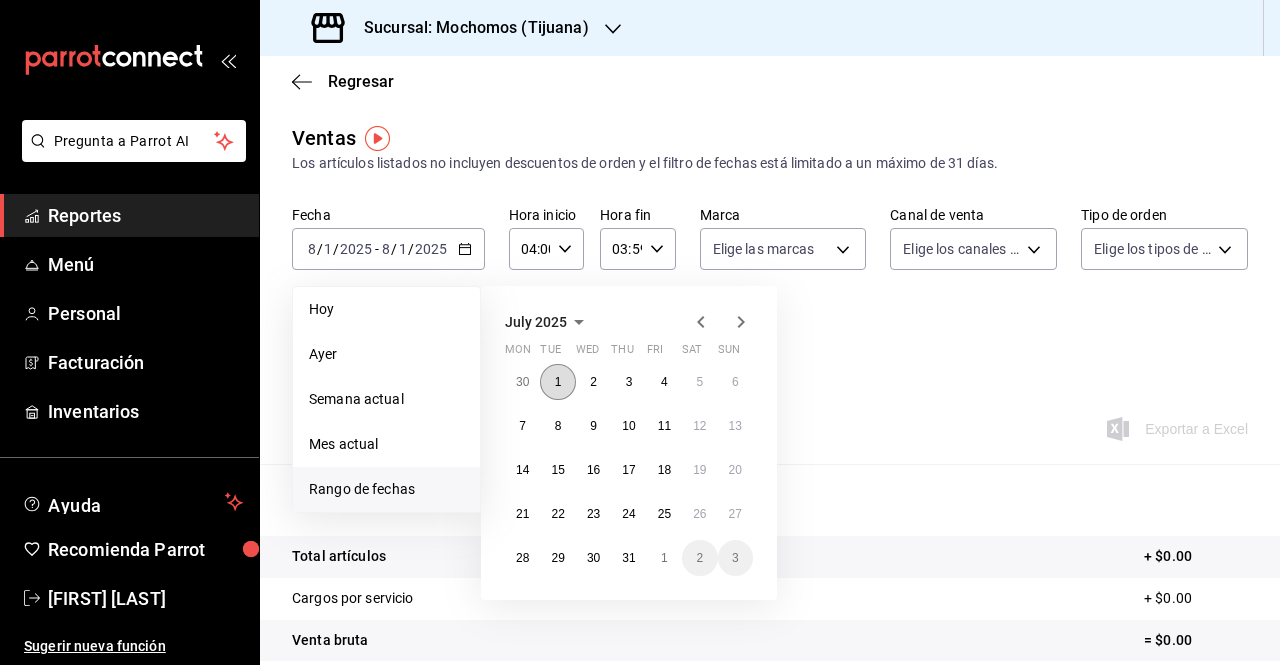 click on "1" at bounding box center [557, 382] 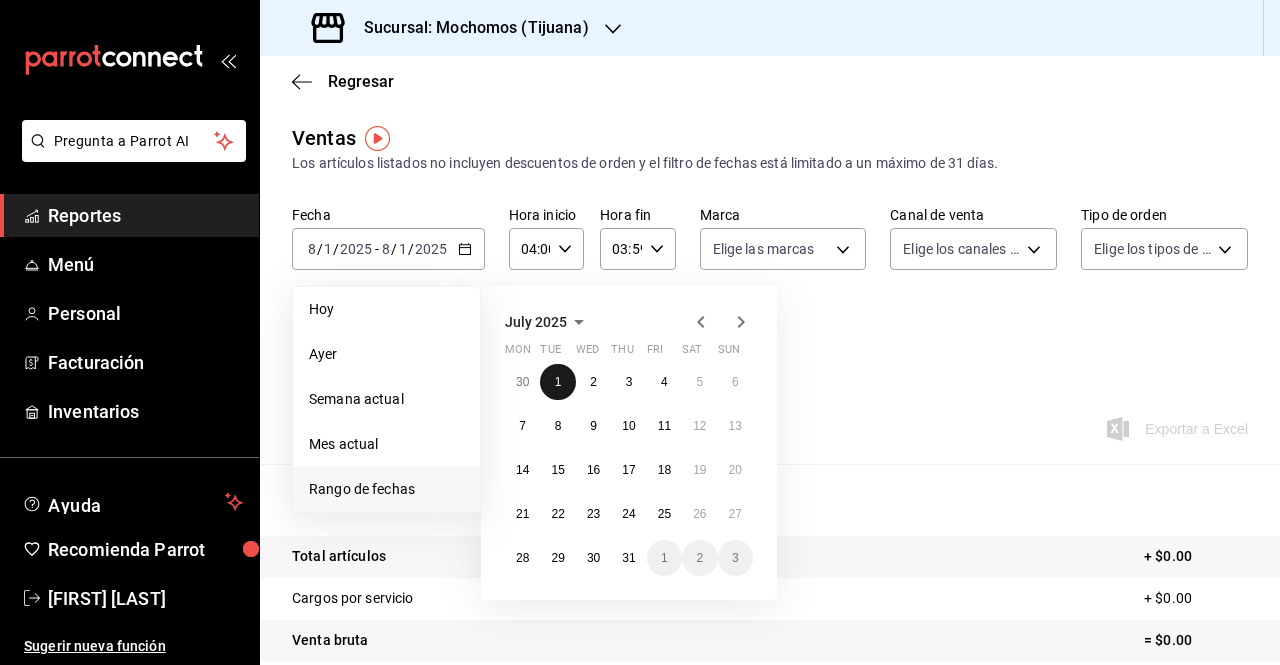 click on "1" at bounding box center [557, 382] 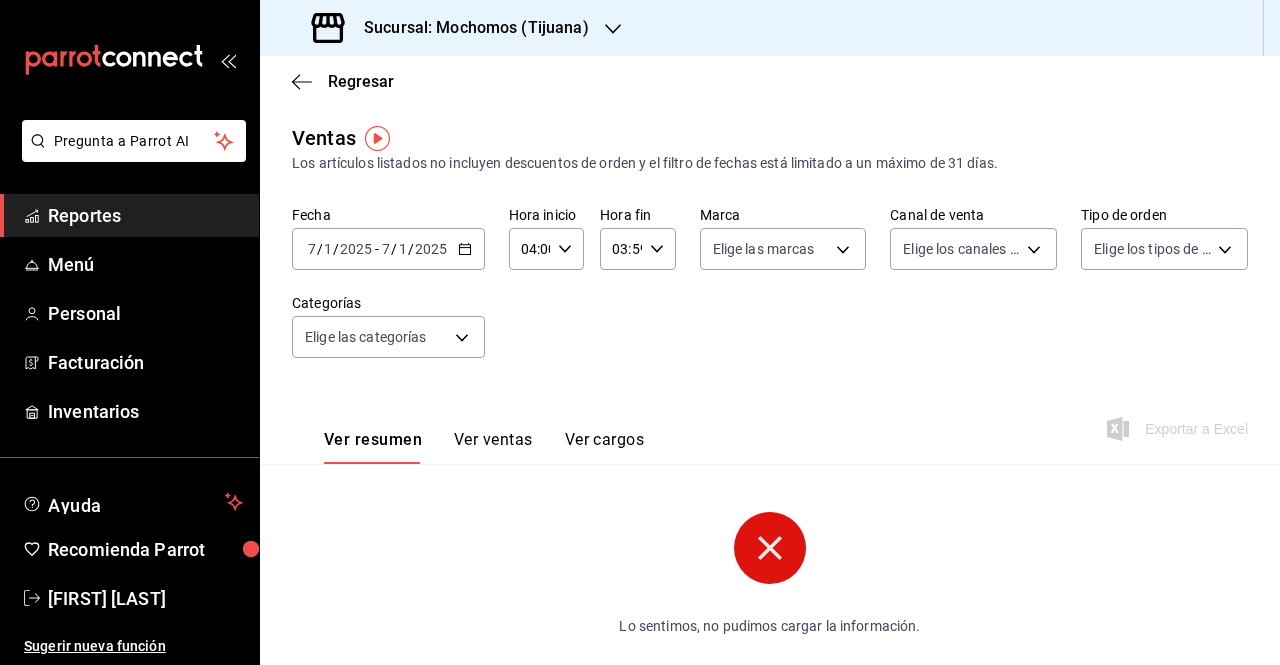 click on "2025" at bounding box center (431, 249) 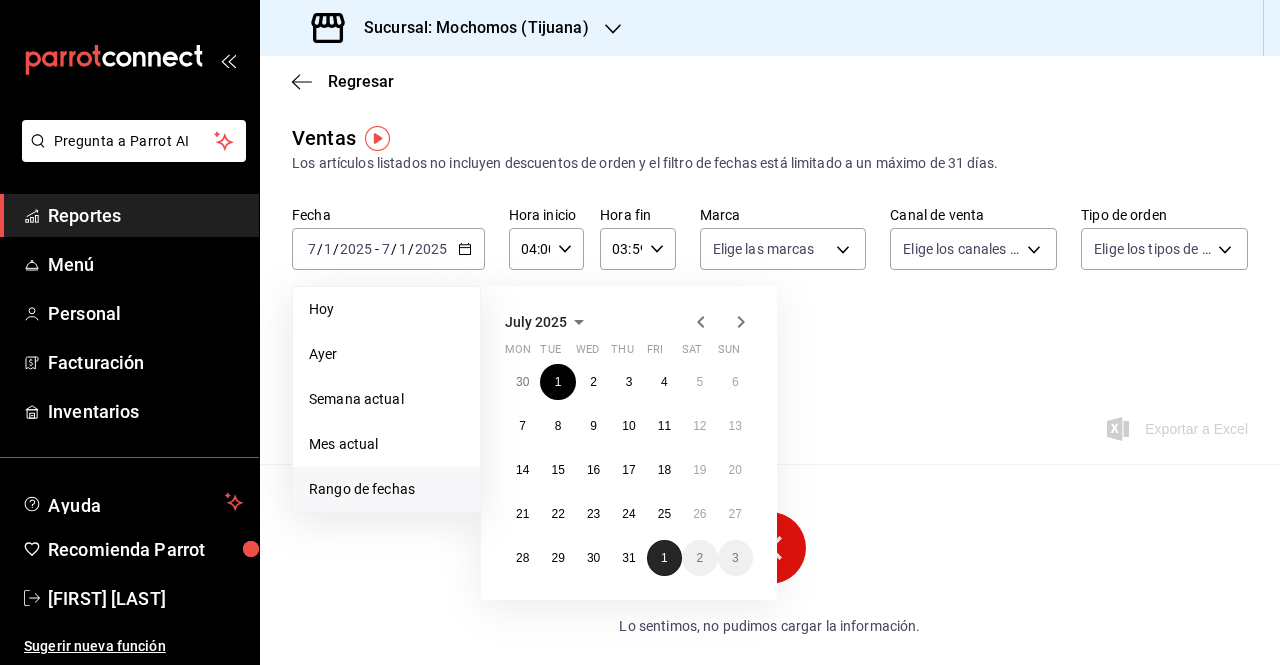 click on "1" at bounding box center [664, 558] 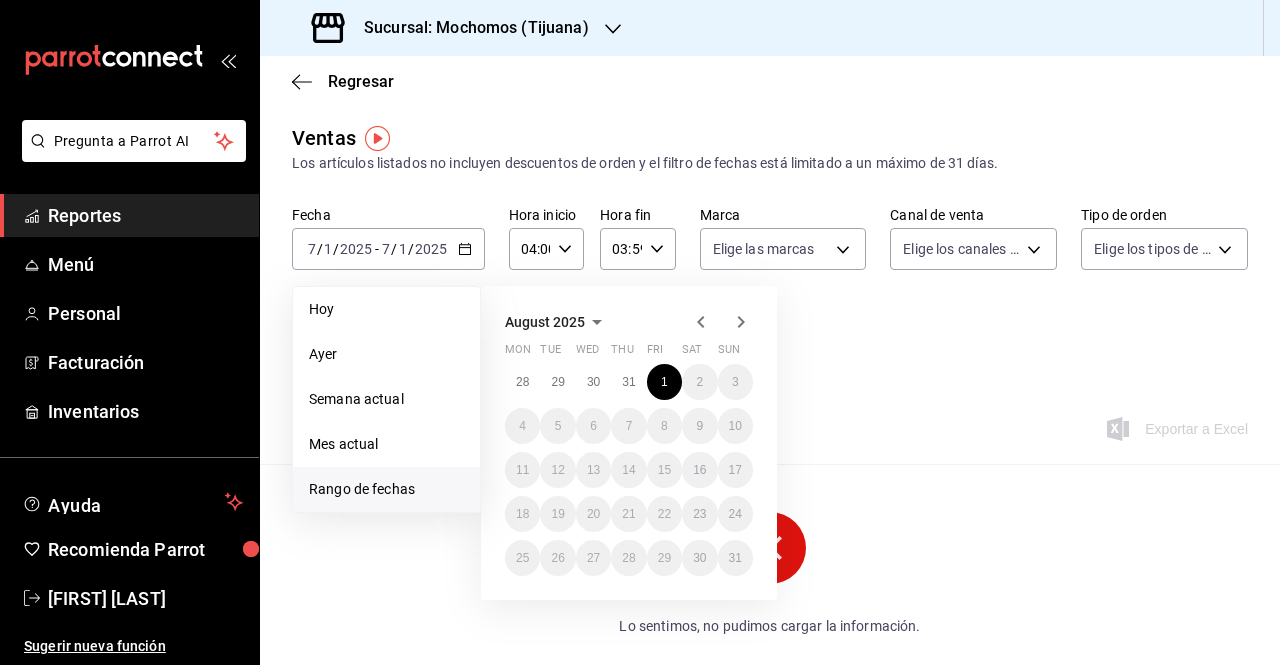 click 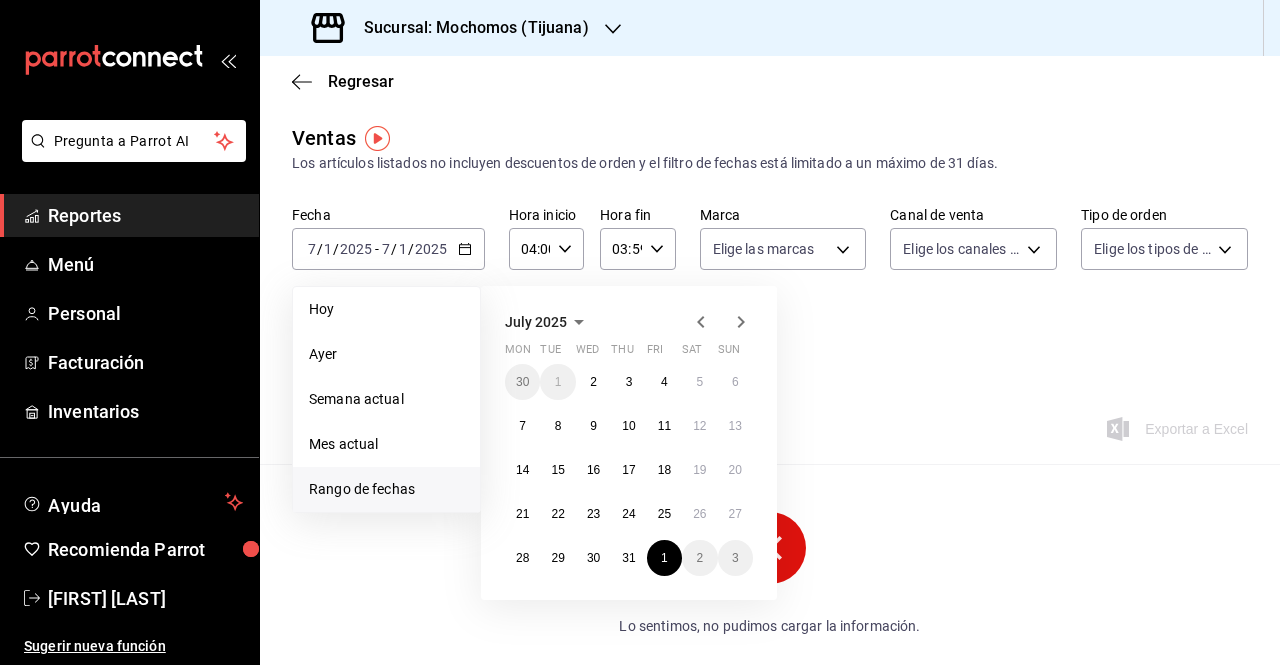 click on "Ayer" at bounding box center (386, 354) 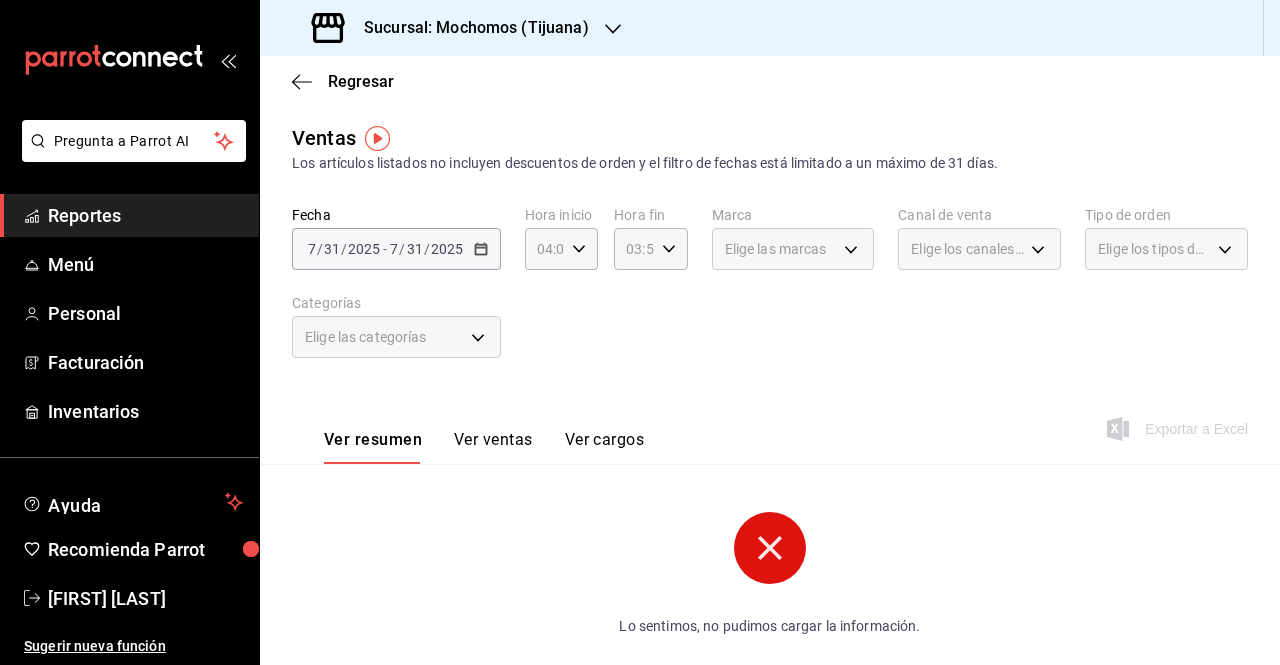 click on "/" at bounding box center (427, 249) 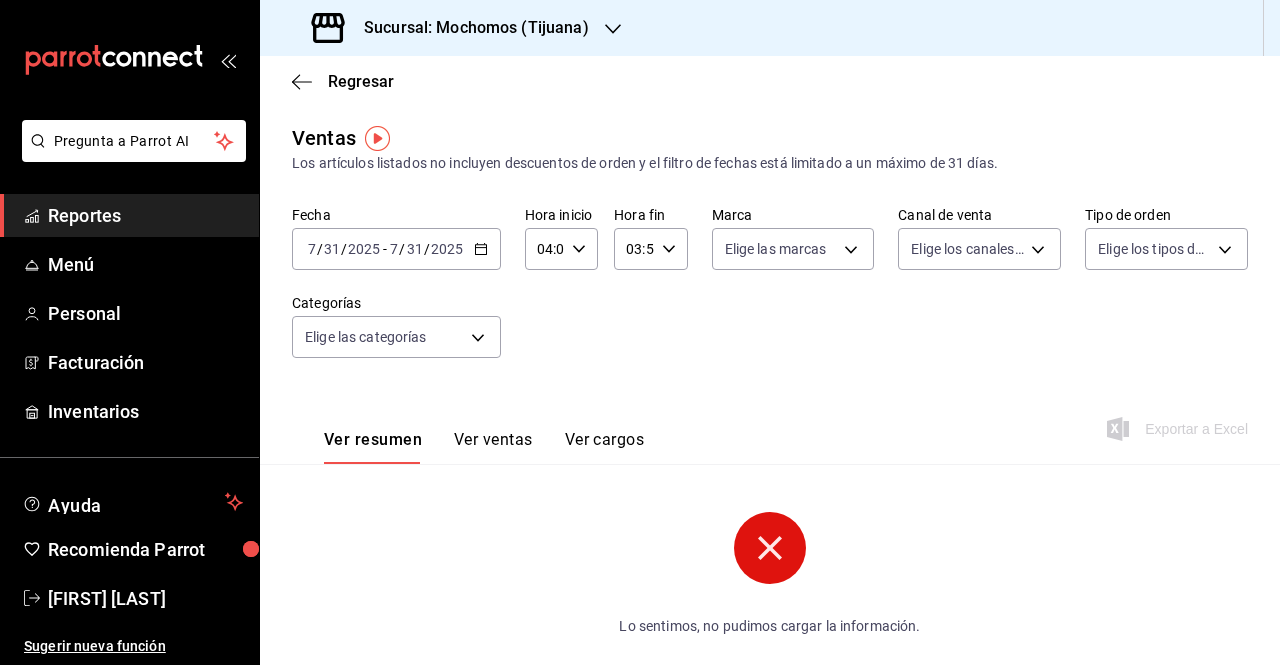 click on "/" at bounding box center (427, 249) 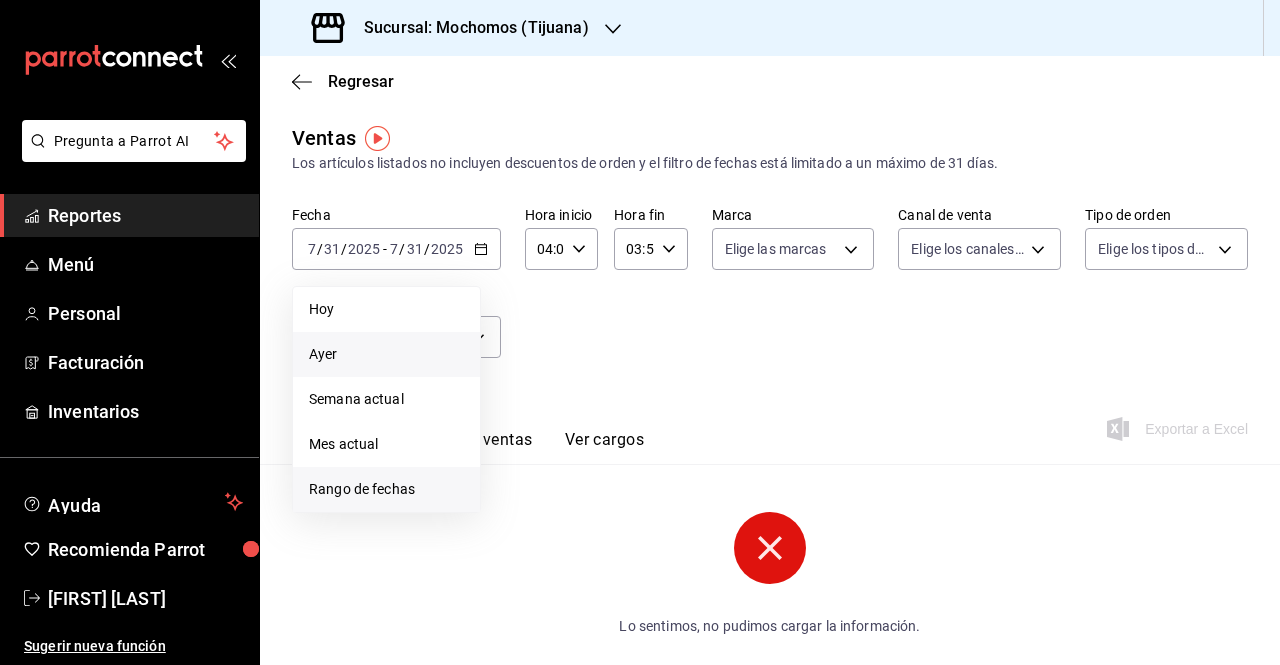 click on "Rango de fechas" at bounding box center (386, 489) 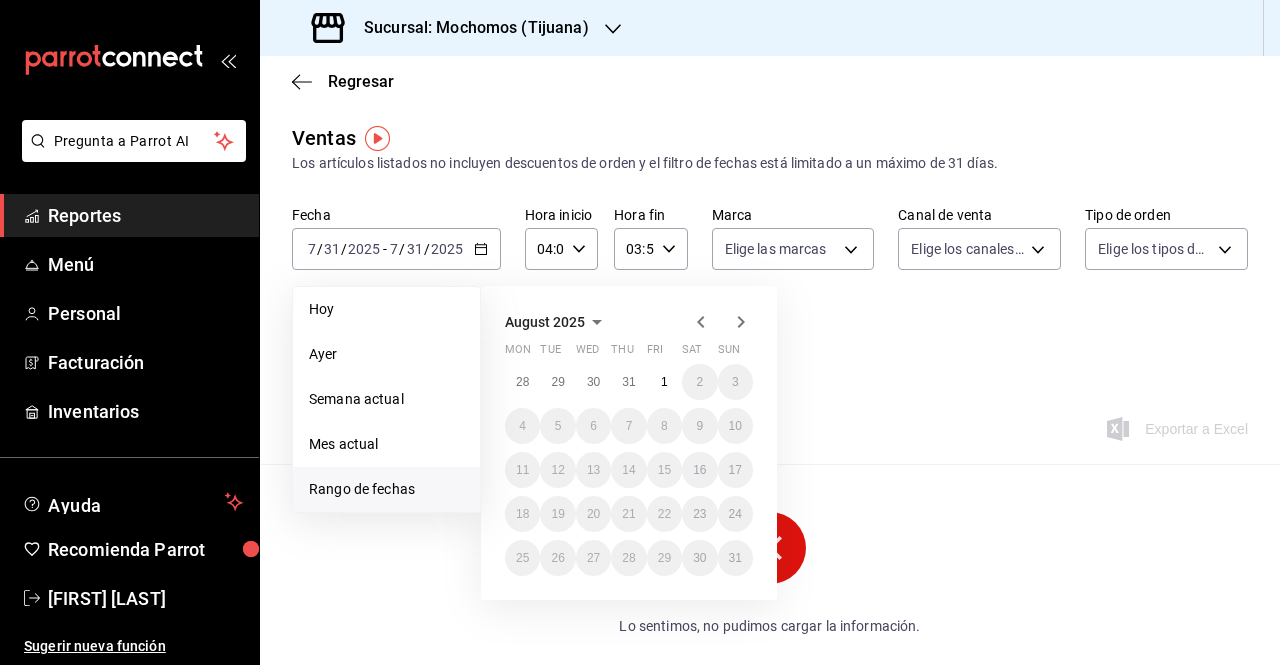 click 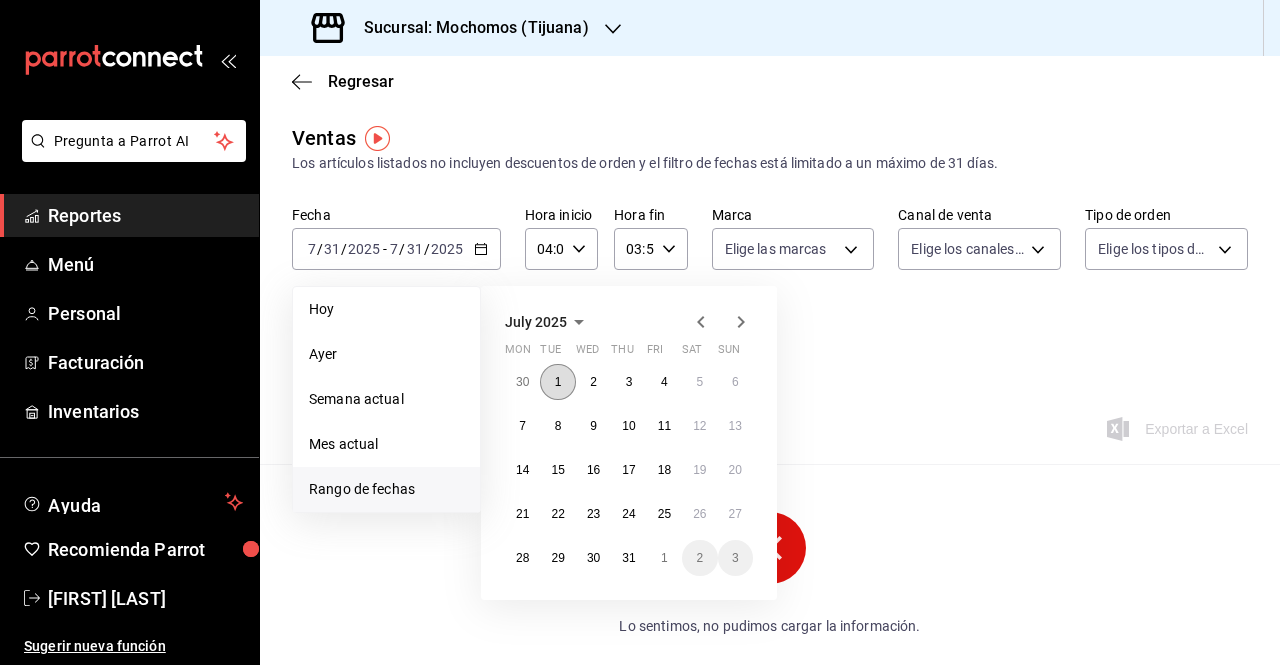 click on "1" at bounding box center (557, 382) 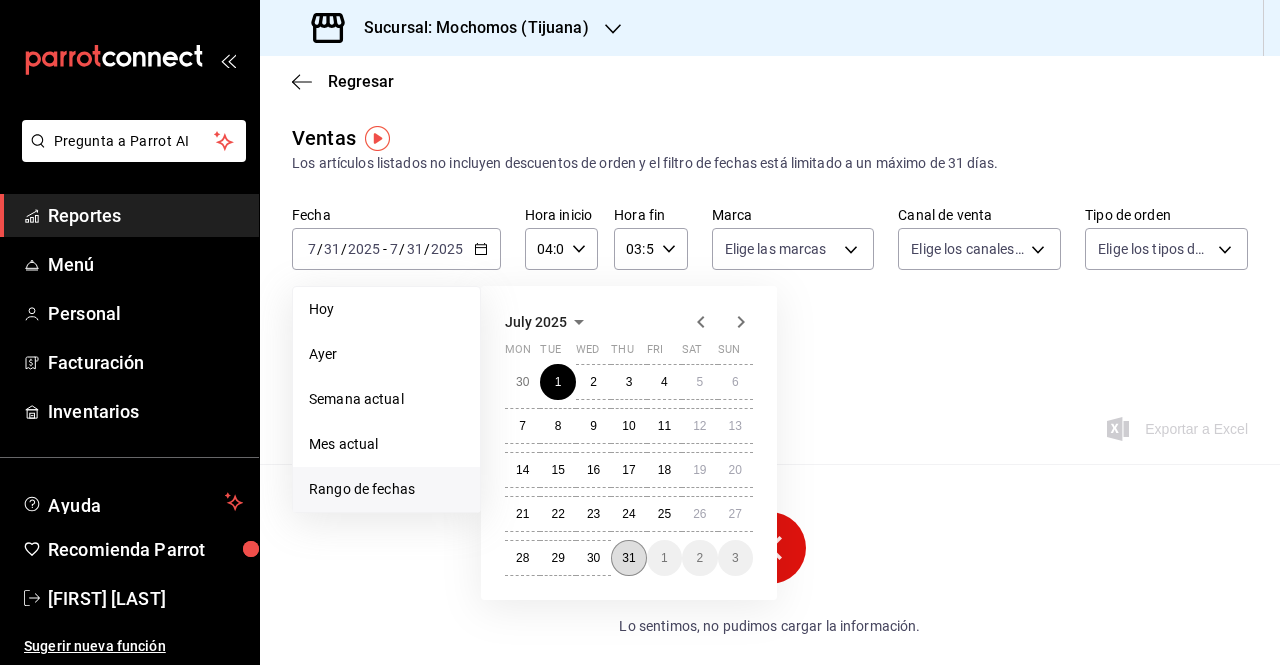click on "31" at bounding box center [628, 558] 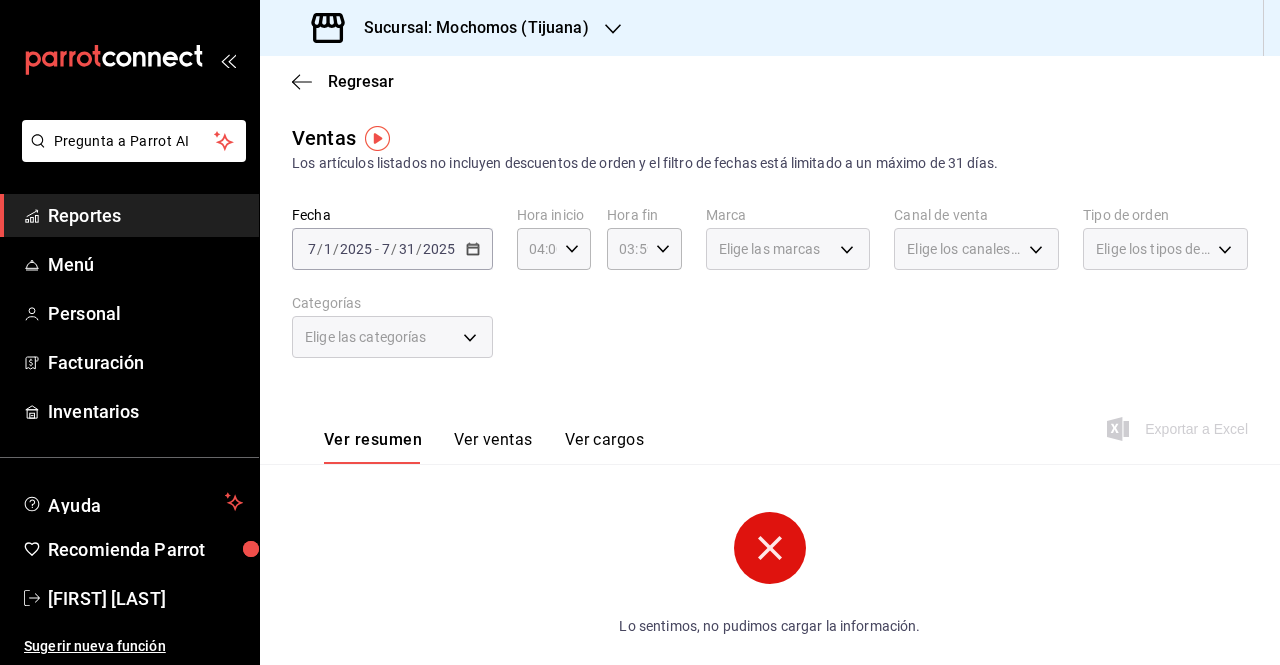 click on "2025-07-01 7 / 1 / 2025 - 2025-07-31 7 / 31 / 2025" at bounding box center [392, 249] 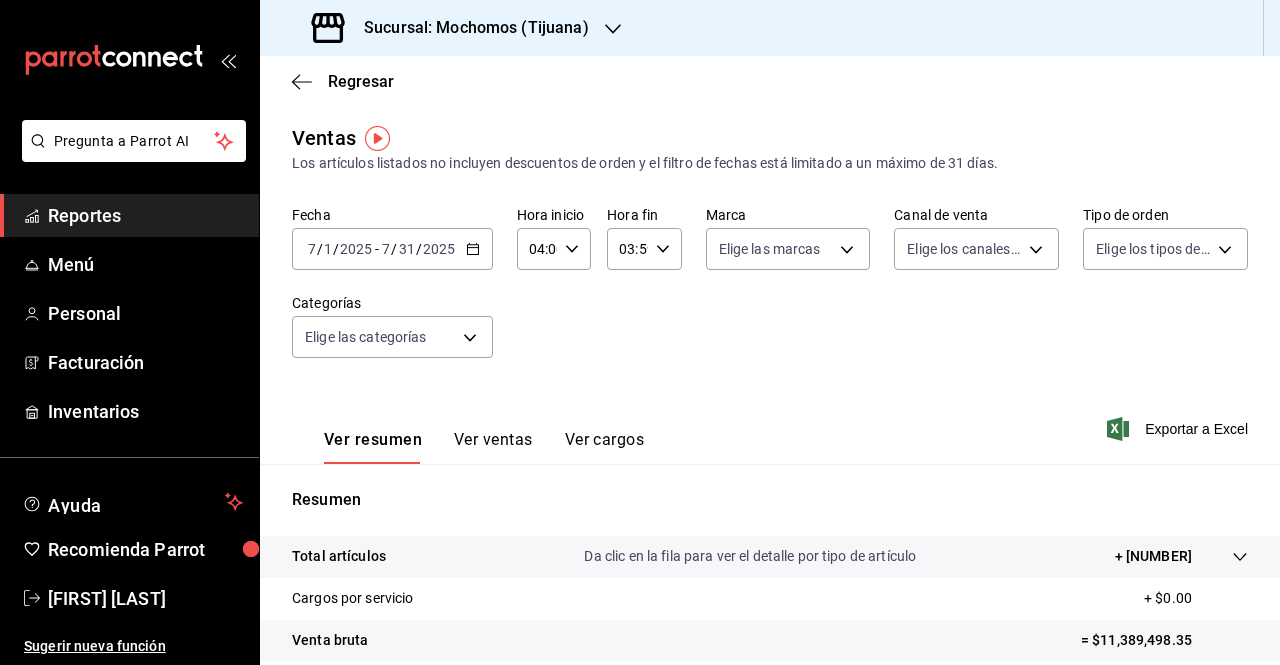 click on "Fecha [DATE] [DATE] - [DATE] [DATE] Hora inicio [TIME] Hora inicio Hora fin [TIME] Hora fin Marca Elige las marcas Canal de venta Elige los canales de venta Tipo de orden Elige los tipos de orden Categorías Elige las categorías" at bounding box center [770, 294] 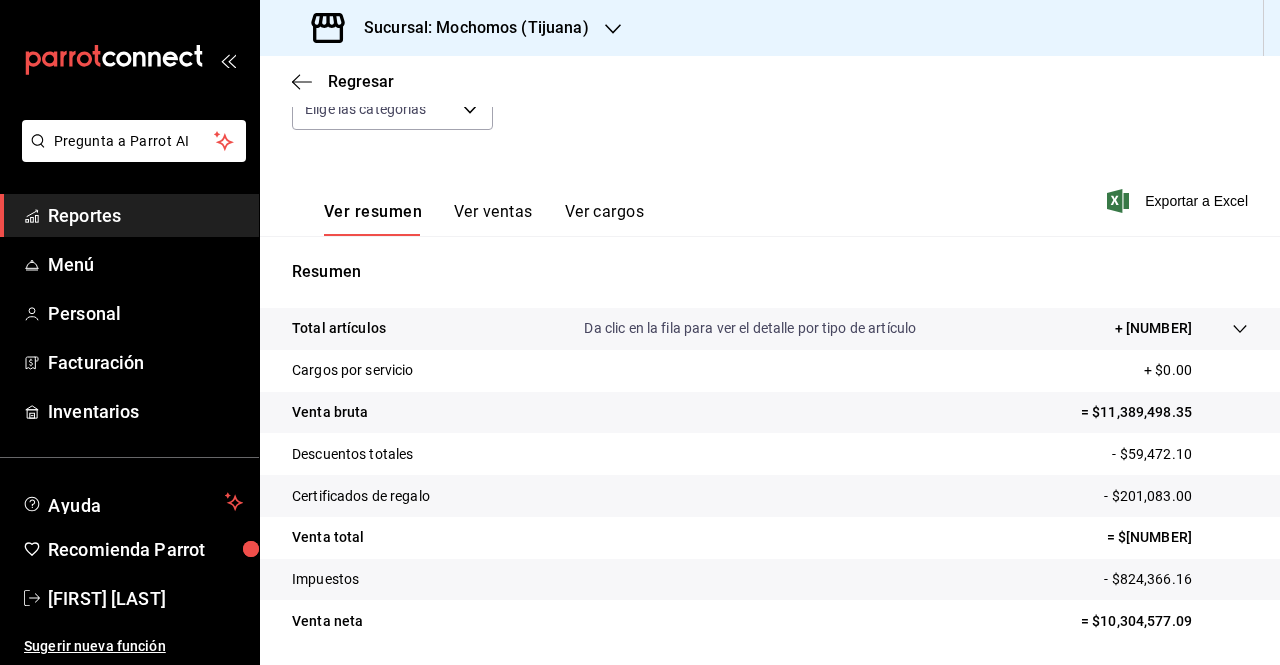 scroll, scrollTop: 0, scrollLeft: 0, axis: both 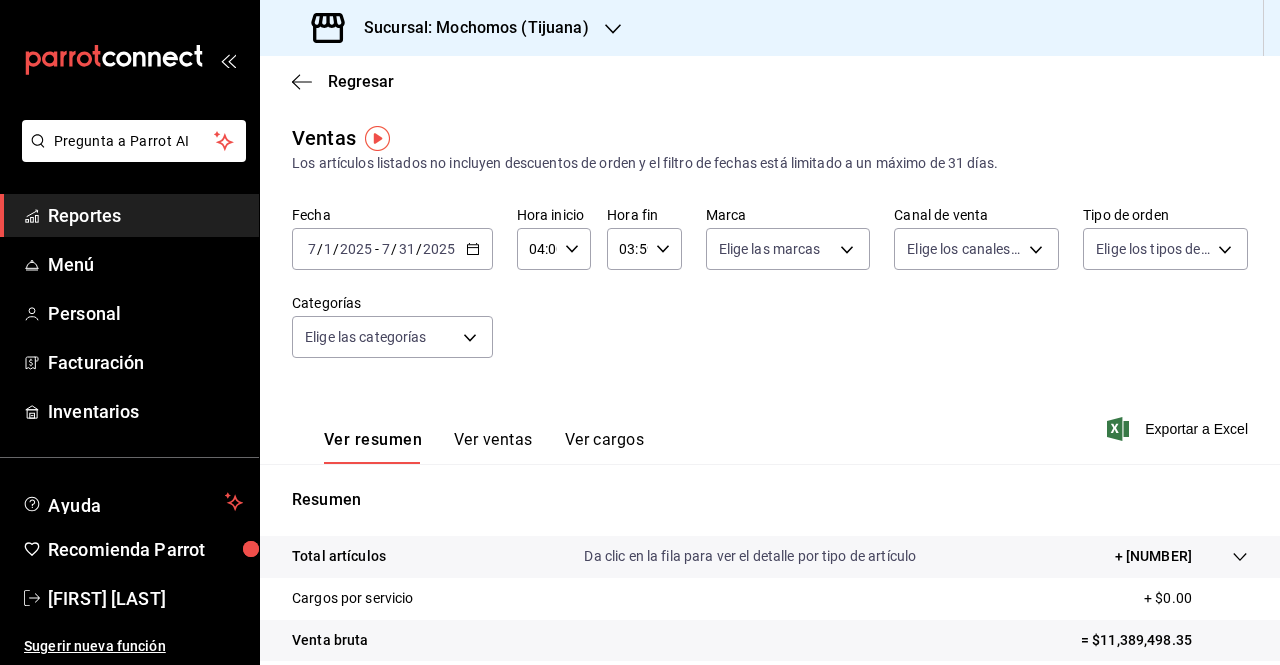 click on "[TIME] [TIME]" at bounding box center (644, 249) 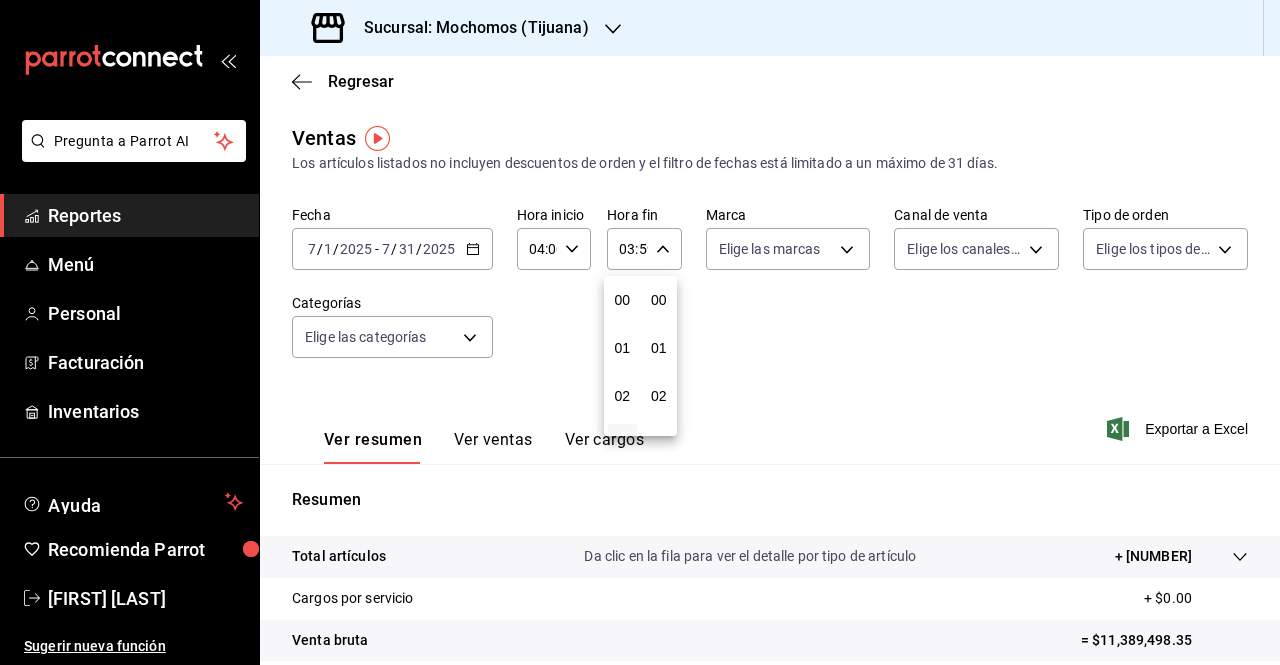 scroll, scrollTop: 144, scrollLeft: 0, axis: vertical 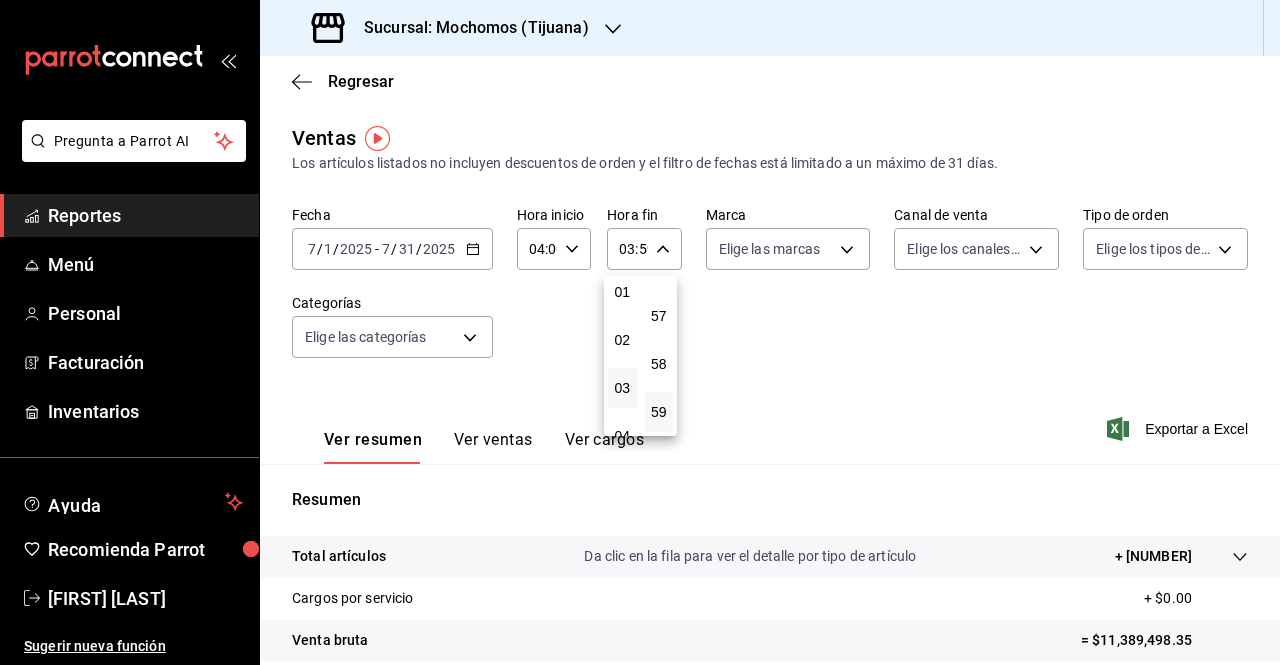 click at bounding box center [640, 332] 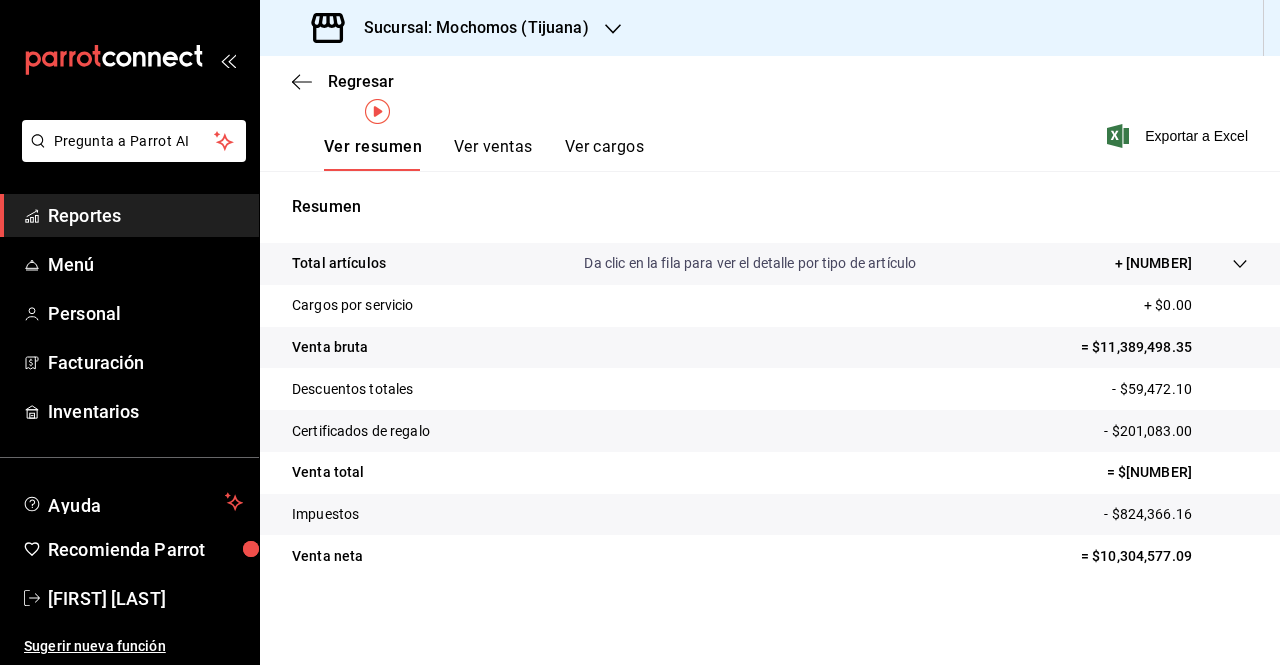 scroll, scrollTop: 0, scrollLeft: 0, axis: both 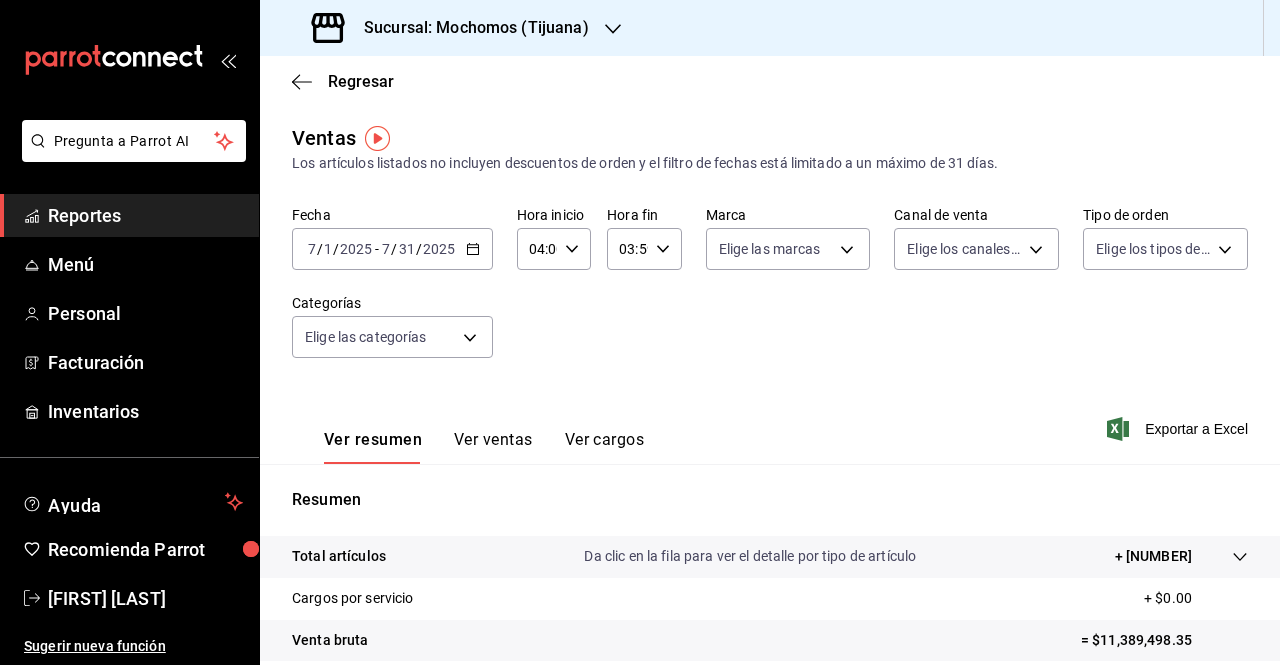click on "[TIME] [TIME]" at bounding box center [644, 249] 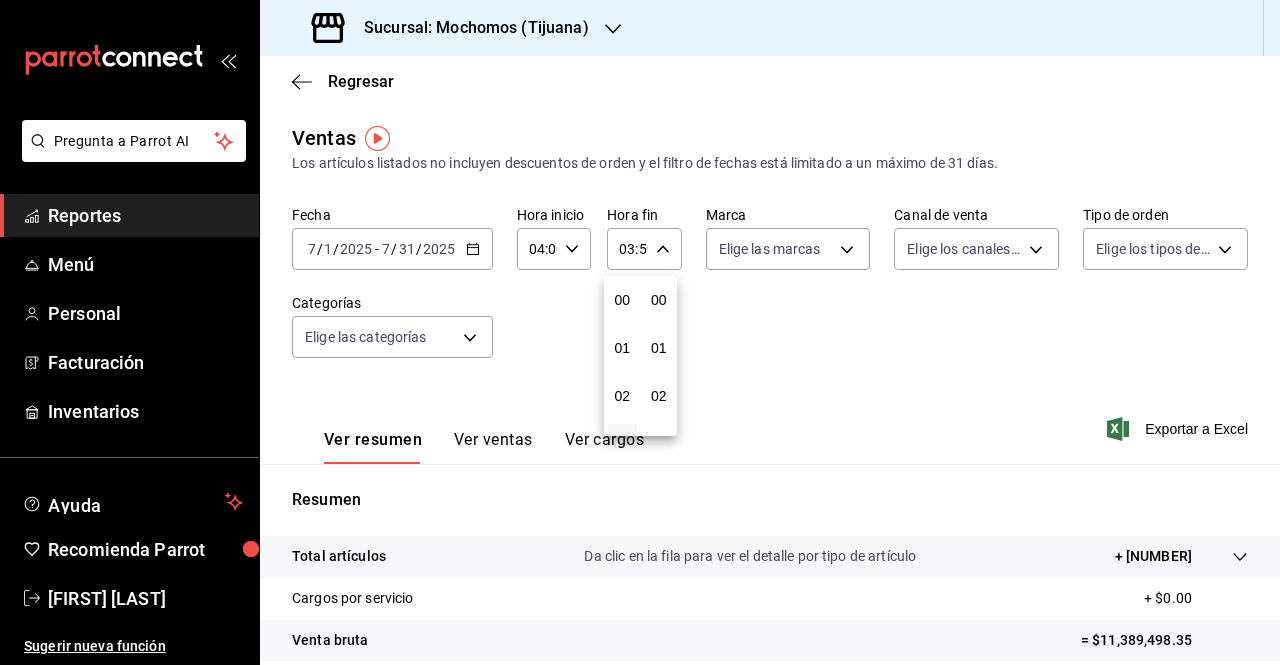 scroll, scrollTop: 144, scrollLeft: 0, axis: vertical 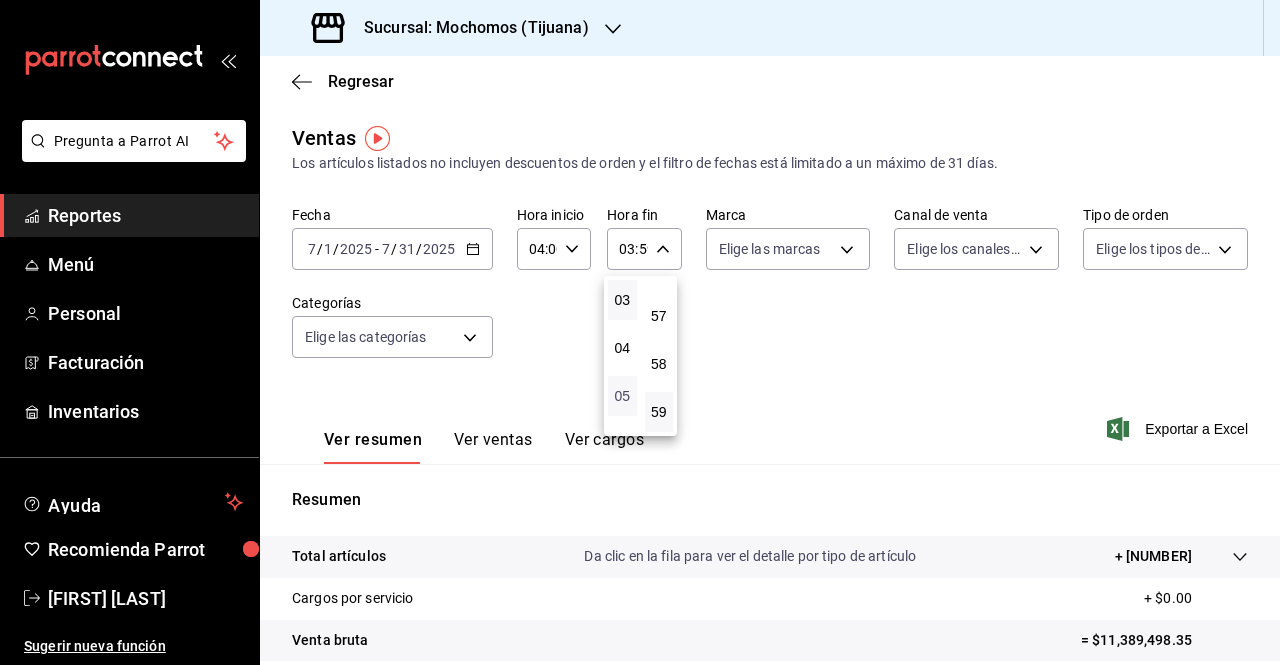 click on "05" at bounding box center (622, 396) 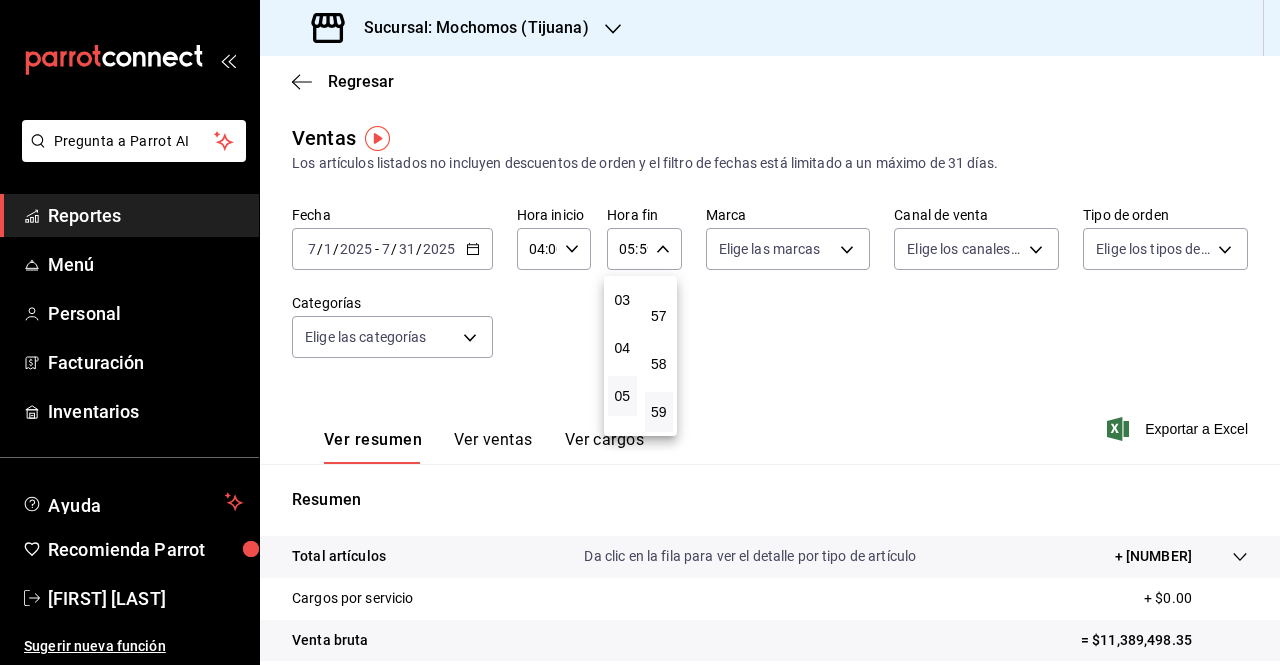drag, startPoint x: 794, startPoint y: 397, endPoint x: 626, endPoint y: 408, distance: 168.35974 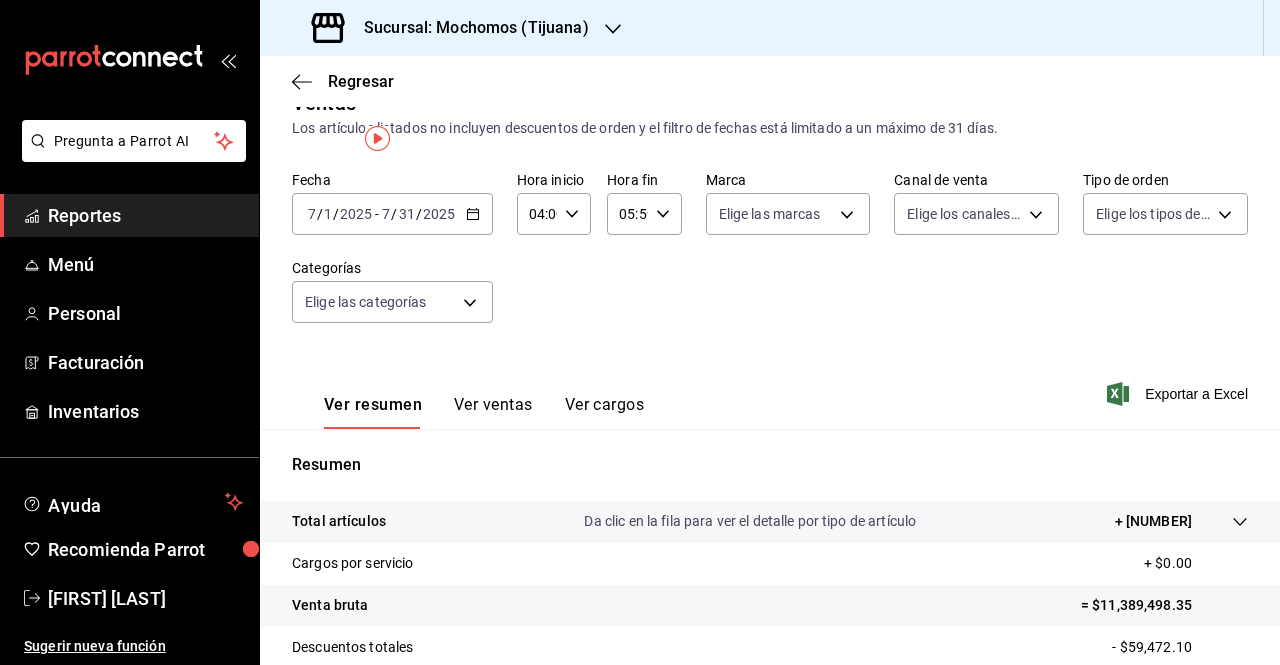 scroll, scrollTop: 0, scrollLeft: 0, axis: both 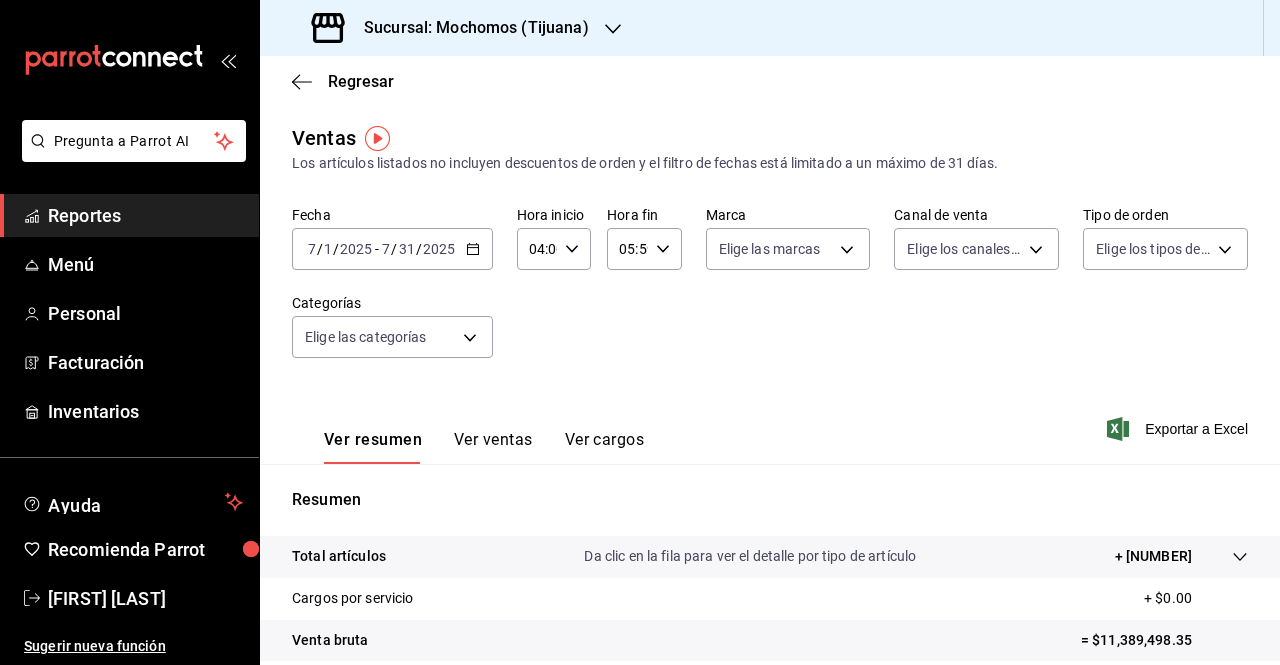 click 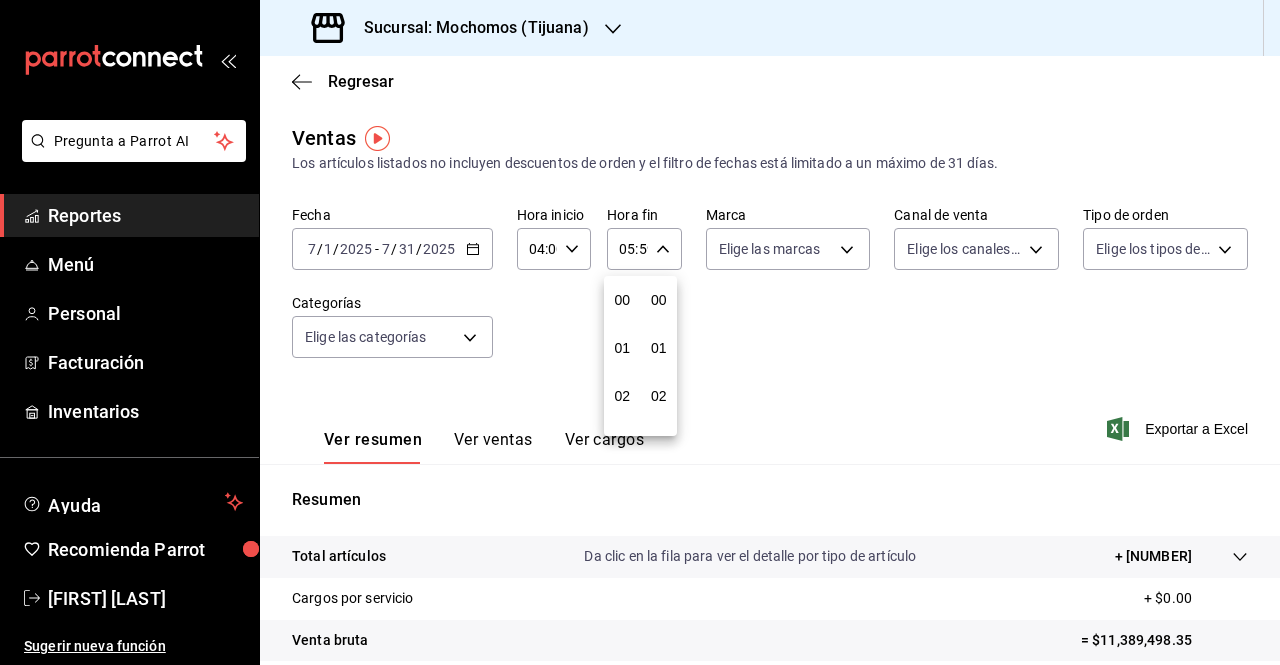 scroll, scrollTop: 240, scrollLeft: 0, axis: vertical 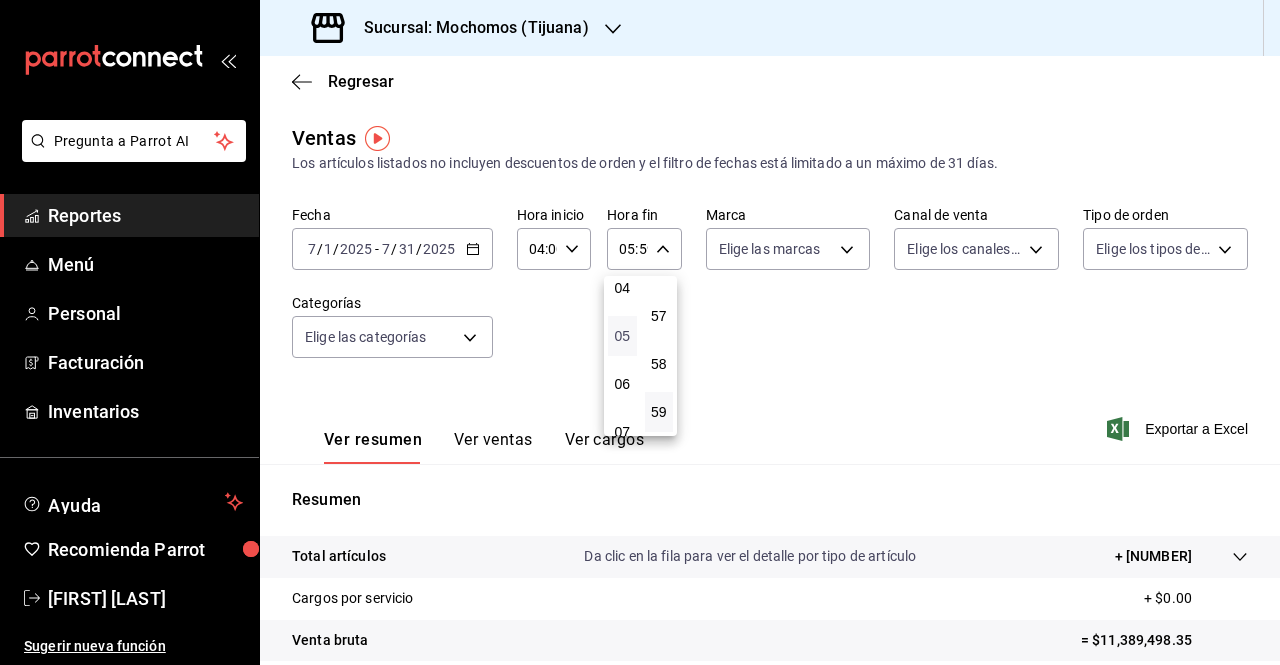 click on "05" at bounding box center (622, 336) 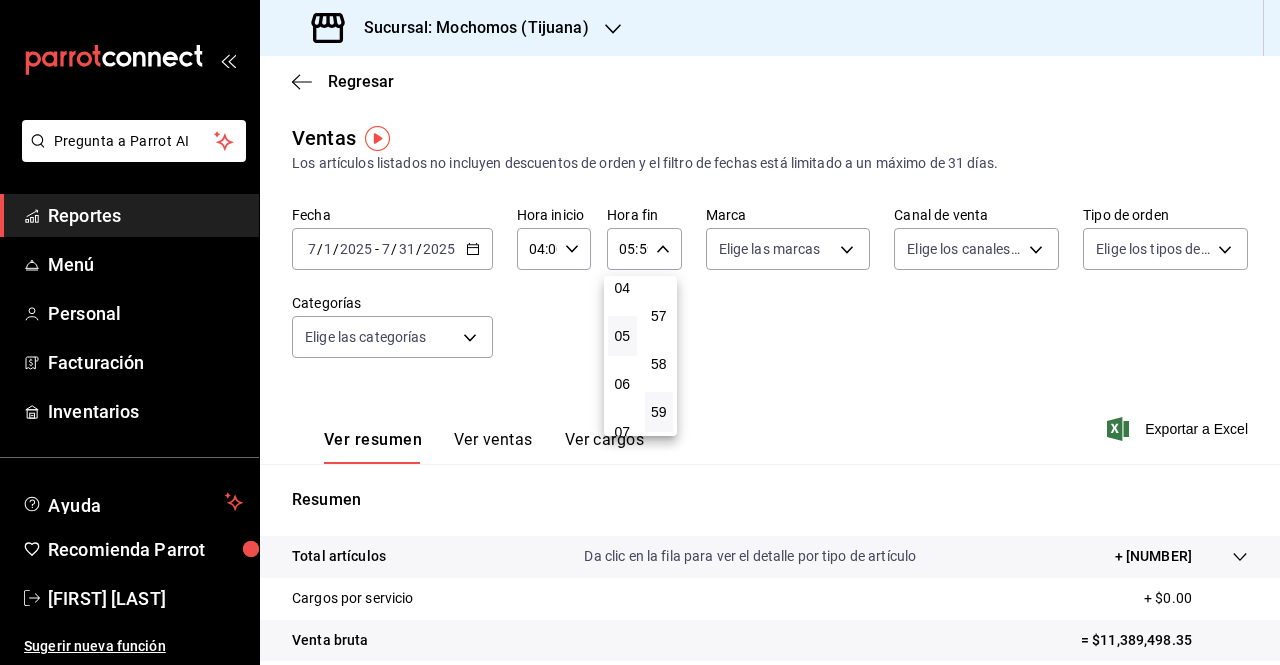 click at bounding box center (640, 332) 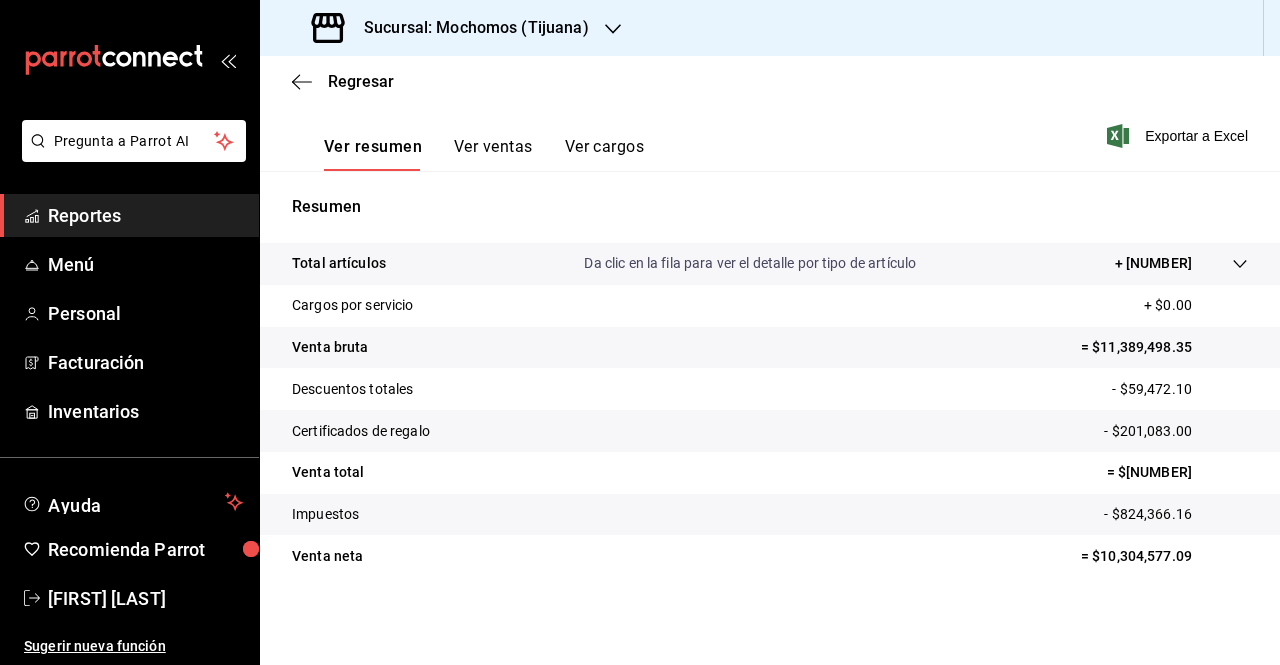 scroll, scrollTop: 0, scrollLeft: 0, axis: both 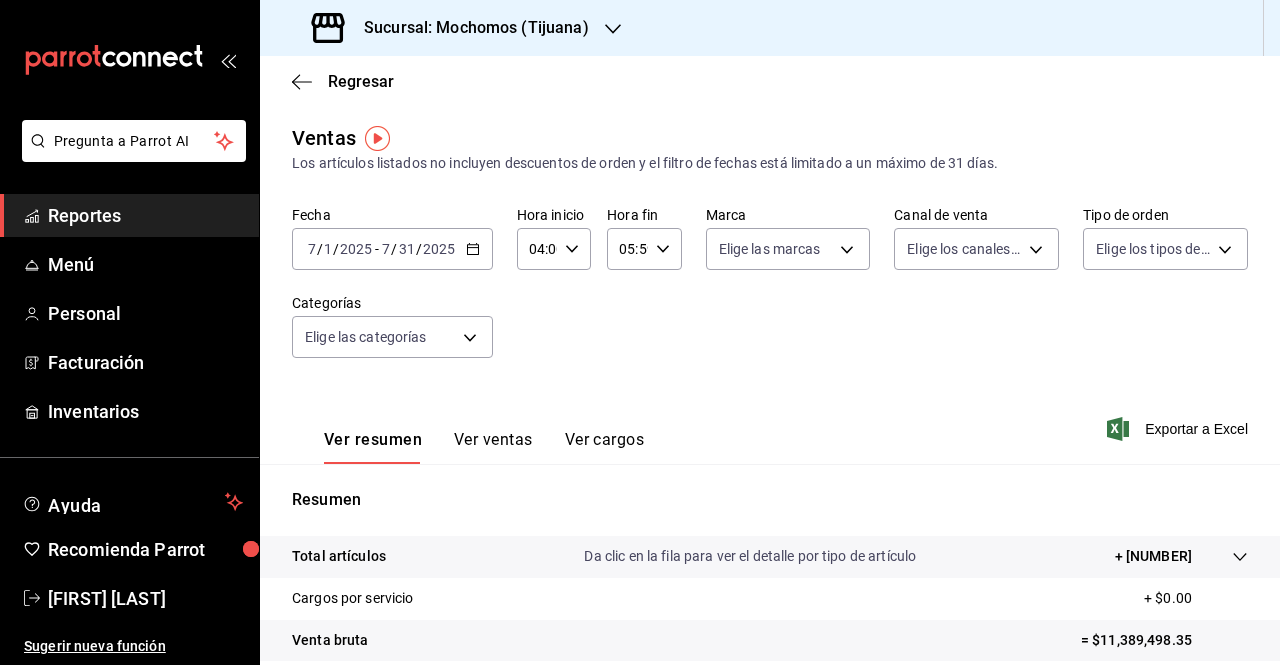 click on "05:59 Hora fin" at bounding box center (644, 249) 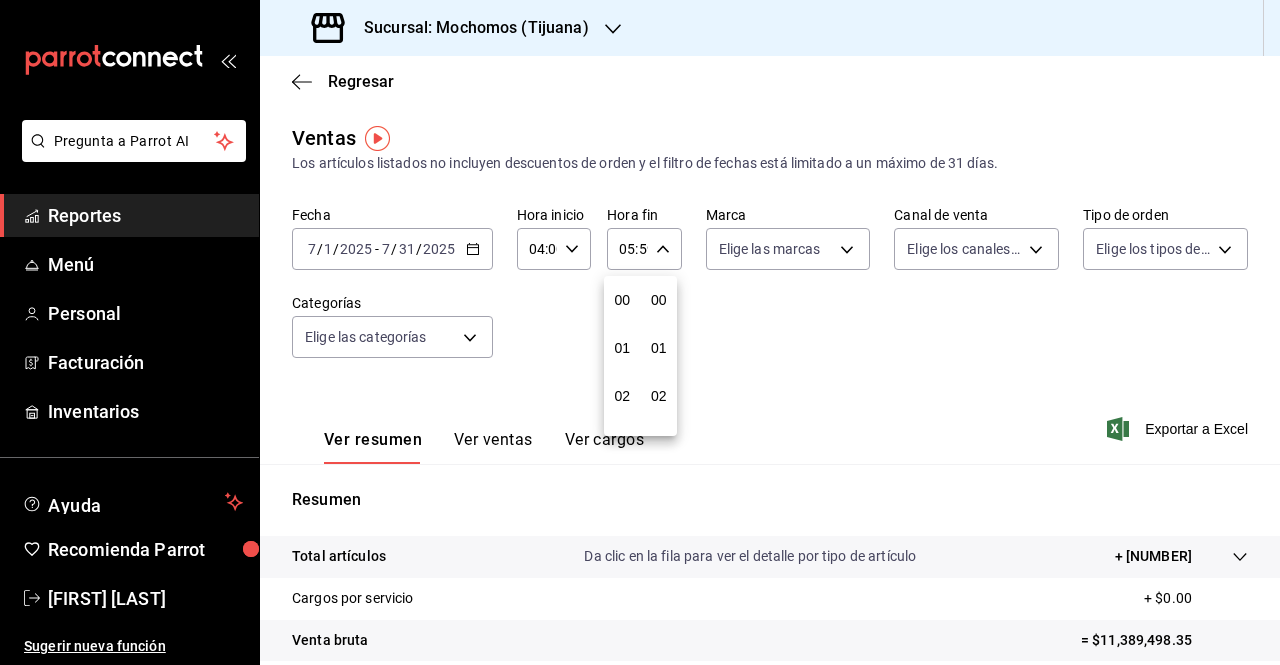 scroll, scrollTop: 240, scrollLeft: 0, axis: vertical 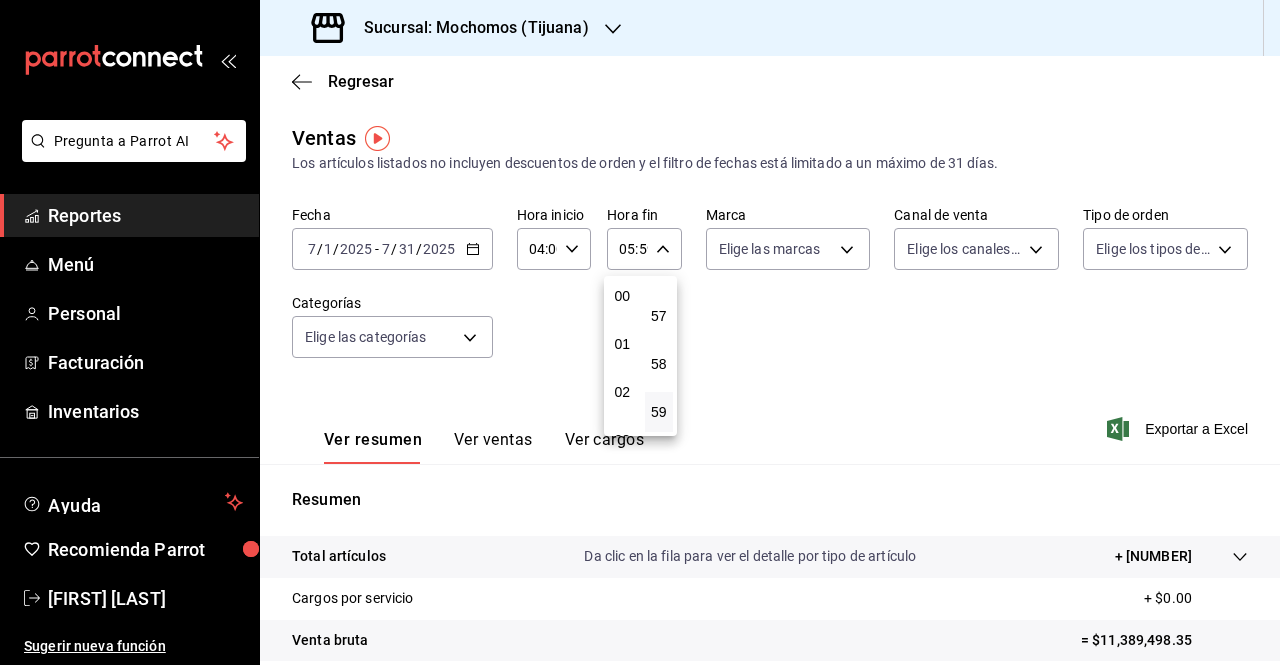click at bounding box center [640, 332] 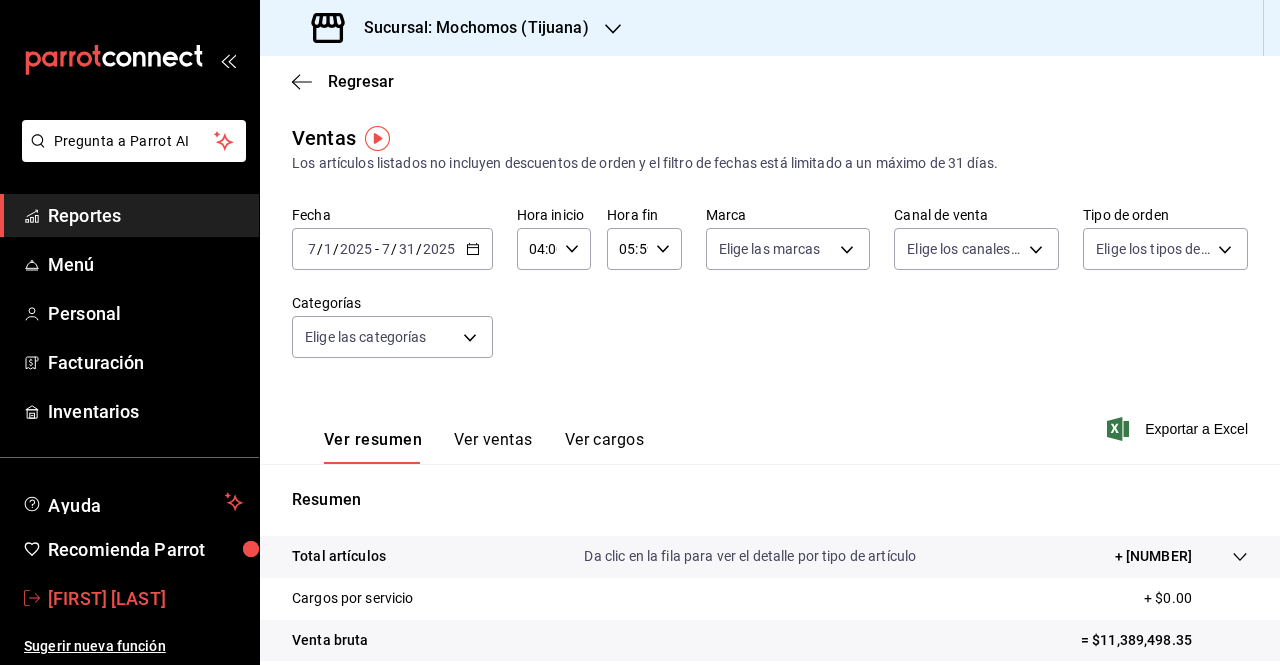 click 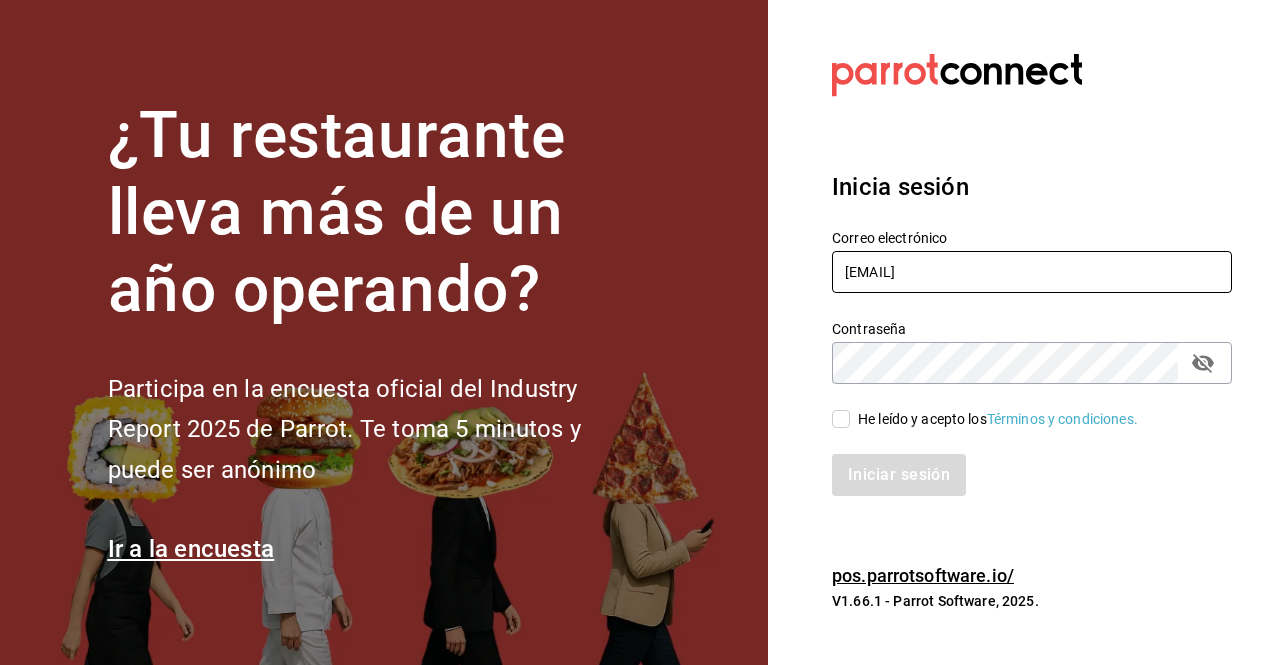 click on "[EMAIL]" at bounding box center (1032, 272) 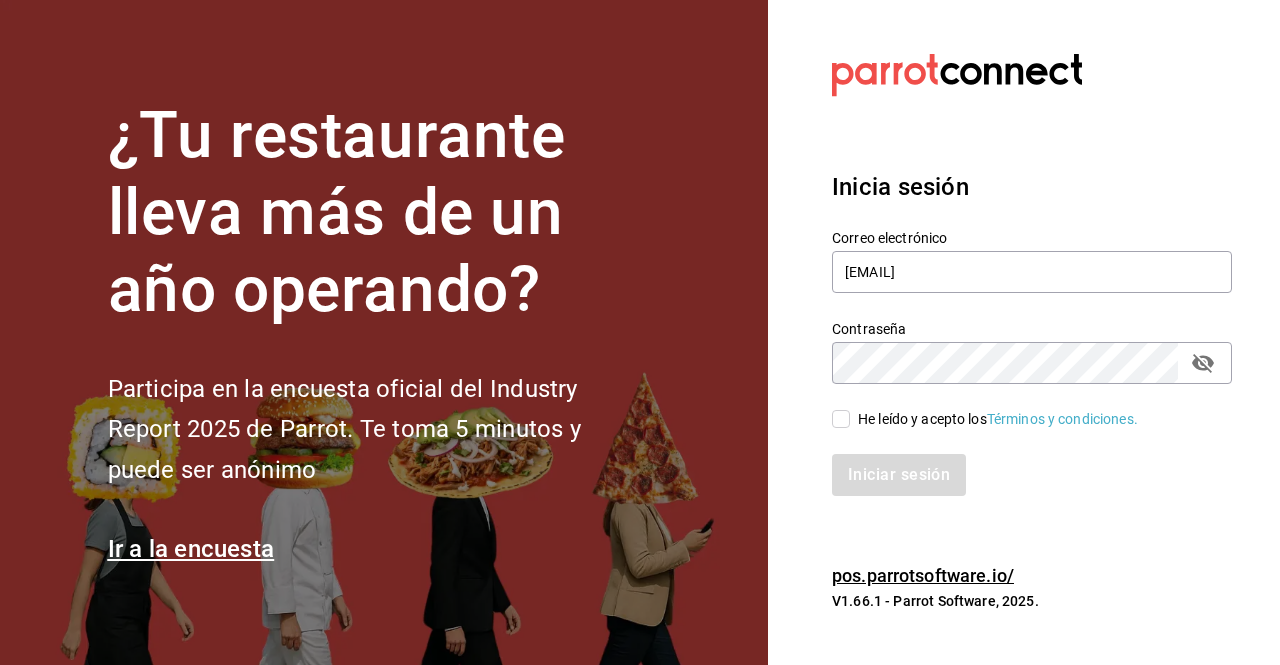 click on "He leído y acepto los  Términos y condiciones." at bounding box center [841, 419] 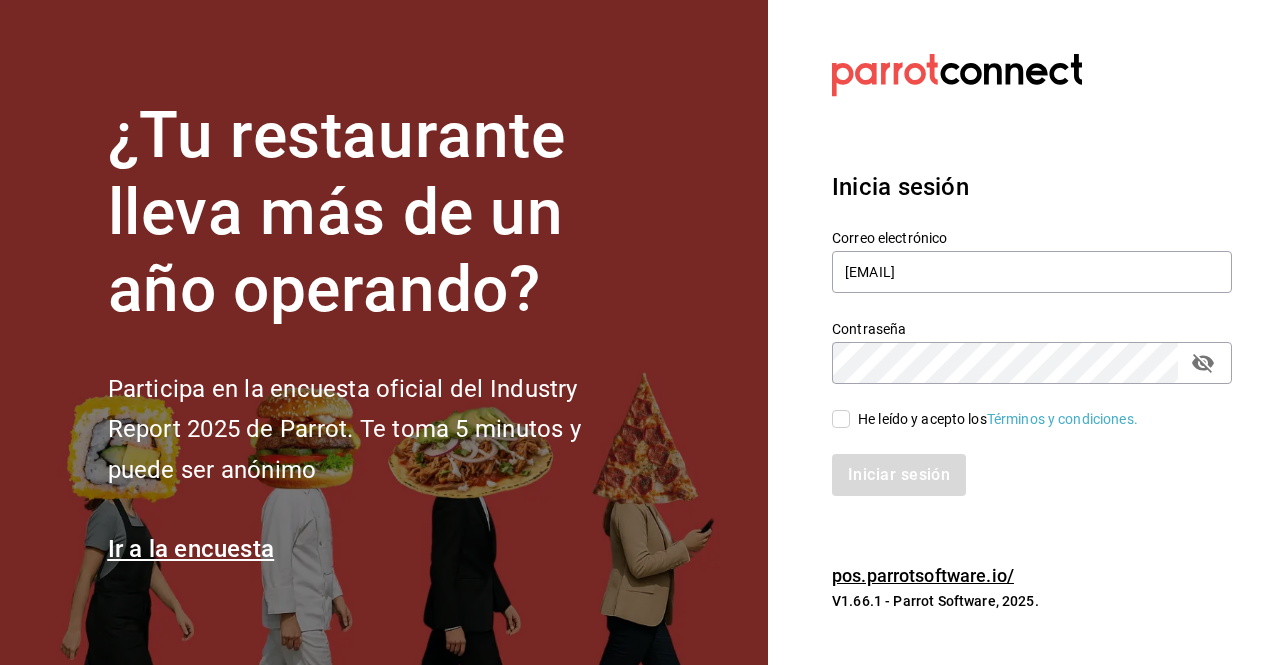 checkbox on "true" 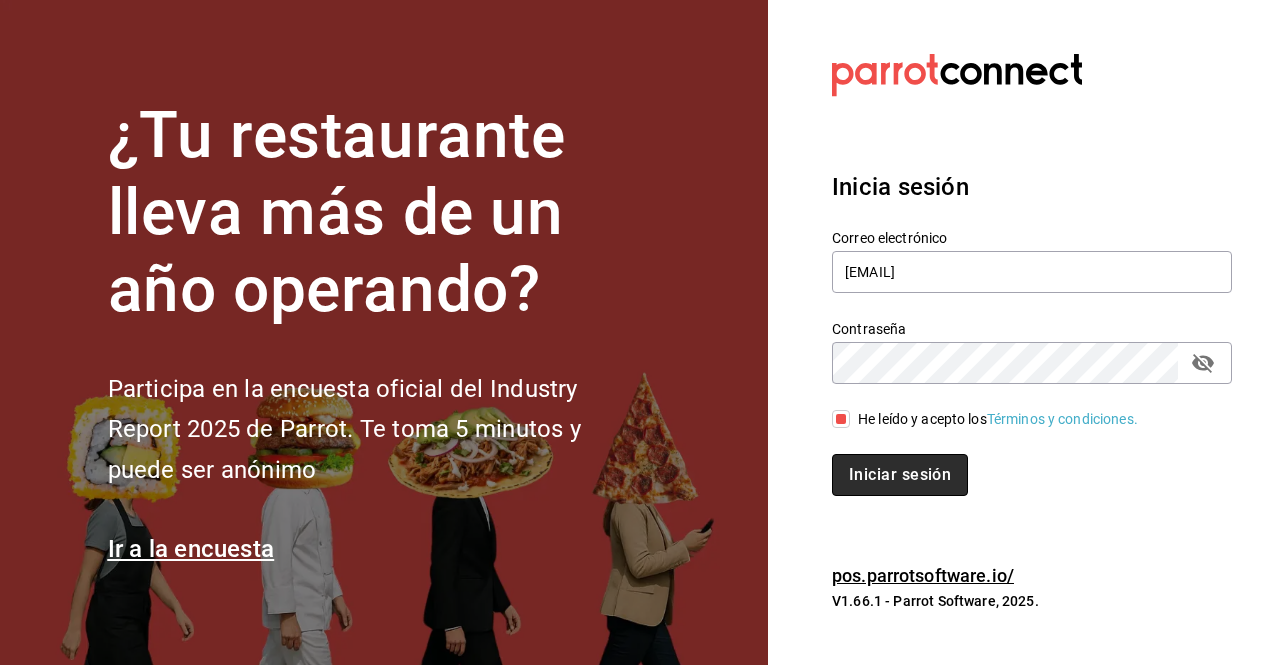 click on "Iniciar sesión" at bounding box center [900, 475] 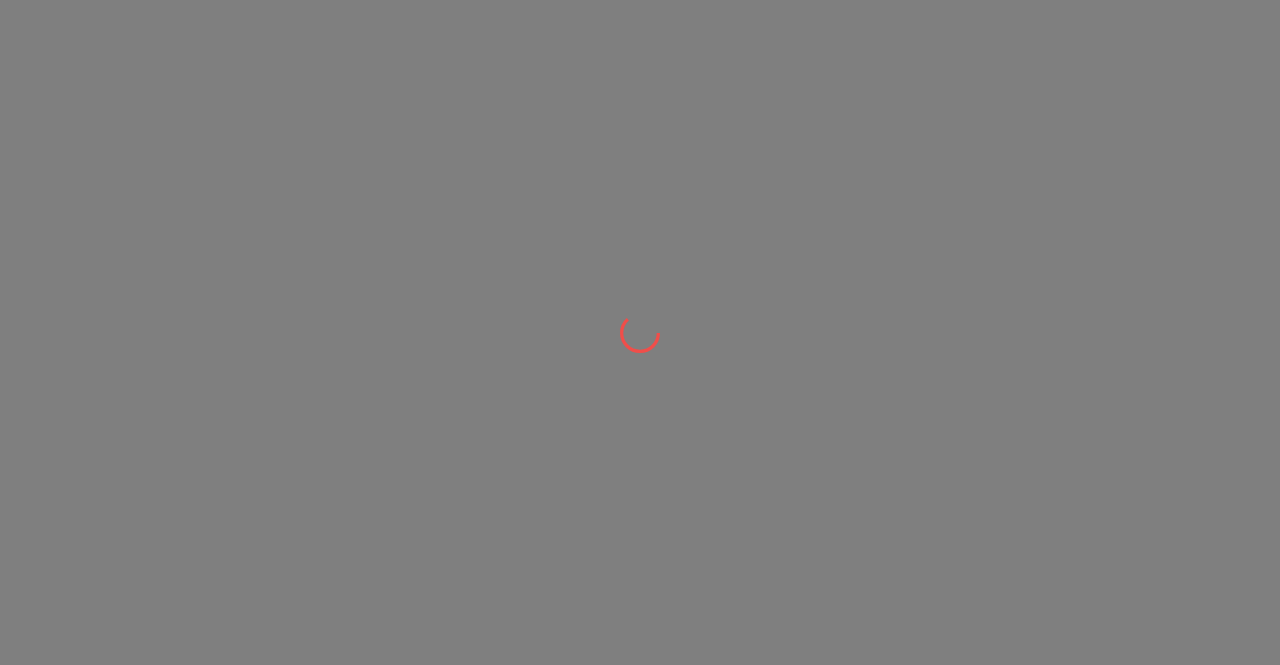 scroll, scrollTop: 0, scrollLeft: 0, axis: both 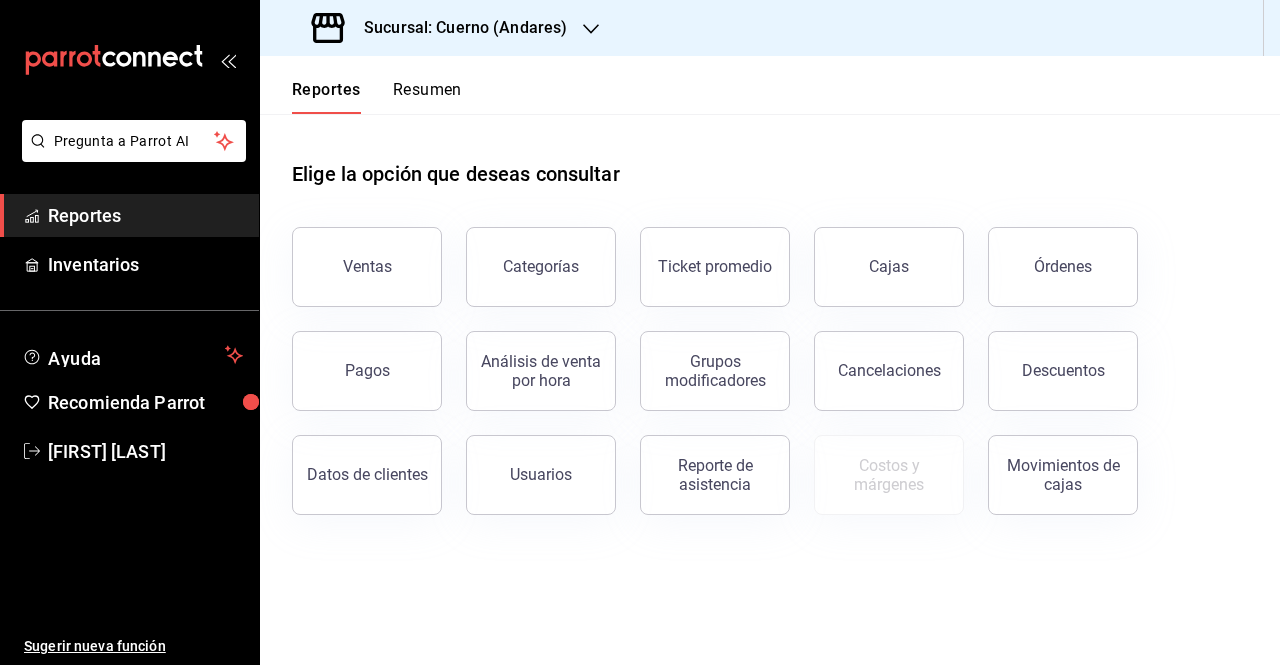 click 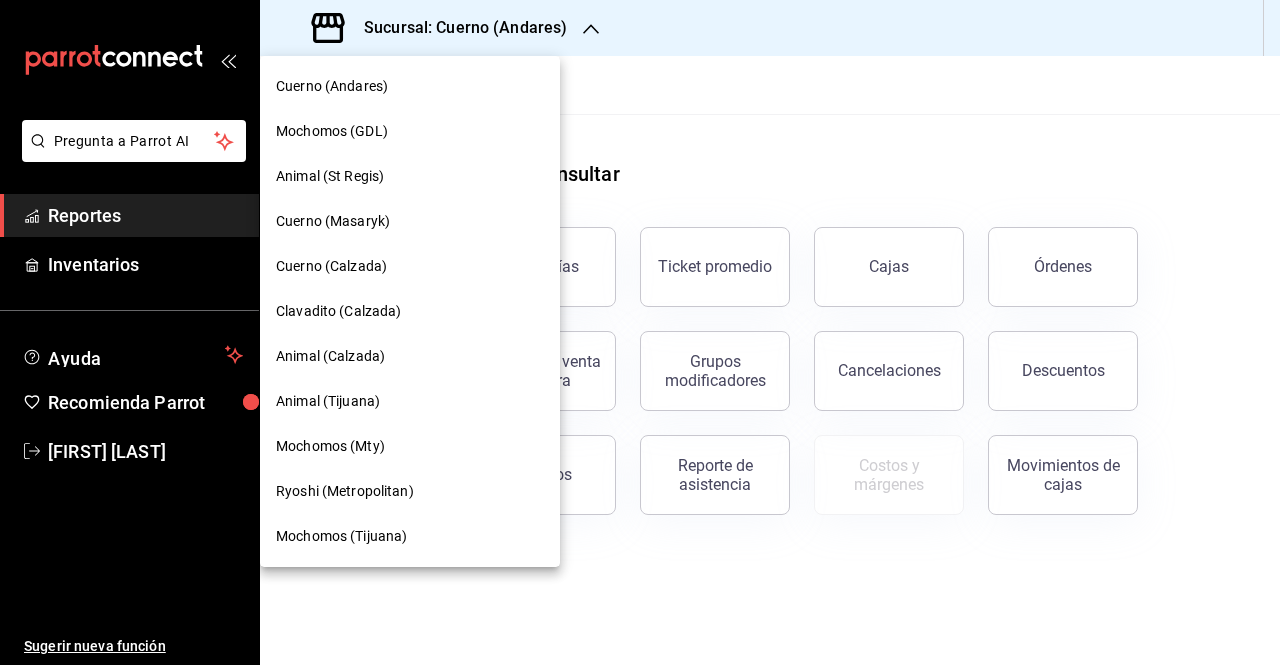 click on "Animal (Tijuana)" at bounding box center [328, 401] 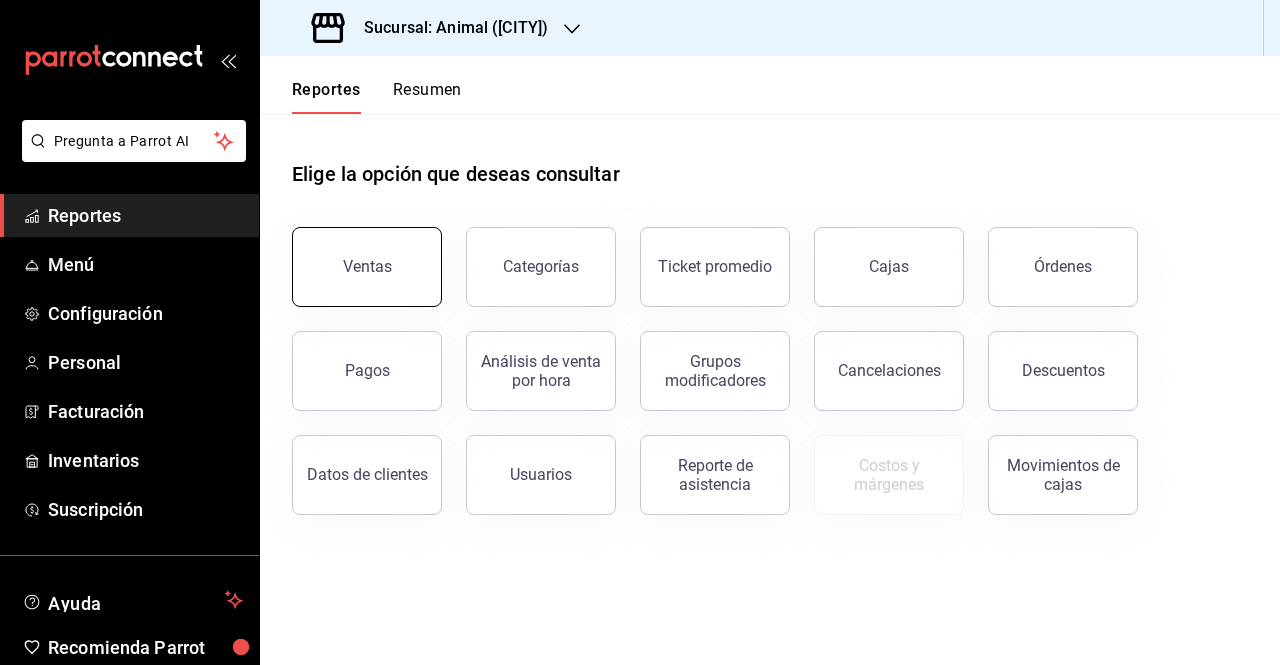 click on "Ventas" at bounding box center (367, 267) 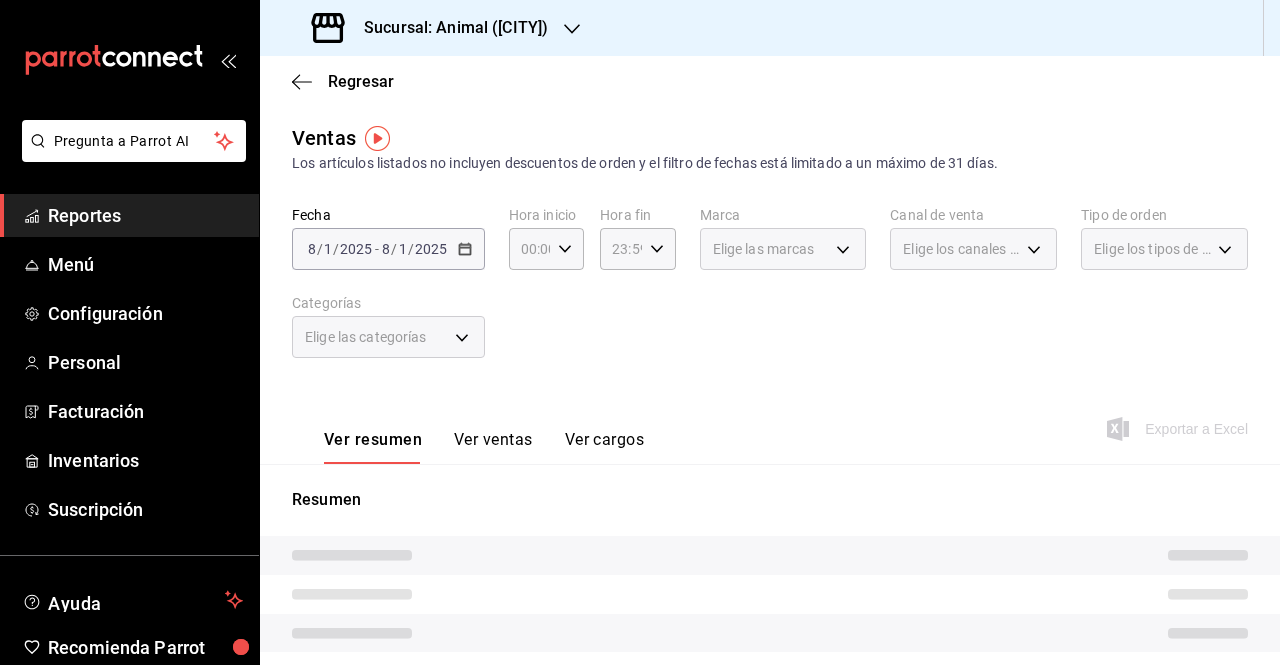 click on "[YEAR]-[MONTH]-[DAY] [MONTH] / [DAY] / [YEAR]" at bounding box center [340, 249] 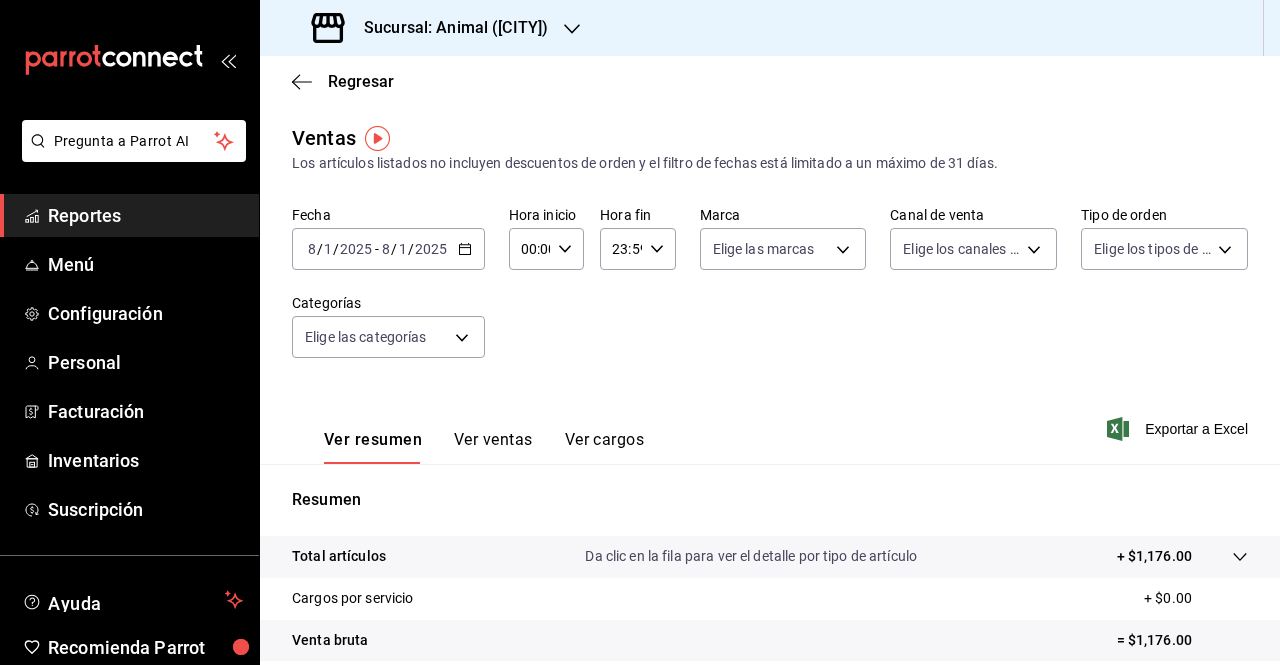 click on "2025-08-01 8 / 1 / 2025" at bounding box center (340, 249) 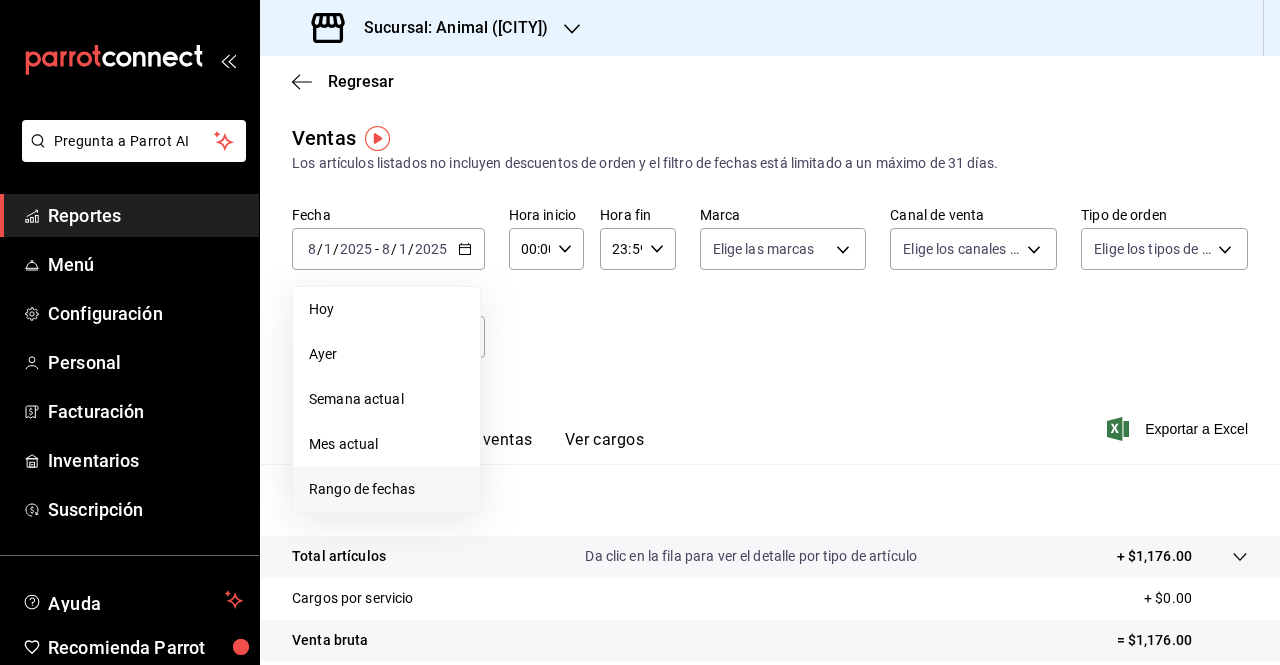 click on "Rango de fechas" at bounding box center (386, 489) 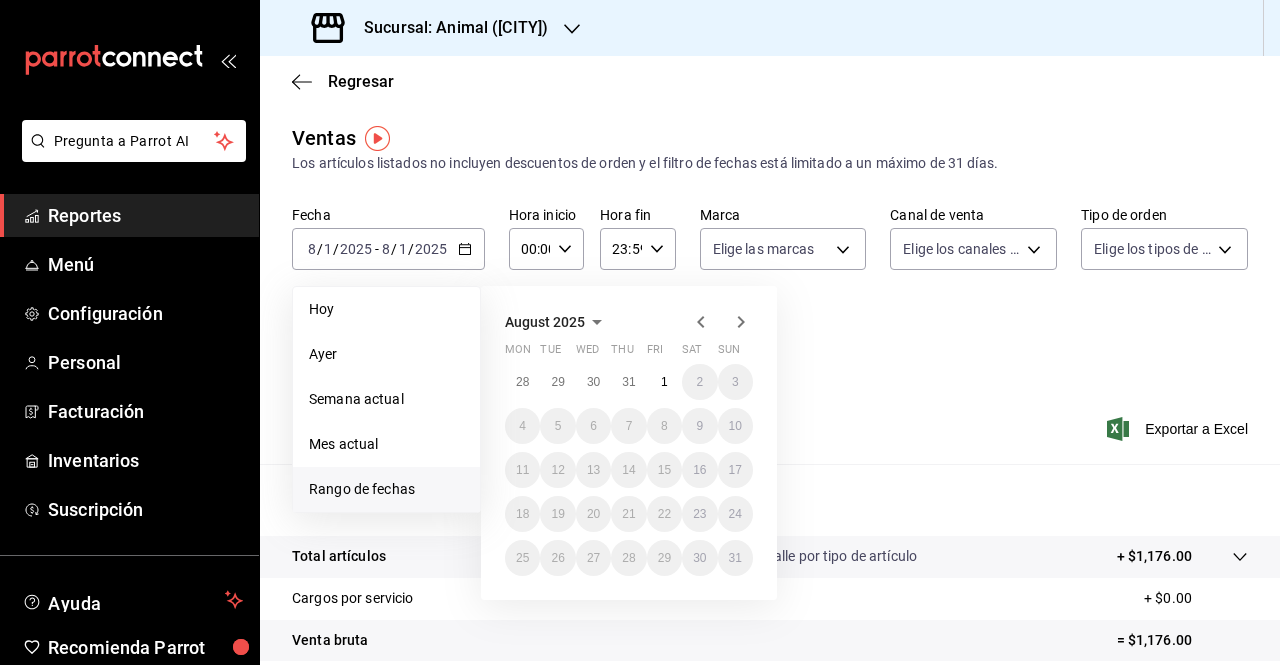 click 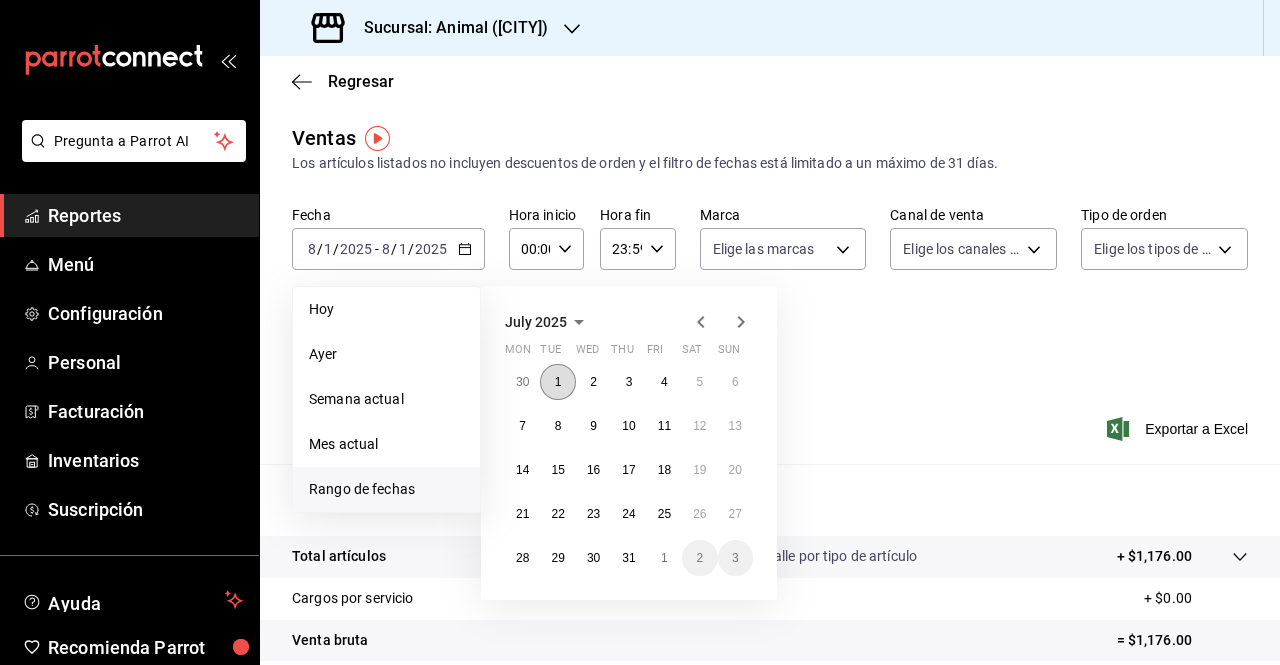click on "1" at bounding box center [557, 382] 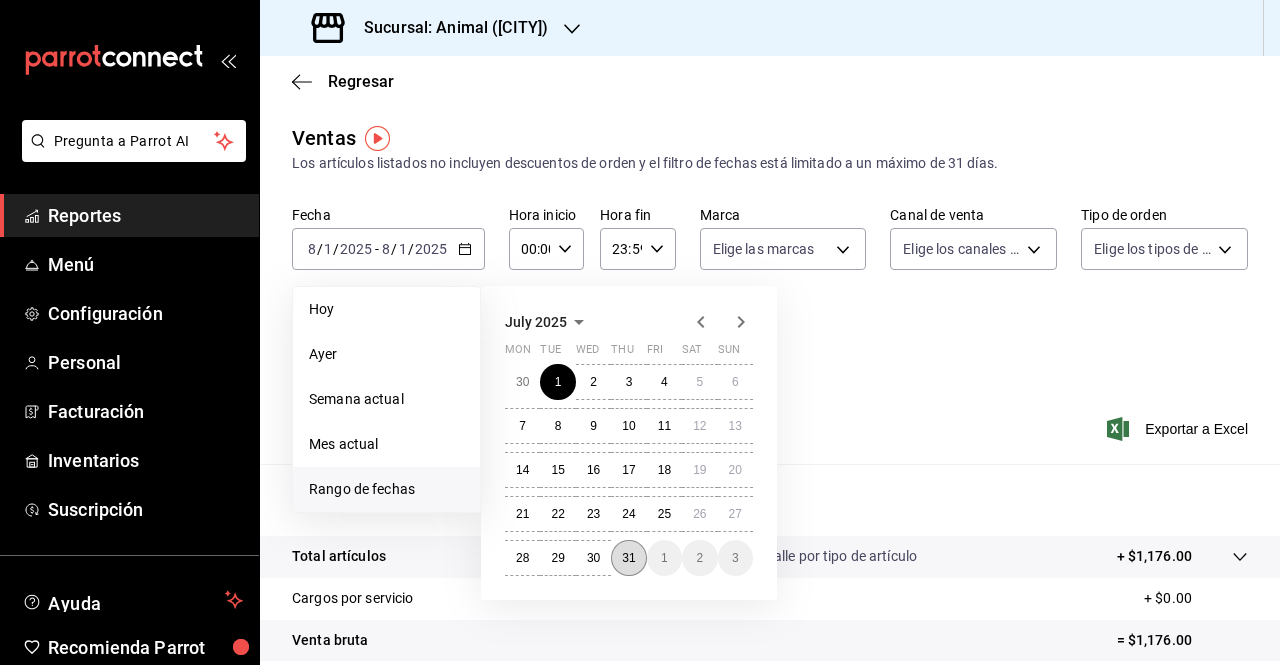 click on "31" at bounding box center (628, 558) 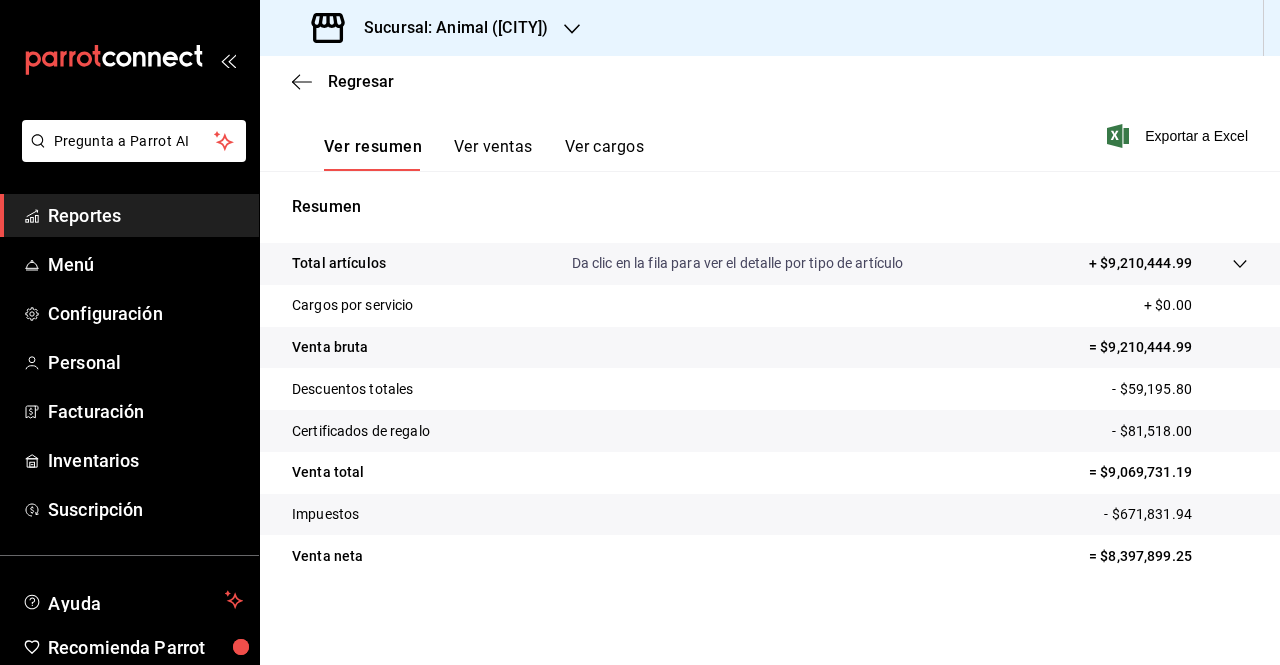 scroll, scrollTop: 0, scrollLeft: 0, axis: both 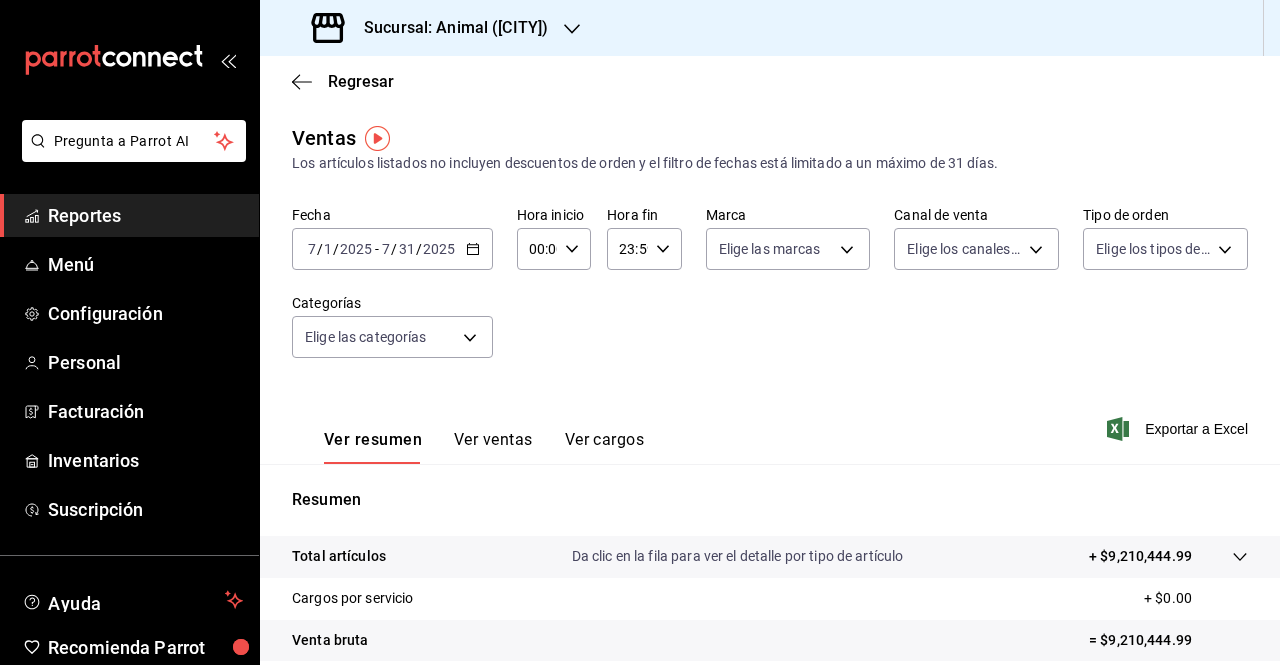 click 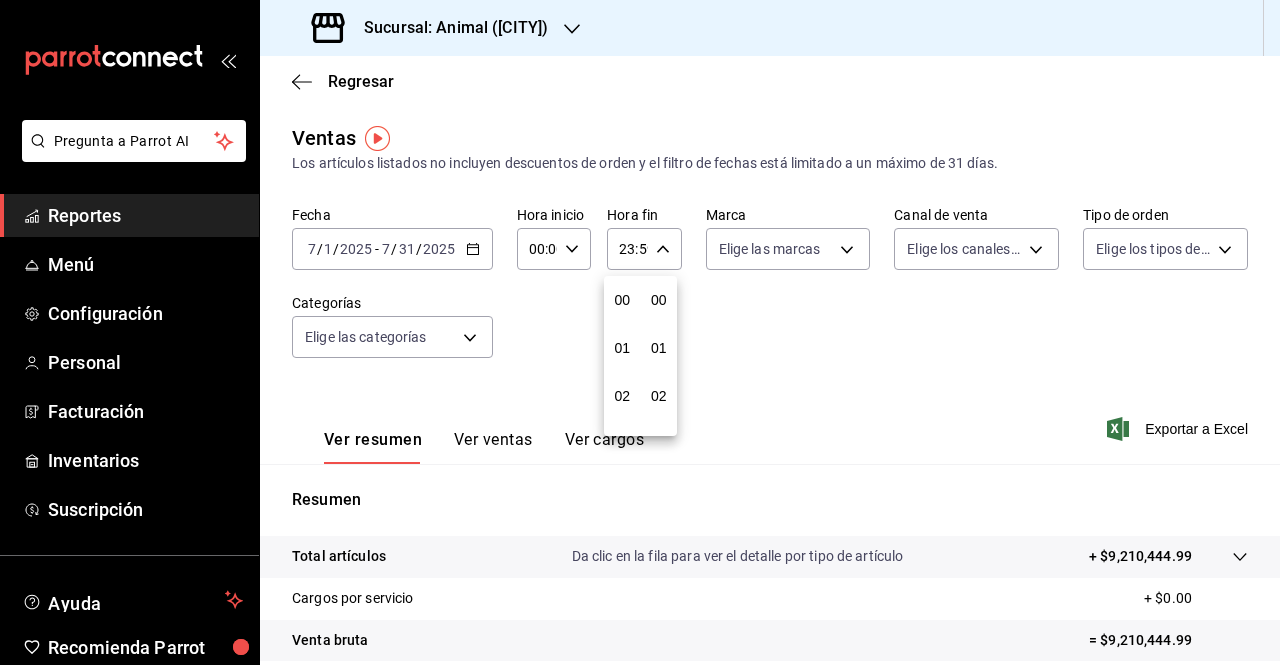 scroll, scrollTop: 992, scrollLeft: 0, axis: vertical 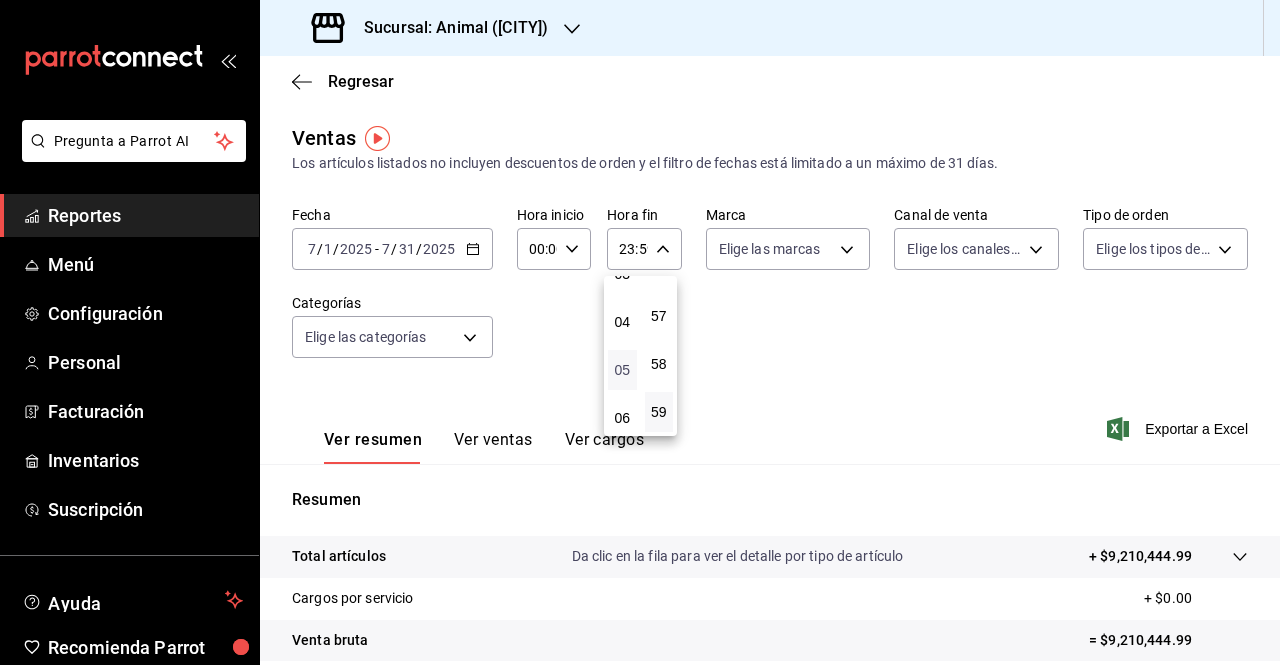 click on "05" at bounding box center [622, 370] 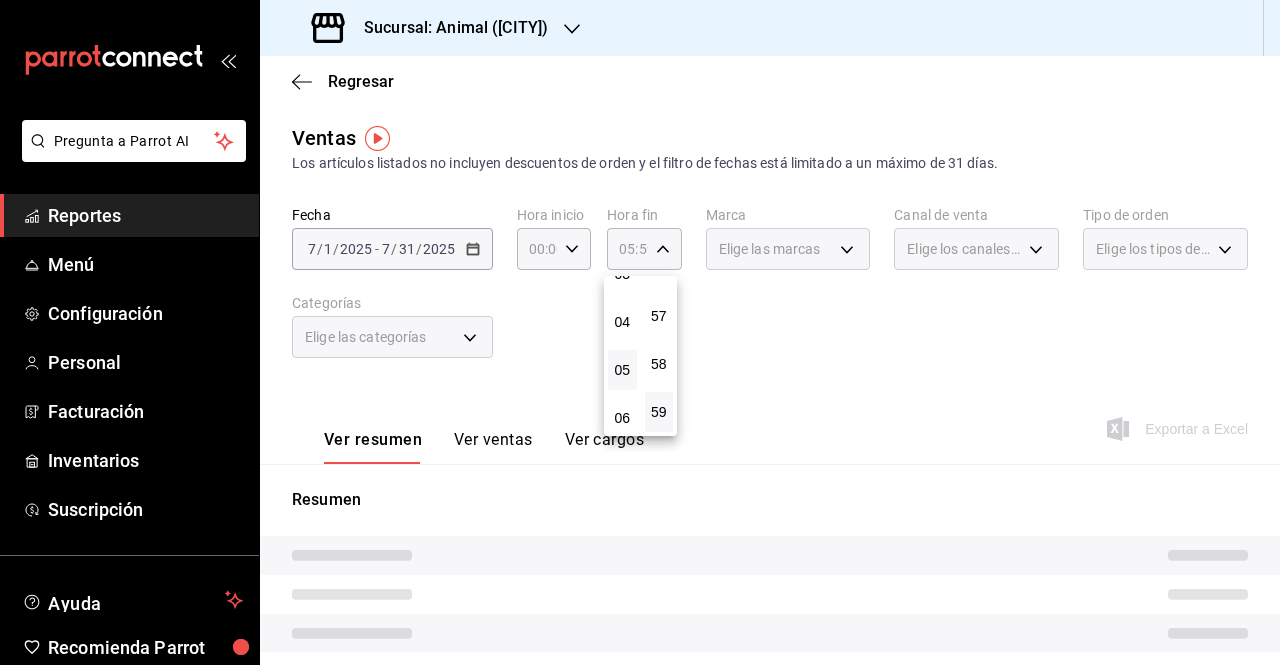 click at bounding box center [640, 332] 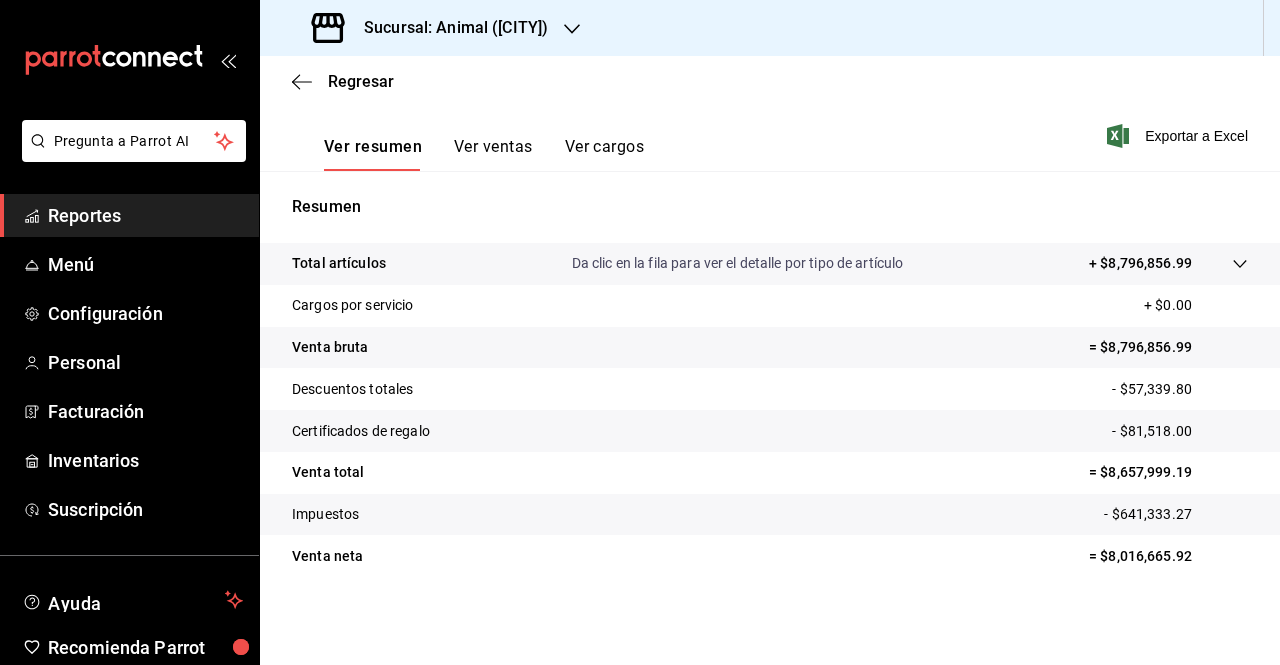 scroll, scrollTop: 0, scrollLeft: 0, axis: both 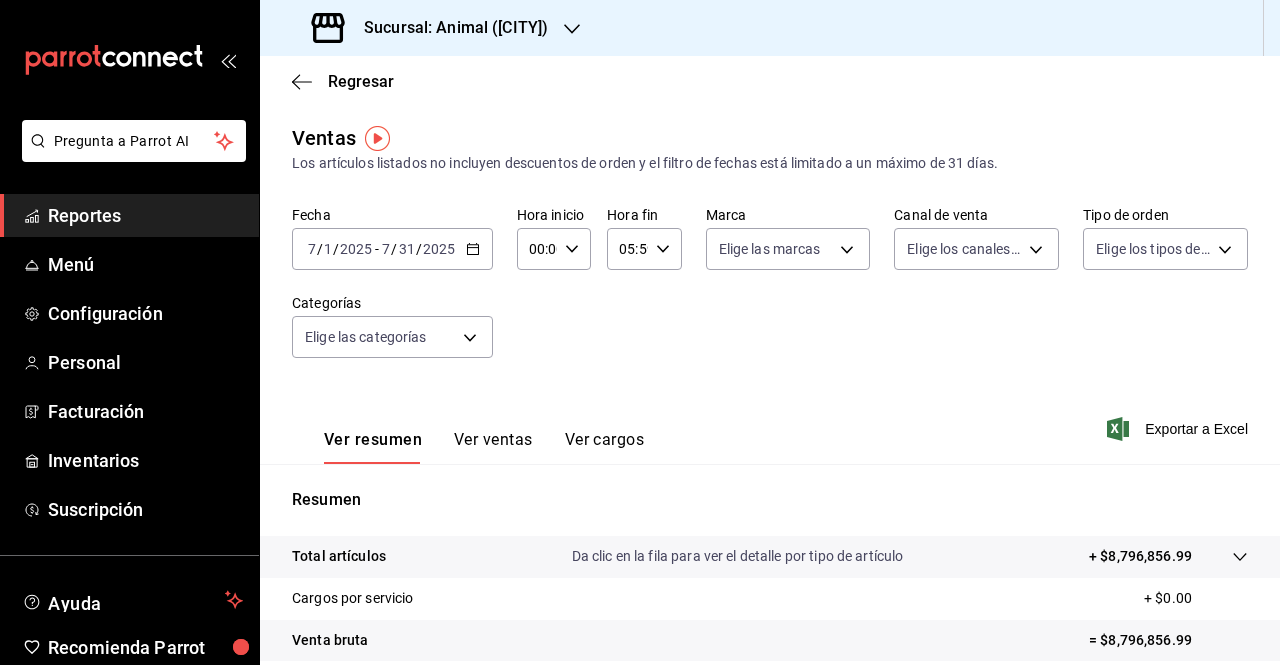 click 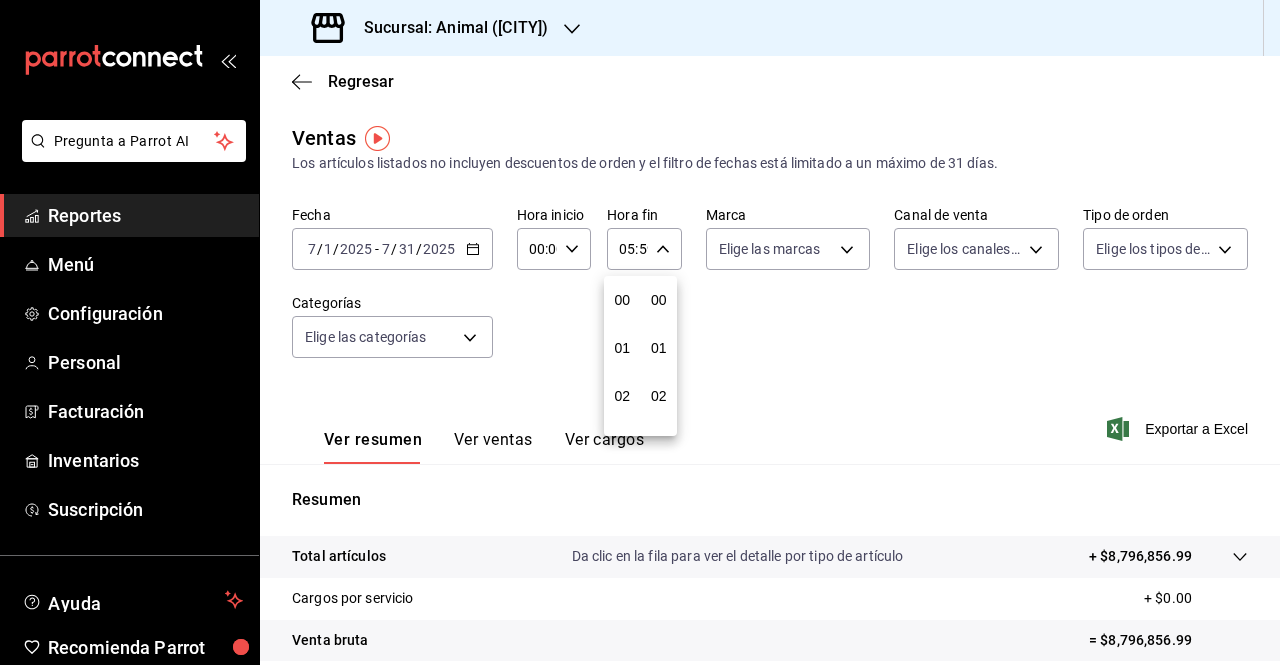 scroll, scrollTop: 240, scrollLeft: 0, axis: vertical 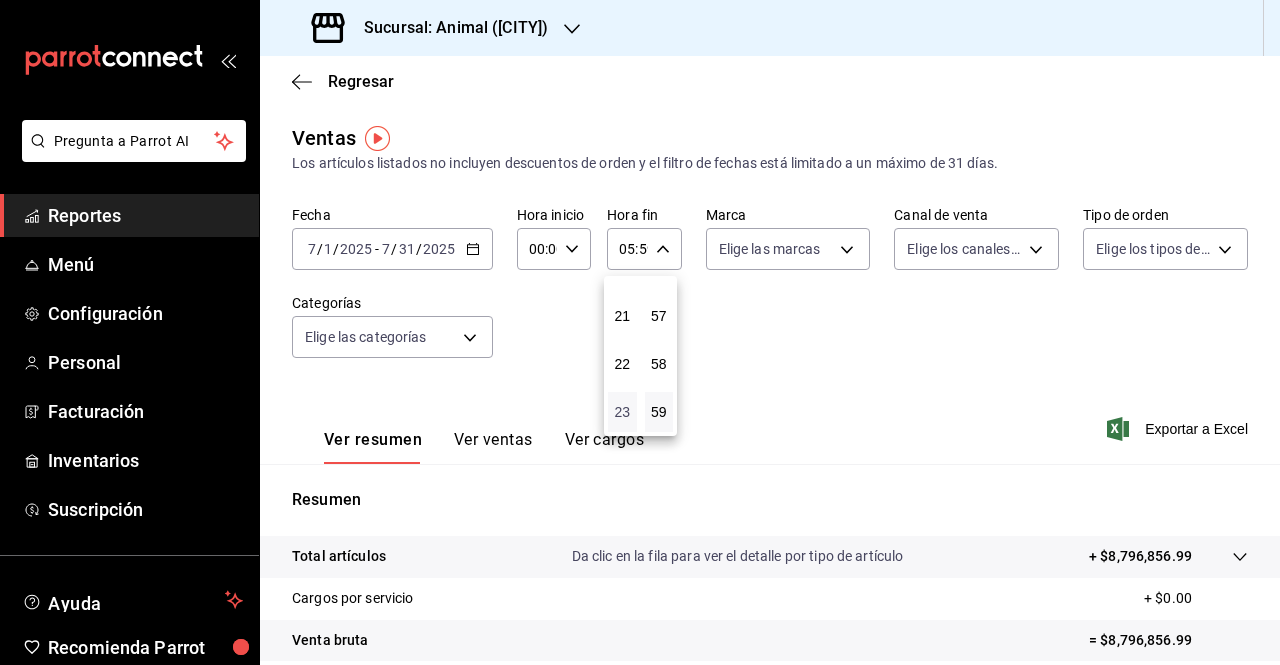 click on "23" at bounding box center (622, 412) 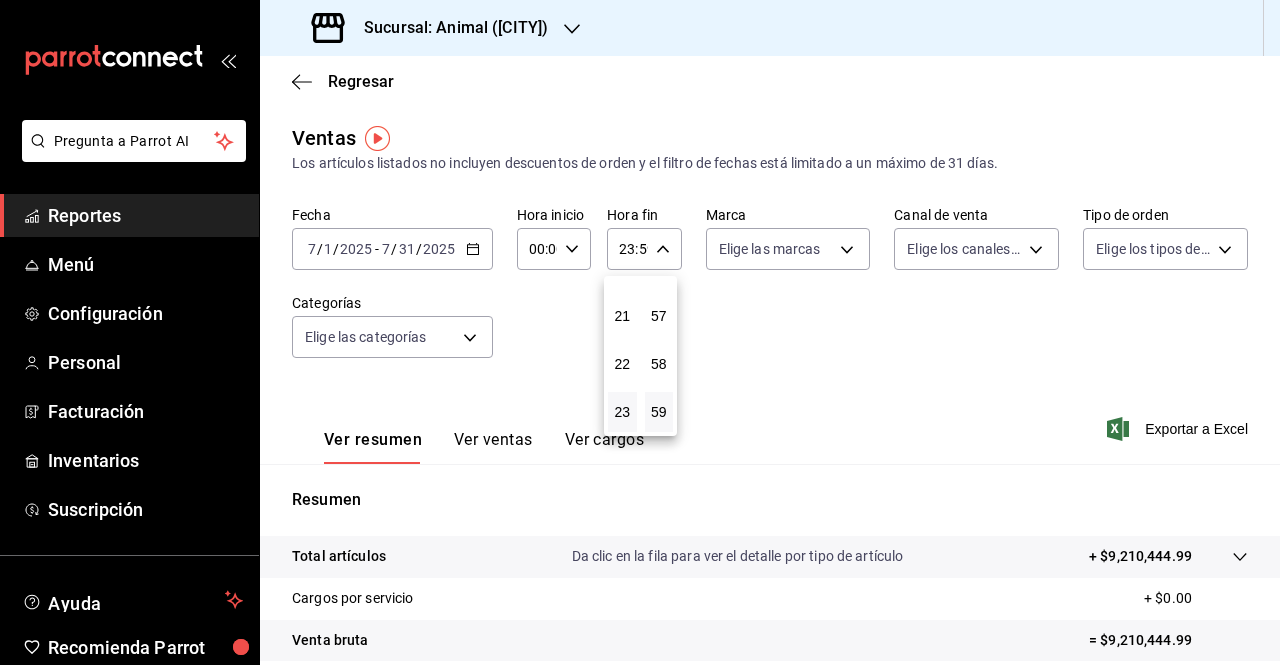 click at bounding box center (640, 332) 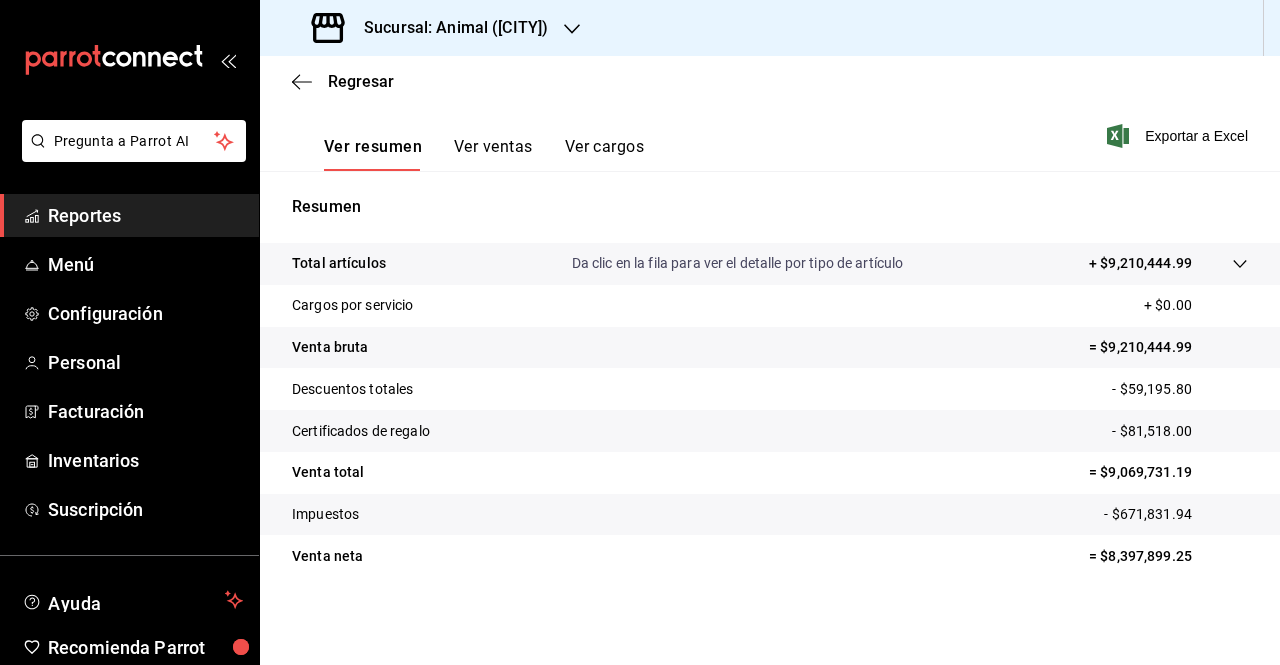 scroll, scrollTop: 0, scrollLeft: 0, axis: both 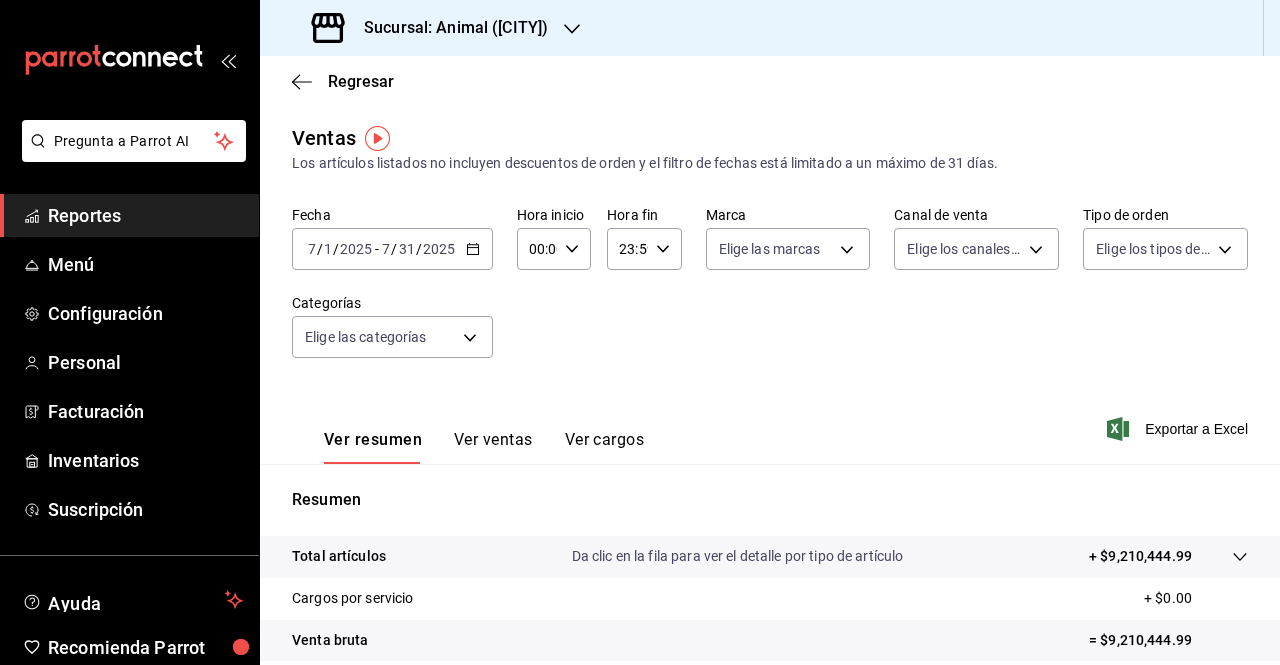 click on "31" at bounding box center [407, 249] 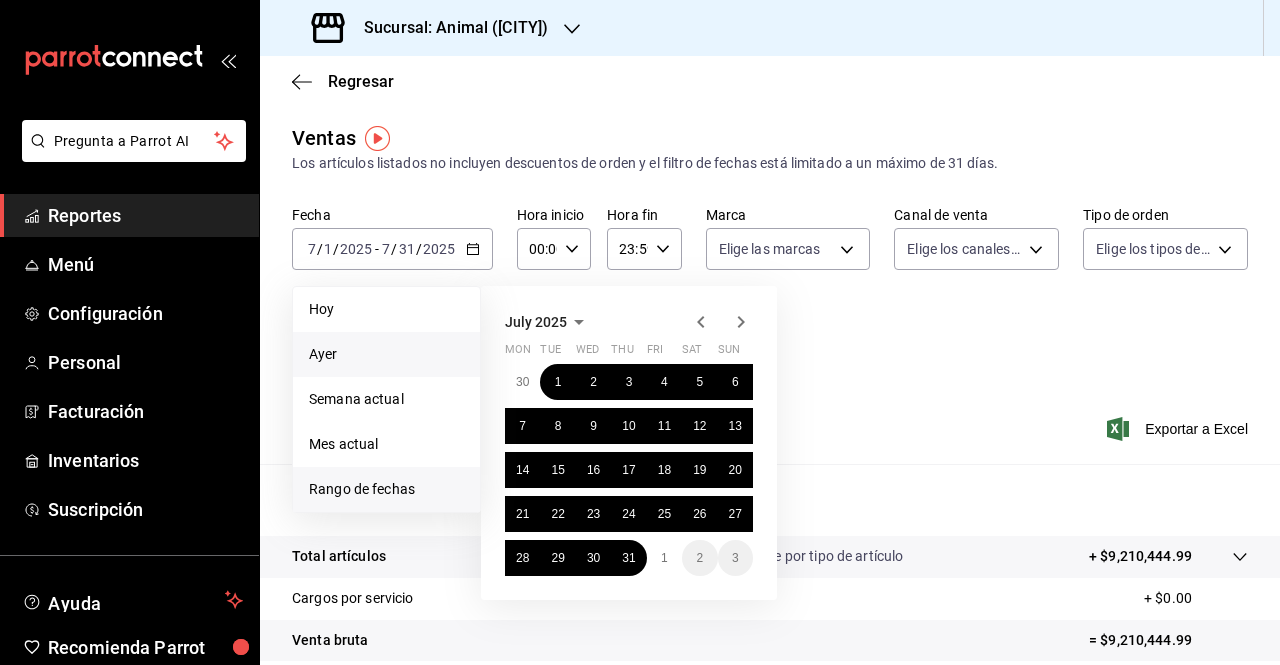click on "Ayer" at bounding box center (386, 354) 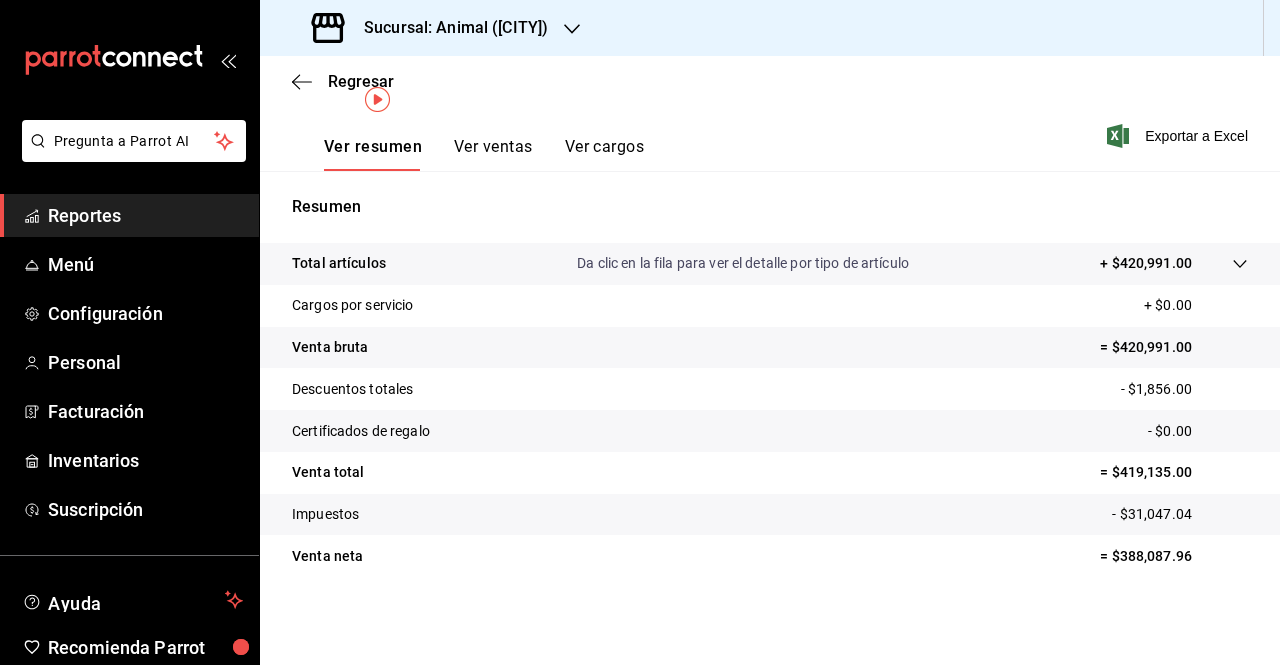 scroll, scrollTop: 0, scrollLeft: 0, axis: both 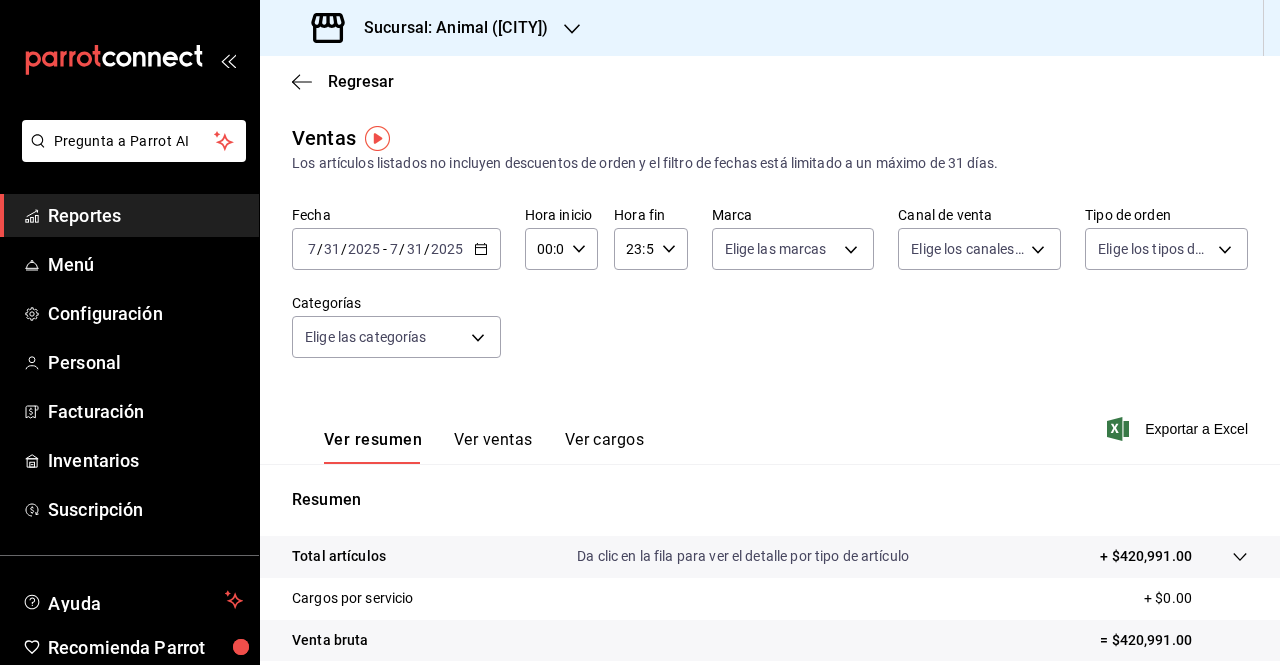 click on "2025-07-31 7 / 31 / 2025 - 2025-07-31 7 / 31 / 2025" at bounding box center [396, 249] 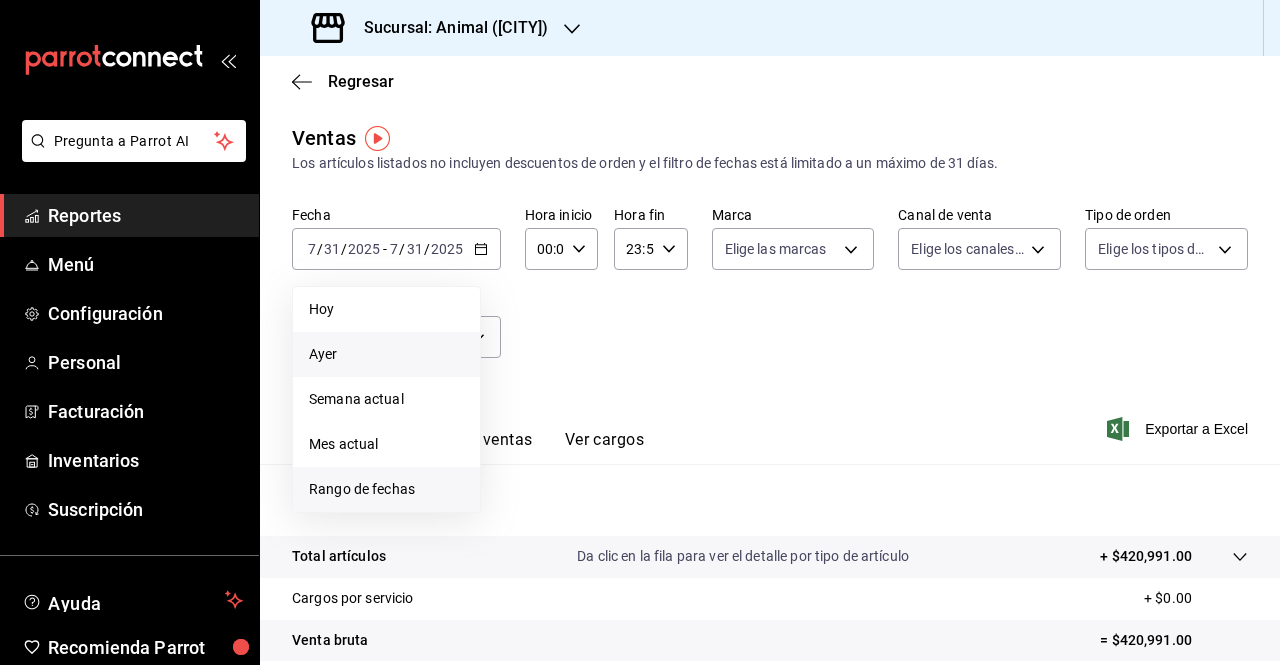 click on "Rango de fechas" at bounding box center (386, 489) 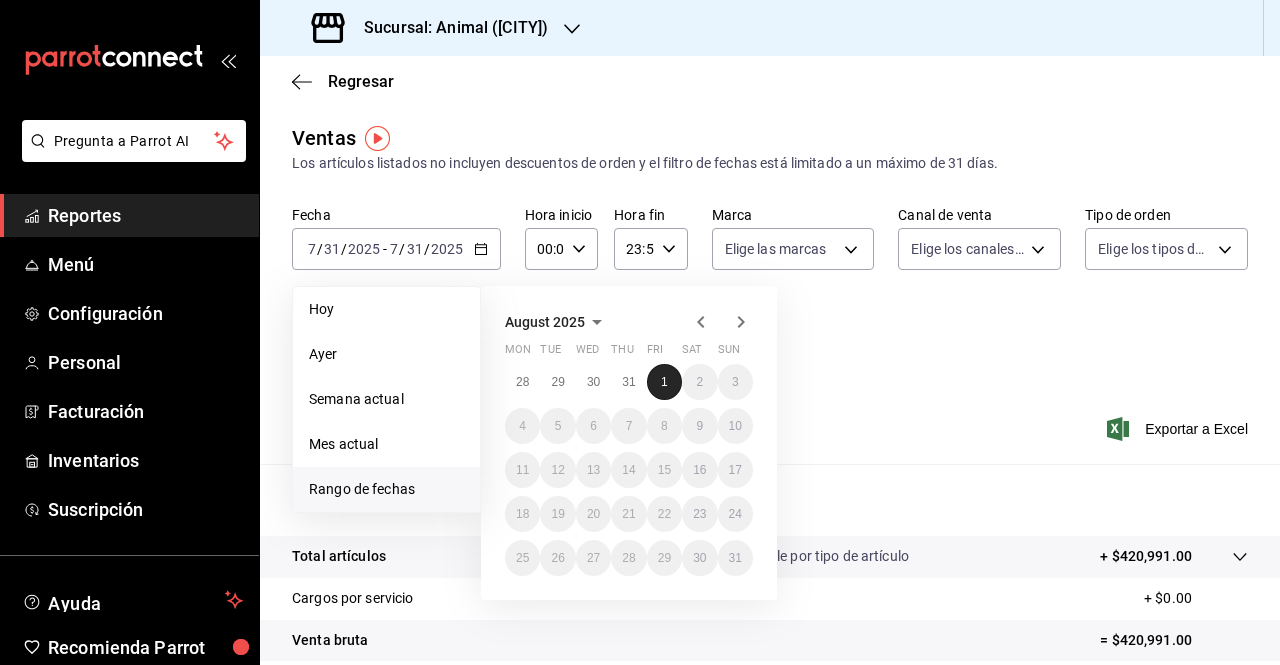 click on "1" at bounding box center (664, 382) 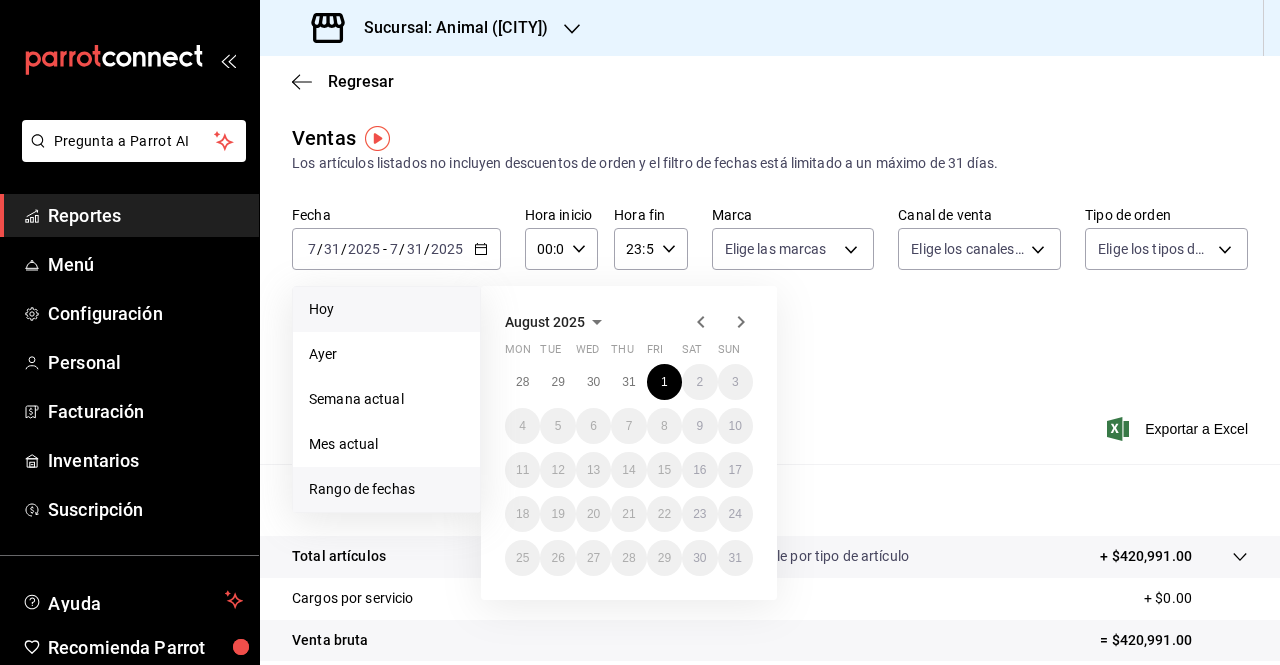click on "Hoy" at bounding box center [386, 309] 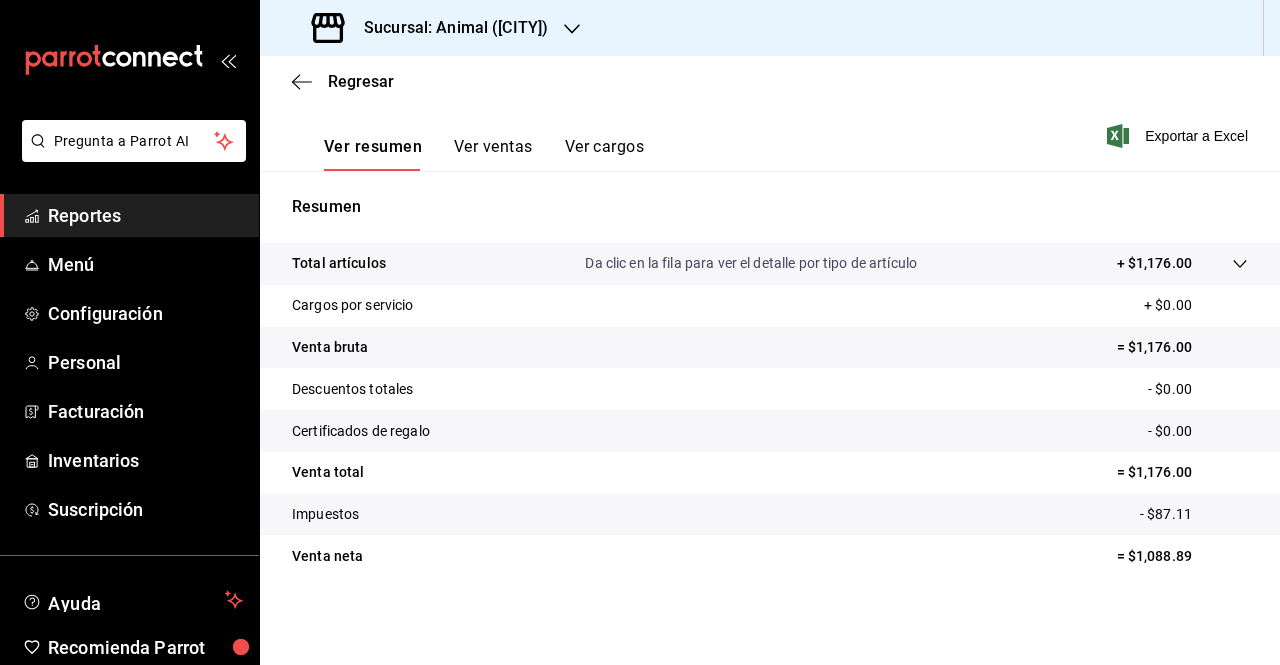 scroll, scrollTop: 0, scrollLeft: 0, axis: both 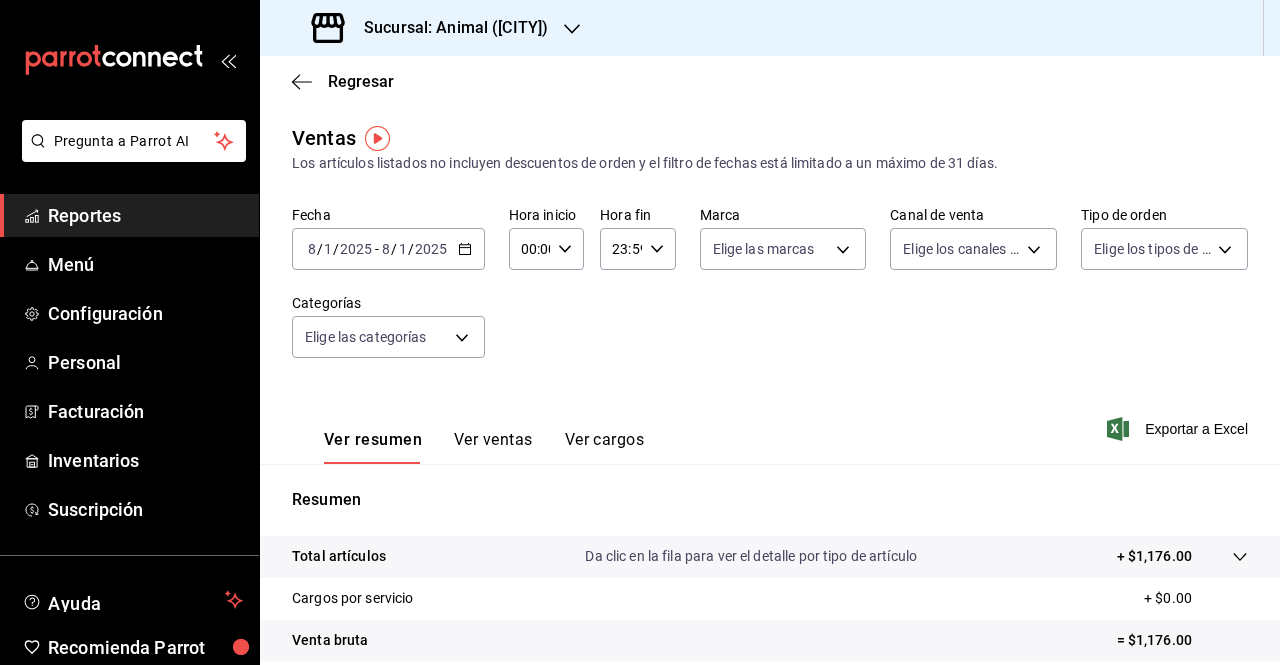 click on "/" at bounding box center [394, 249] 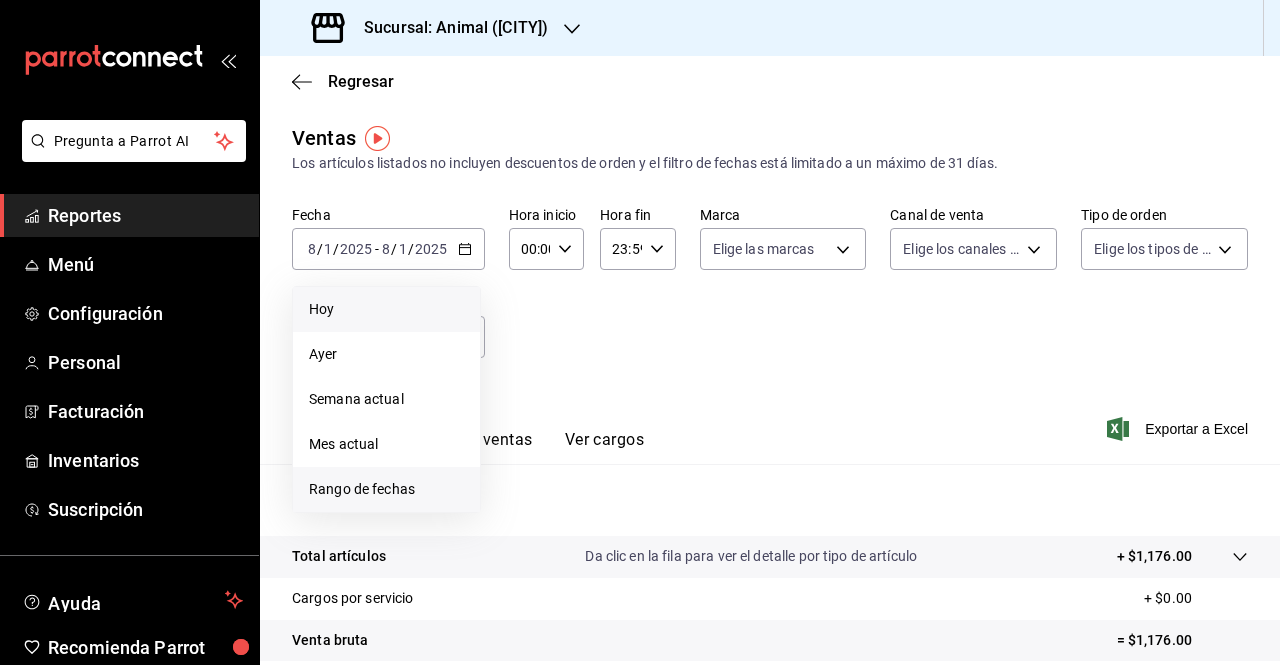 click on "Rango de fechas" at bounding box center (386, 489) 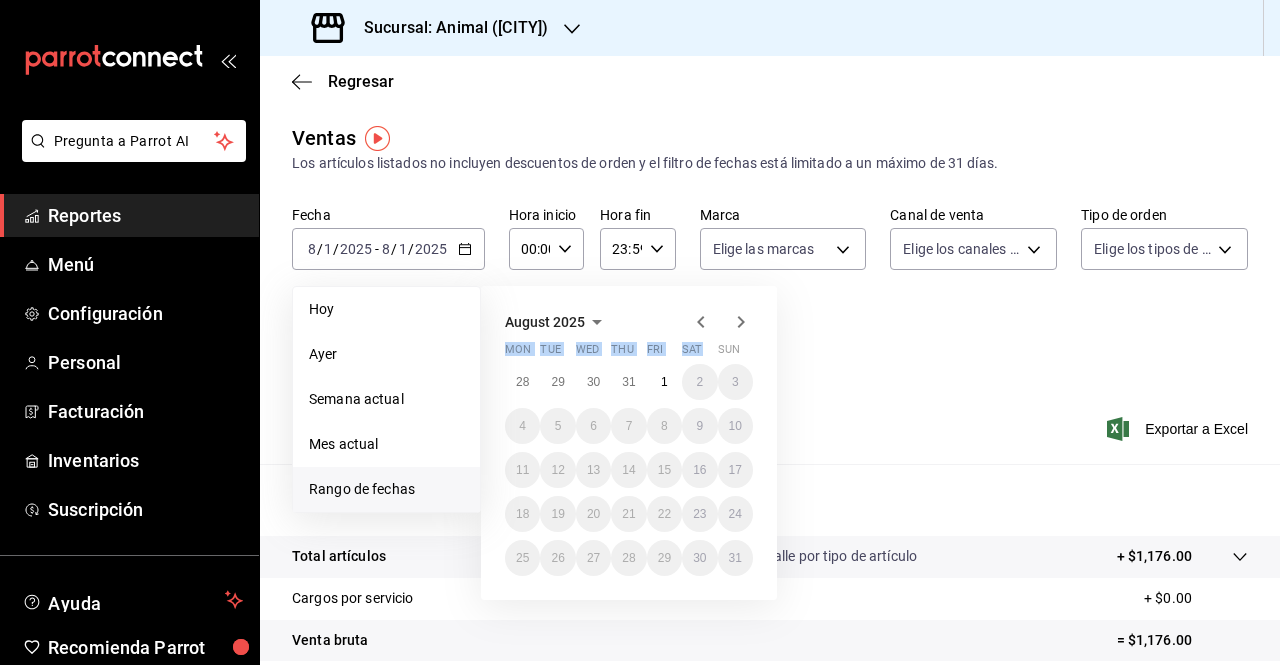 drag, startPoint x: 699, startPoint y: 335, endPoint x: 704, endPoint y: 322, distance: 13.928389 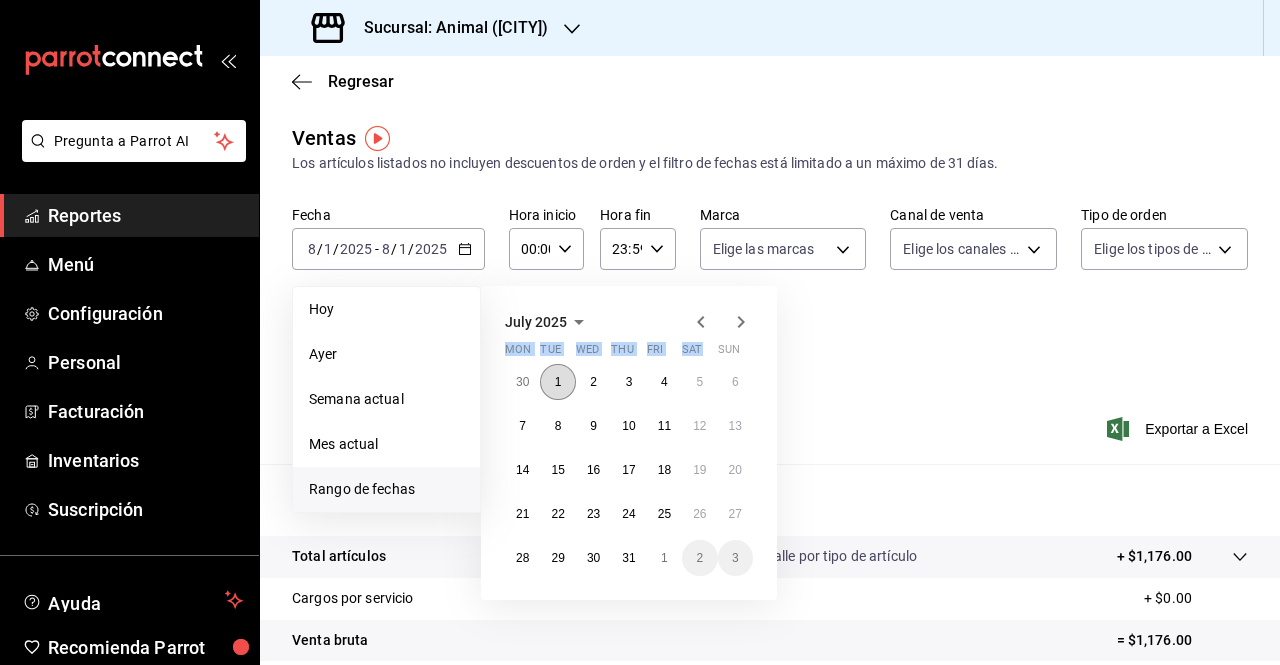 click on "1" at bounding box center [557, 382] 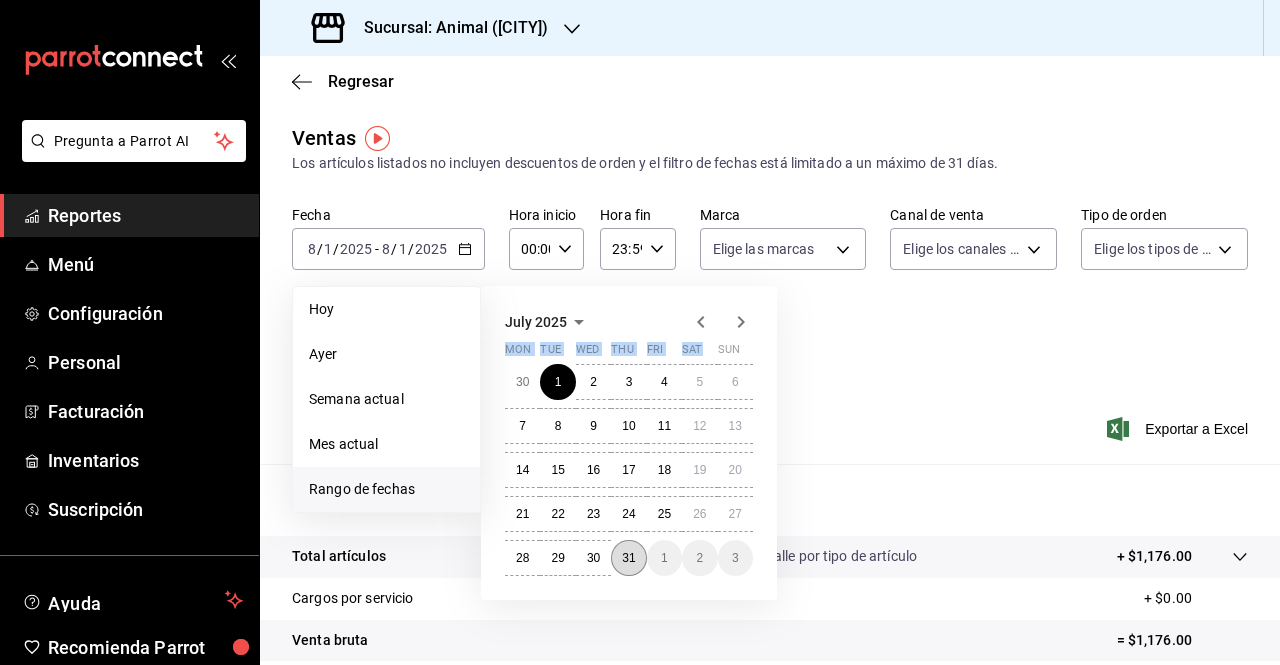 click on "31" at bounding box center [628, 558] 